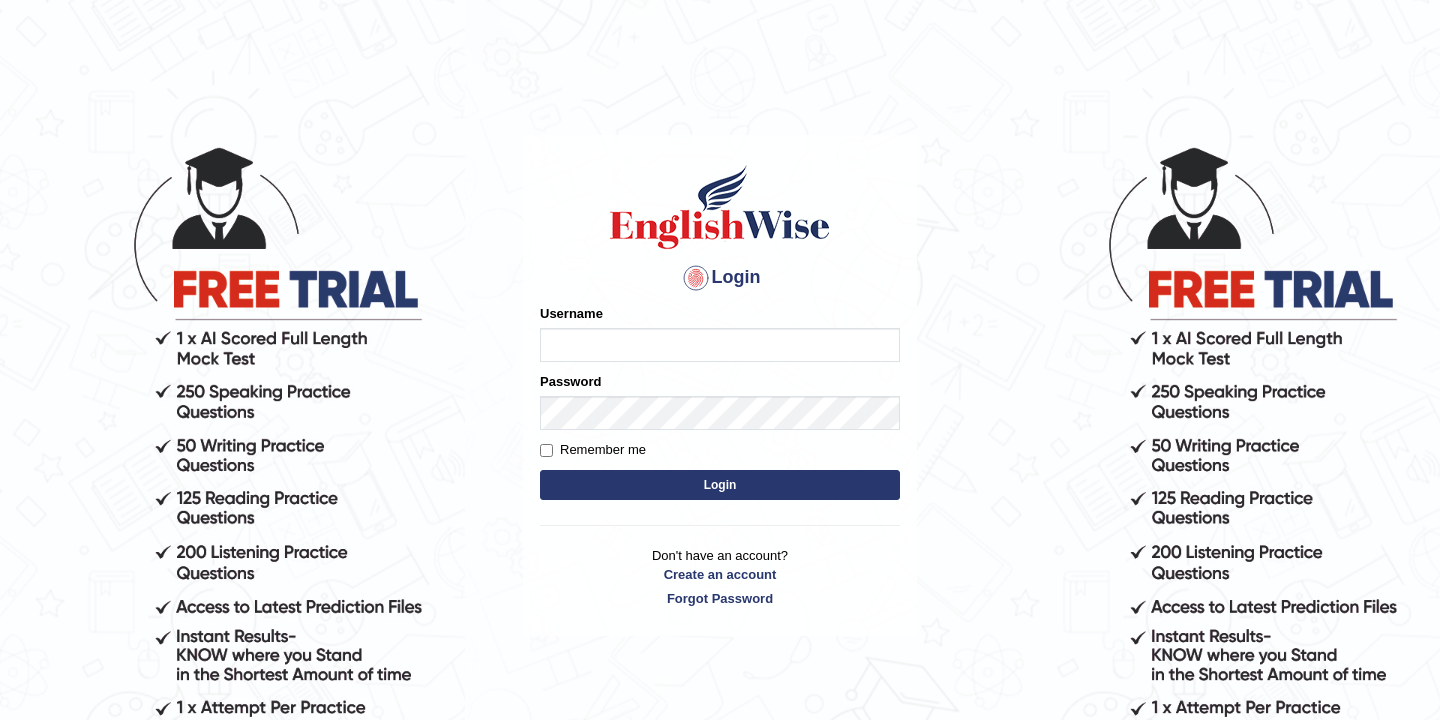 scroll, scrollTop: 0, scrollLeft: 0, axis: both 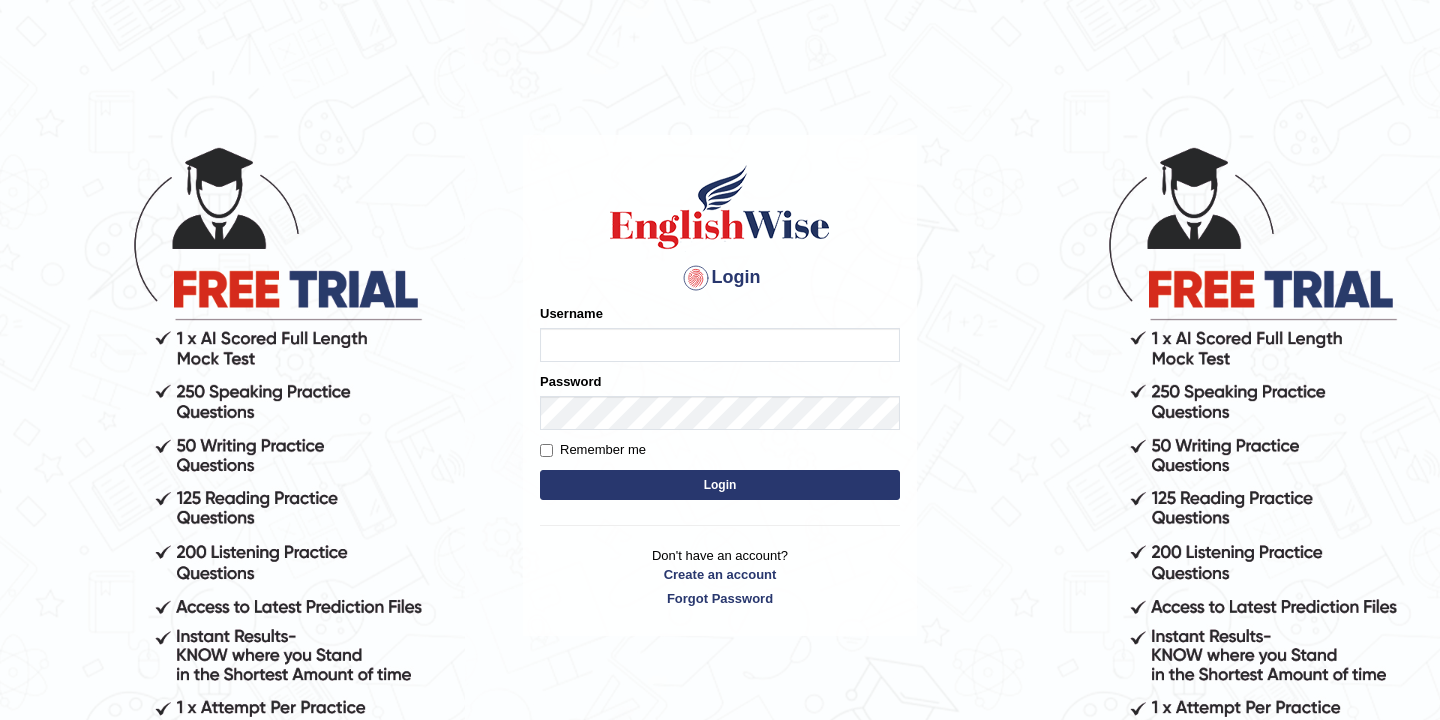 type on "bikramgurung_parramatta" 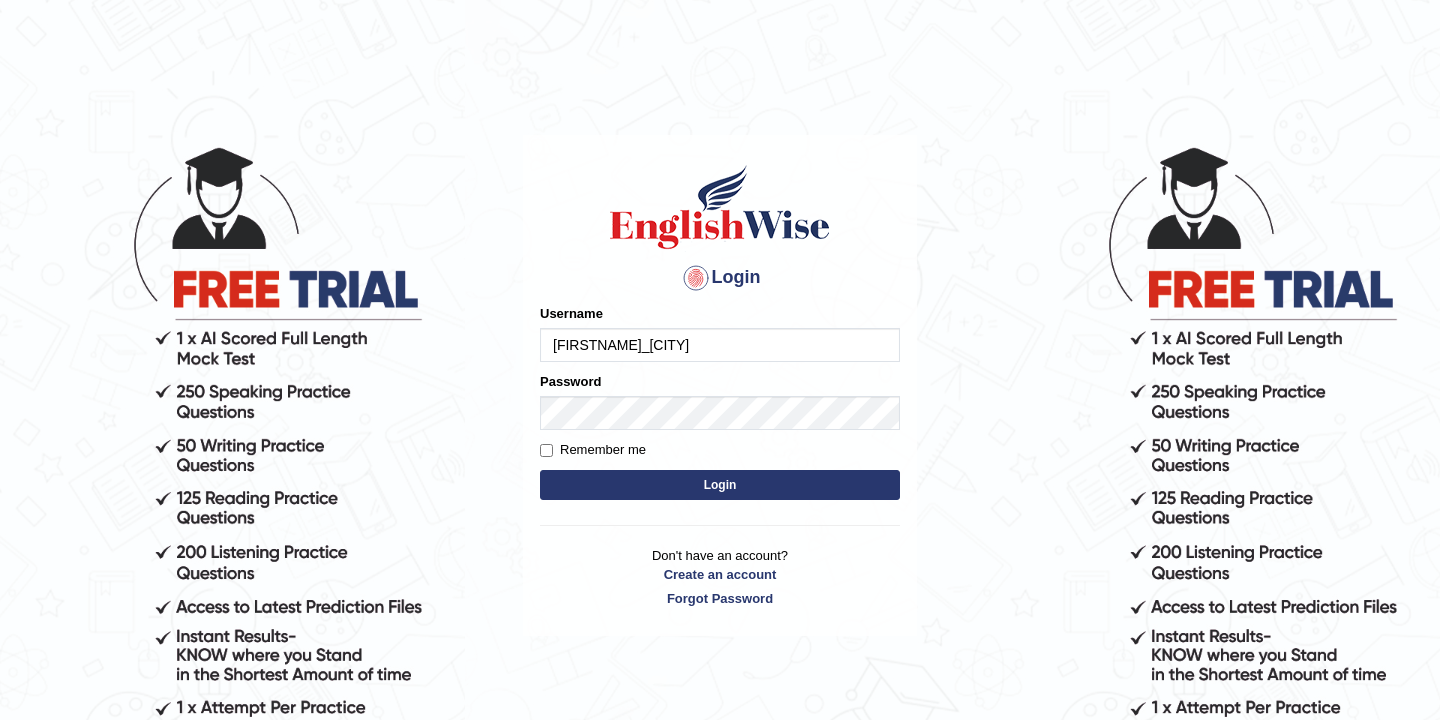 click on "Login" at bounding box center (720, 485) 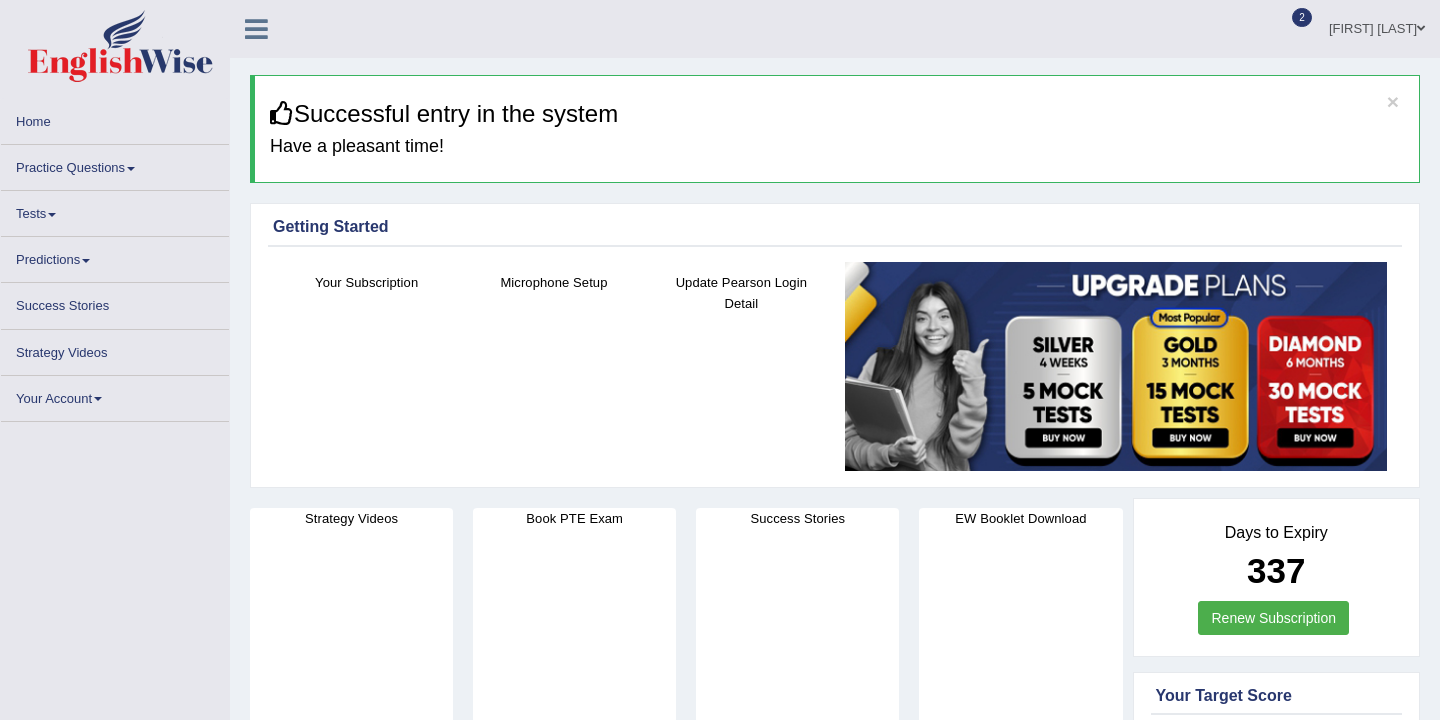 scroll, scrollTop: 0, scrollLeft: 0, axis: both 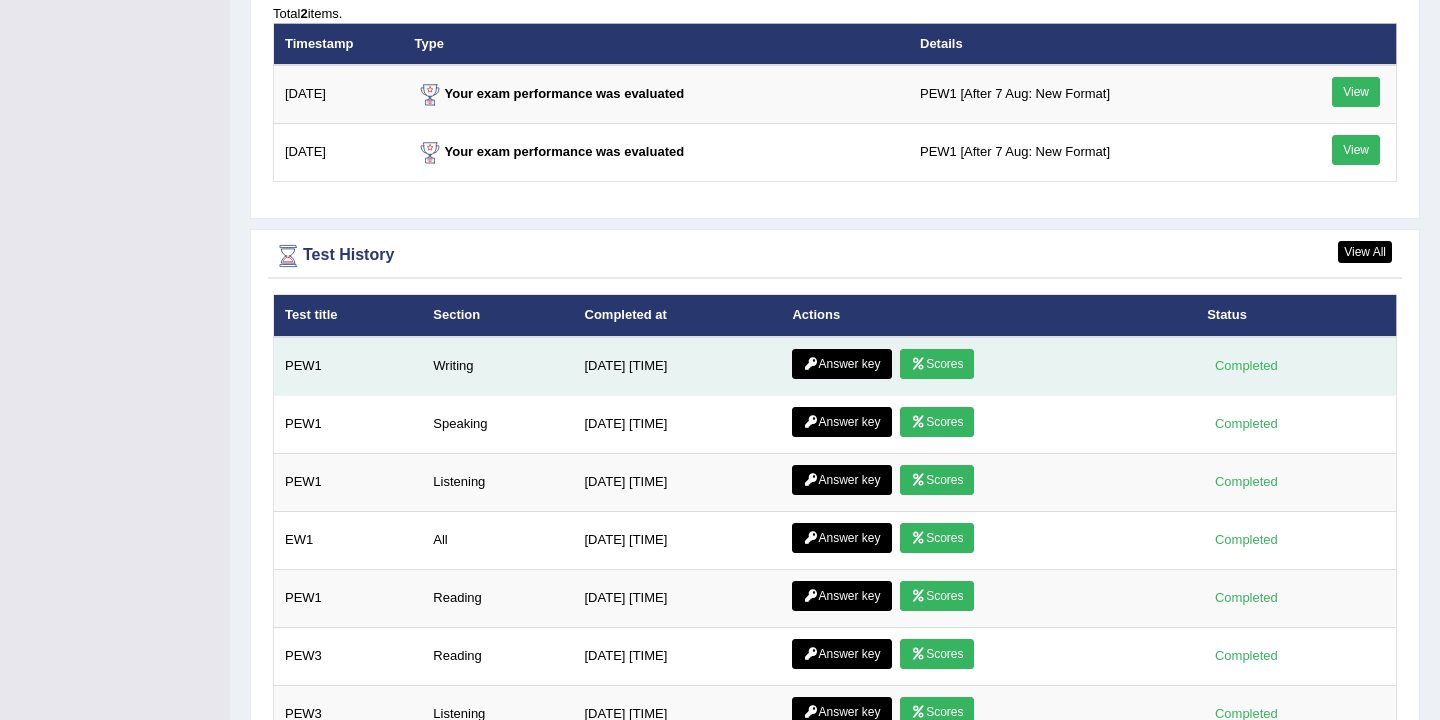click on "Scores" at bounding box center (937, 364) 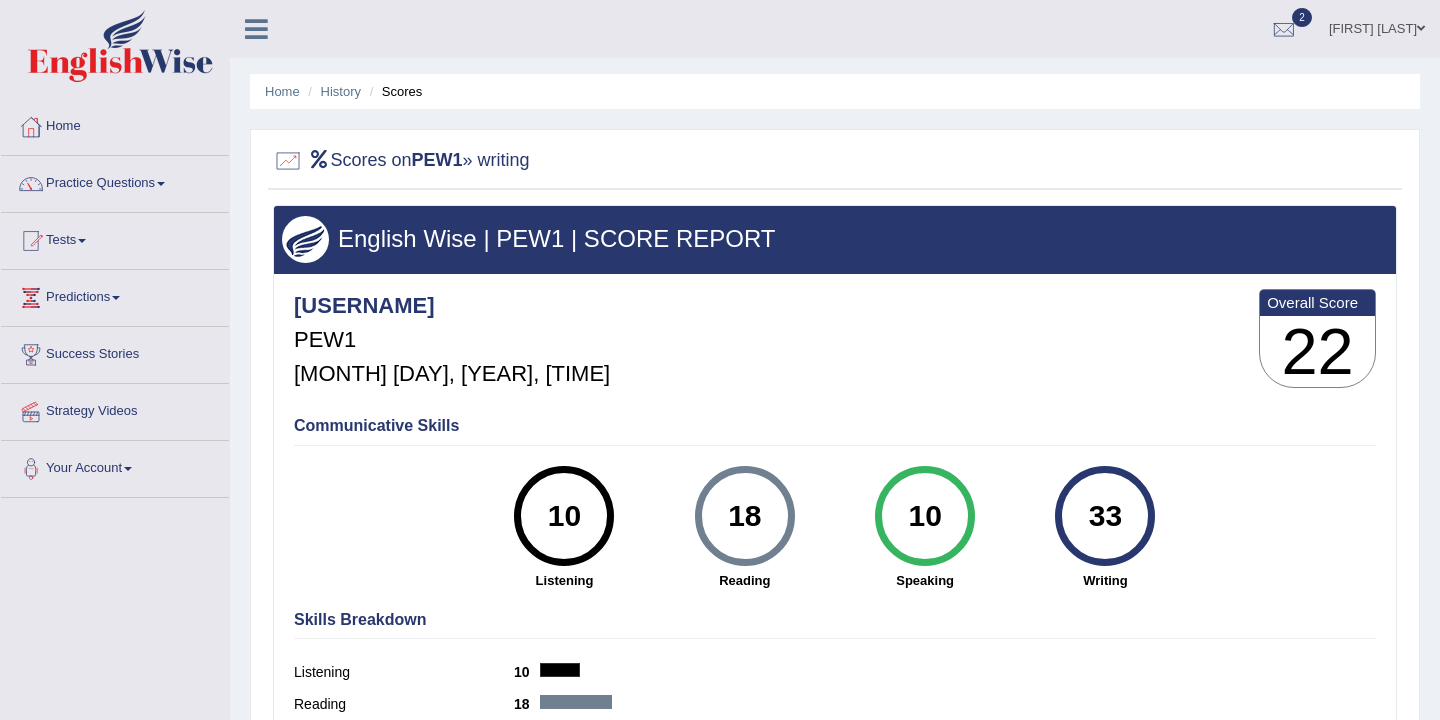scroll, scrollTop: 0, scrollLeft: 0, axis: both 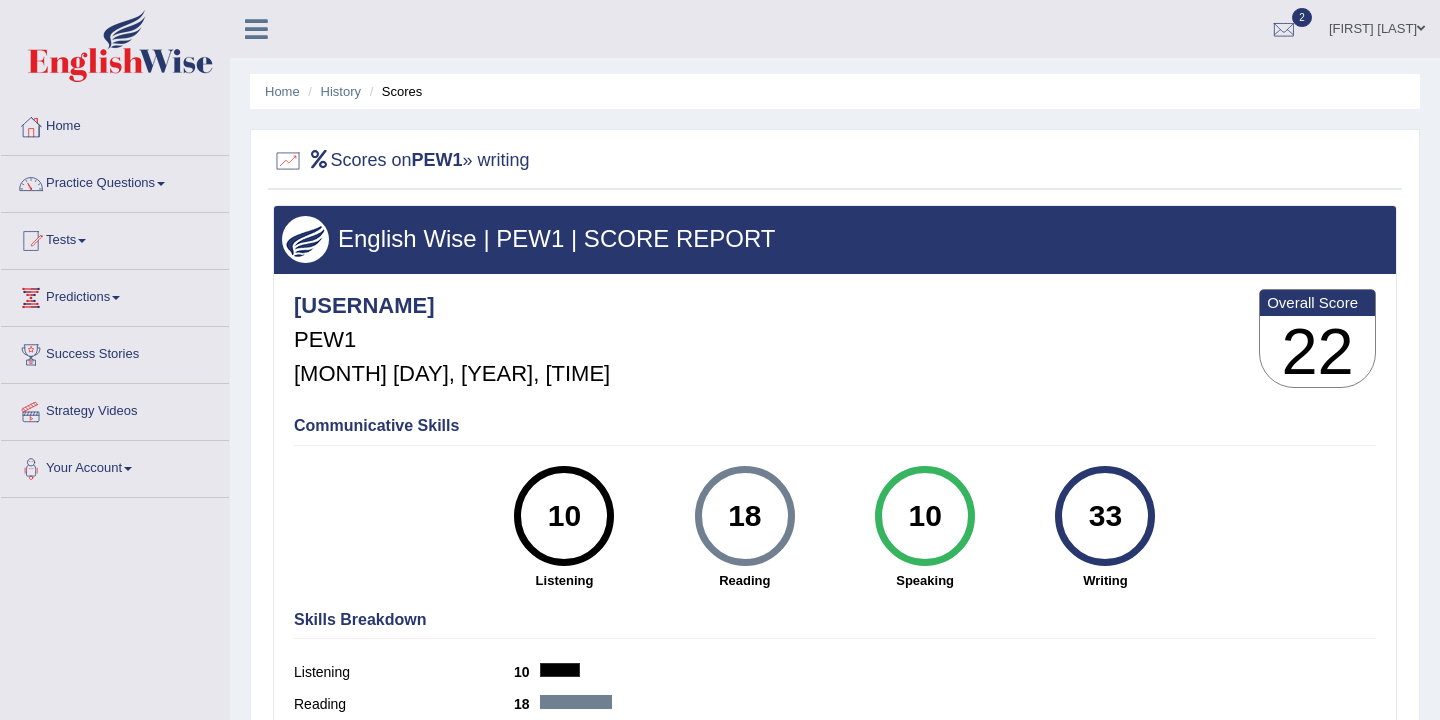 click on "Practice Questions" at bounding box center [115, 181] 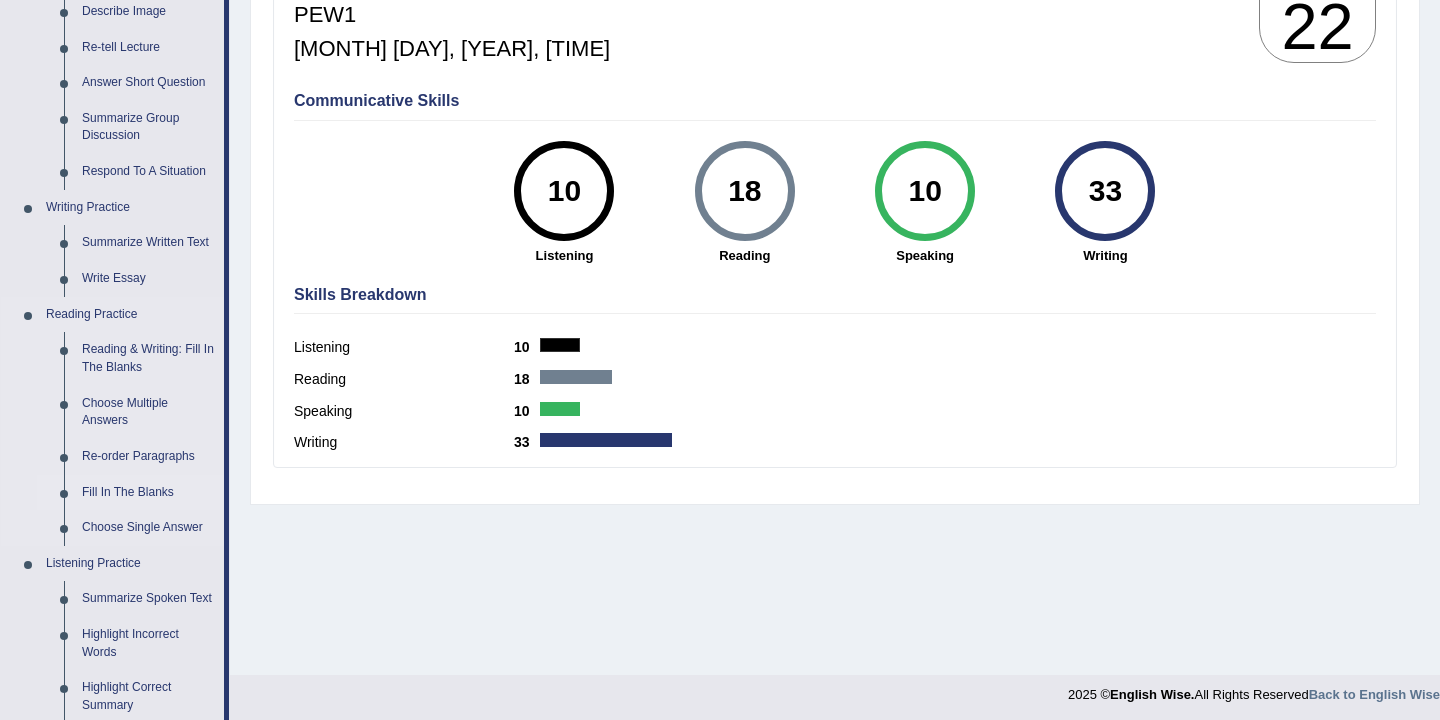 scroll, scrollTop: 337, scrollLeft: 0, axis: vertical 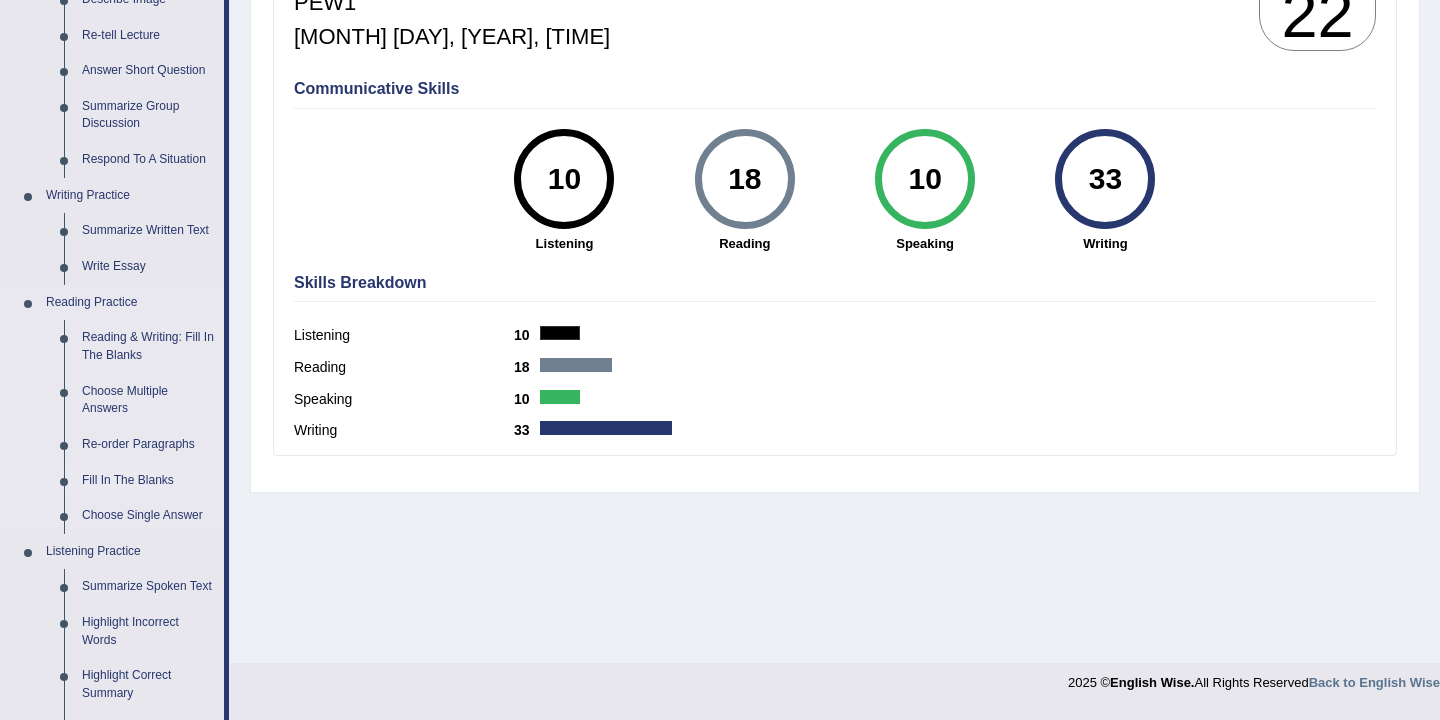click on "Fill In The Blanks" at bounding box center [148, 481] 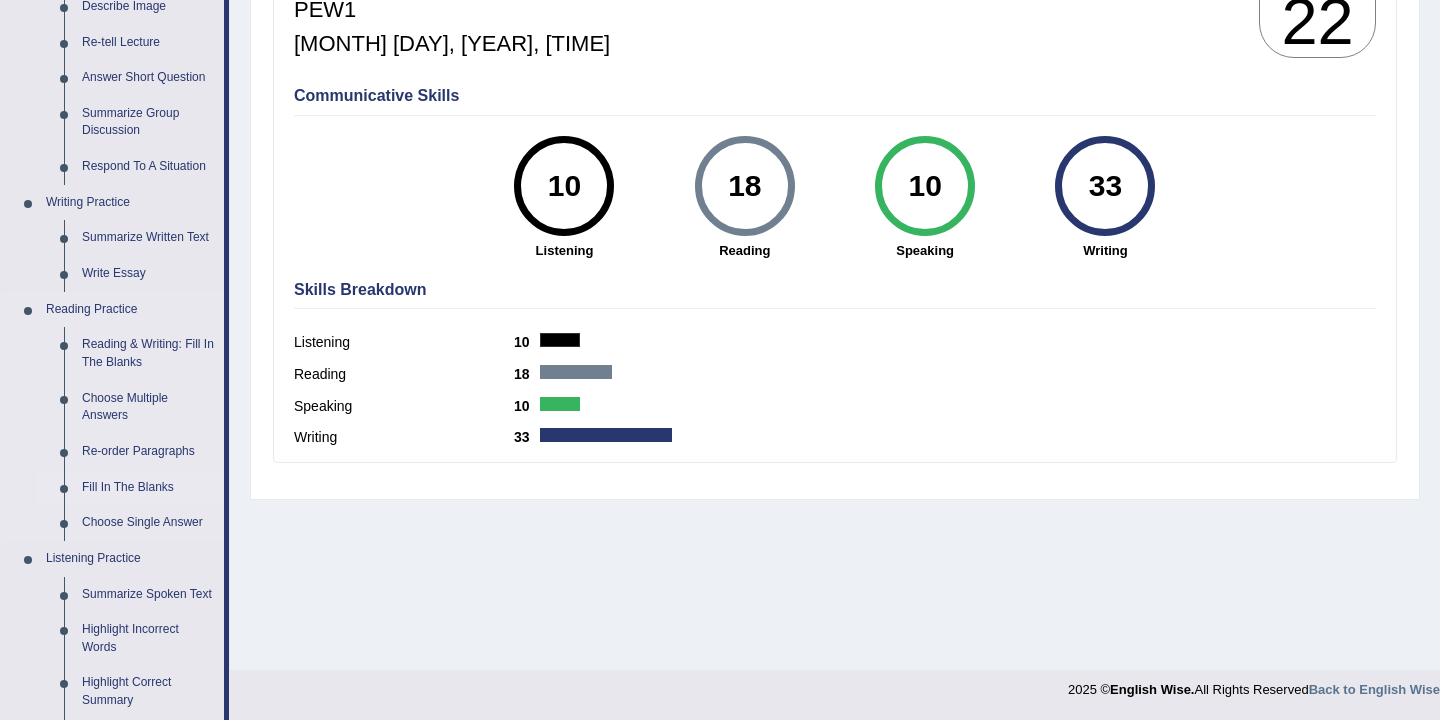 scroll, scrollTop: 857, scrollLeft: 0, axis: vertical 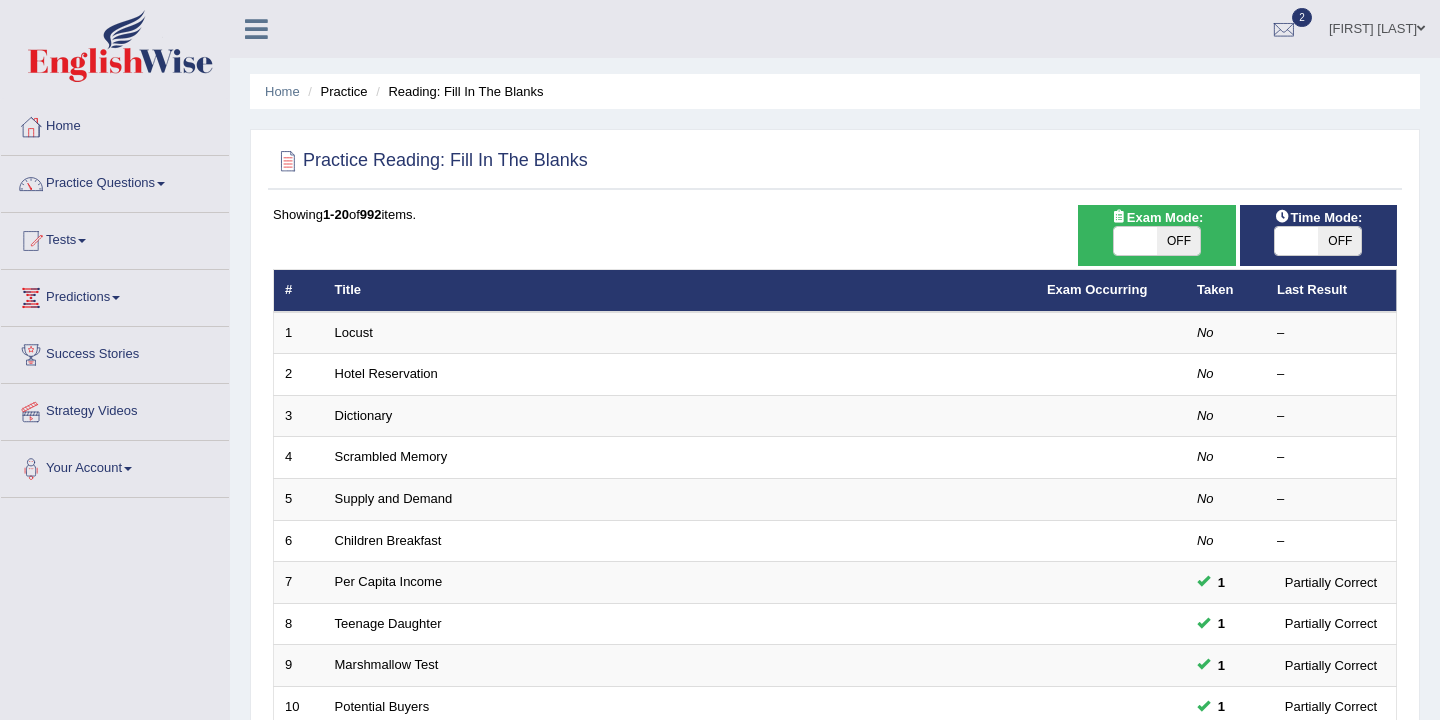 click on "OFF" at bounding box center [1178, 241] 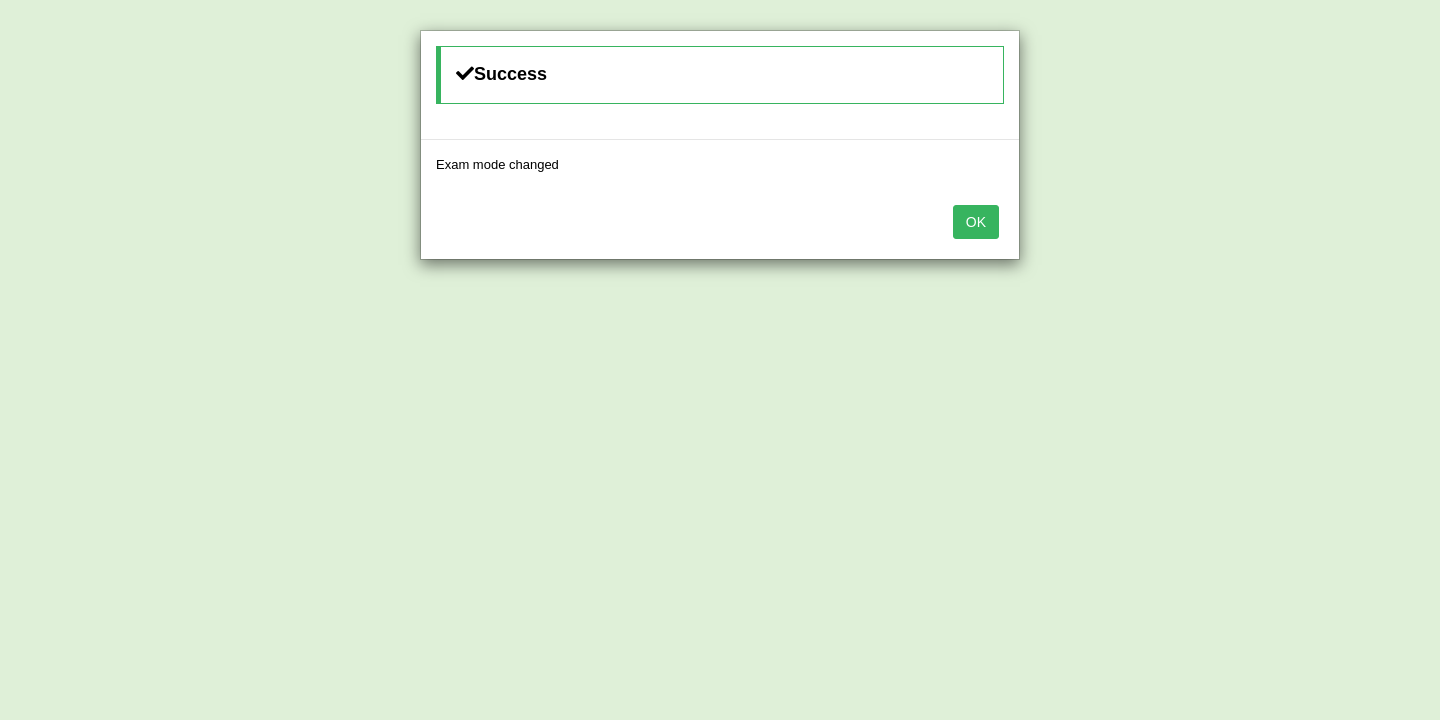 click on "OK" at bounding box center (976, 222) 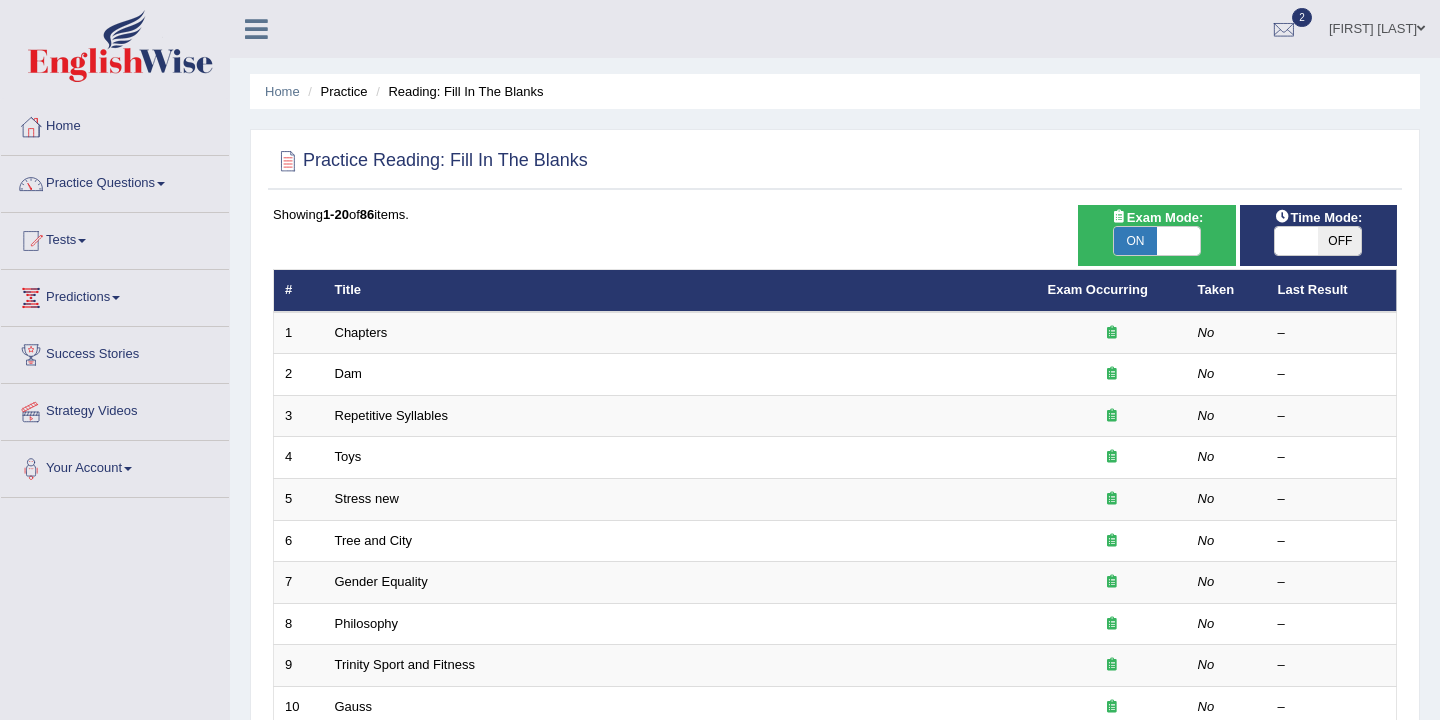 scroll, scrollTop: 0, scrollLeft: 0, axis: both 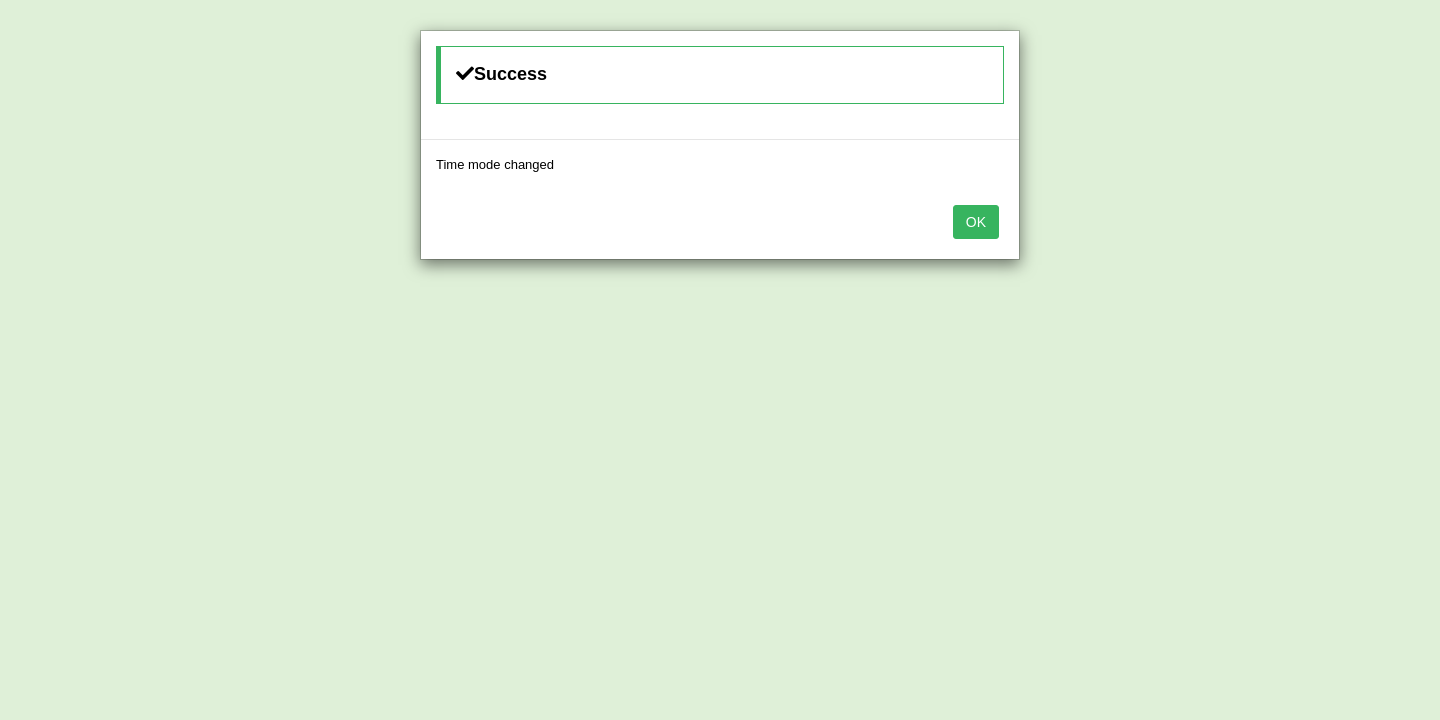click on "OK" at bounding box center (976, 222) 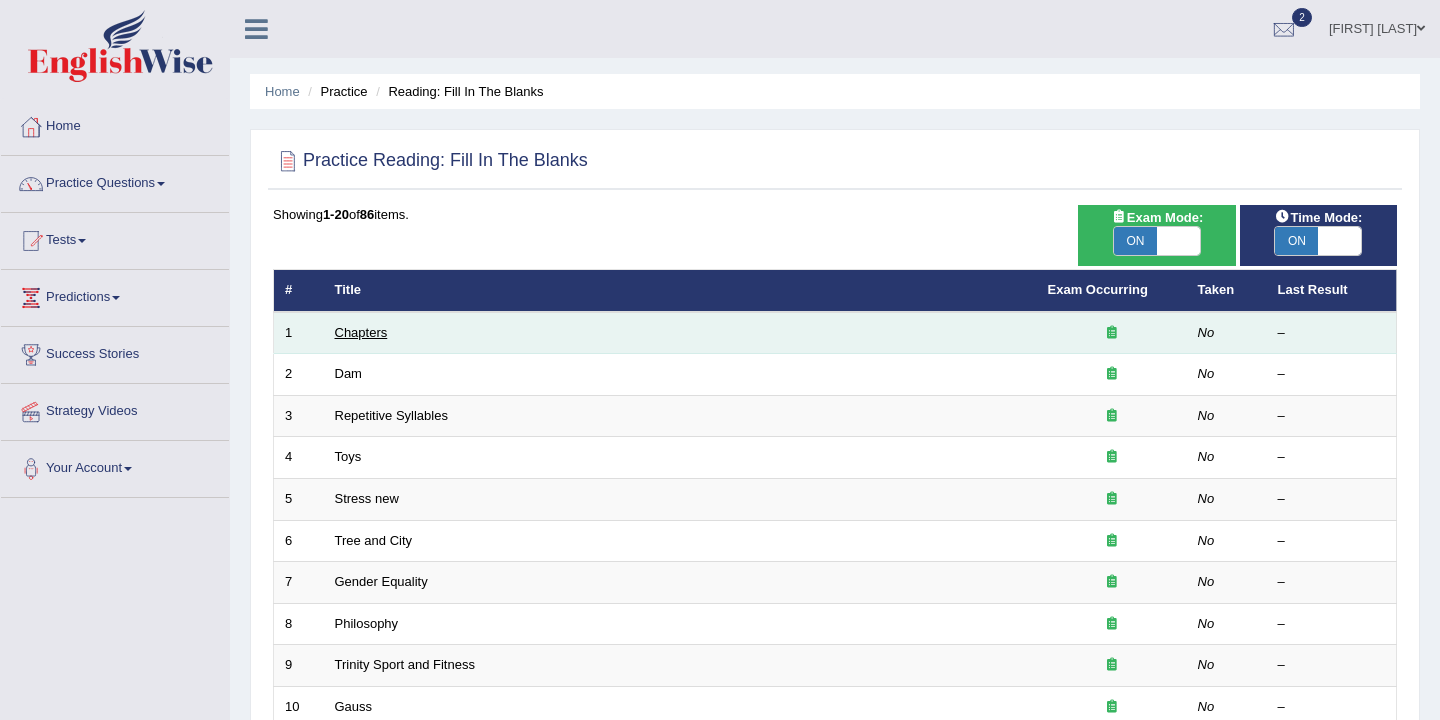 click on "Chapters" at bounding box center [361, 332] 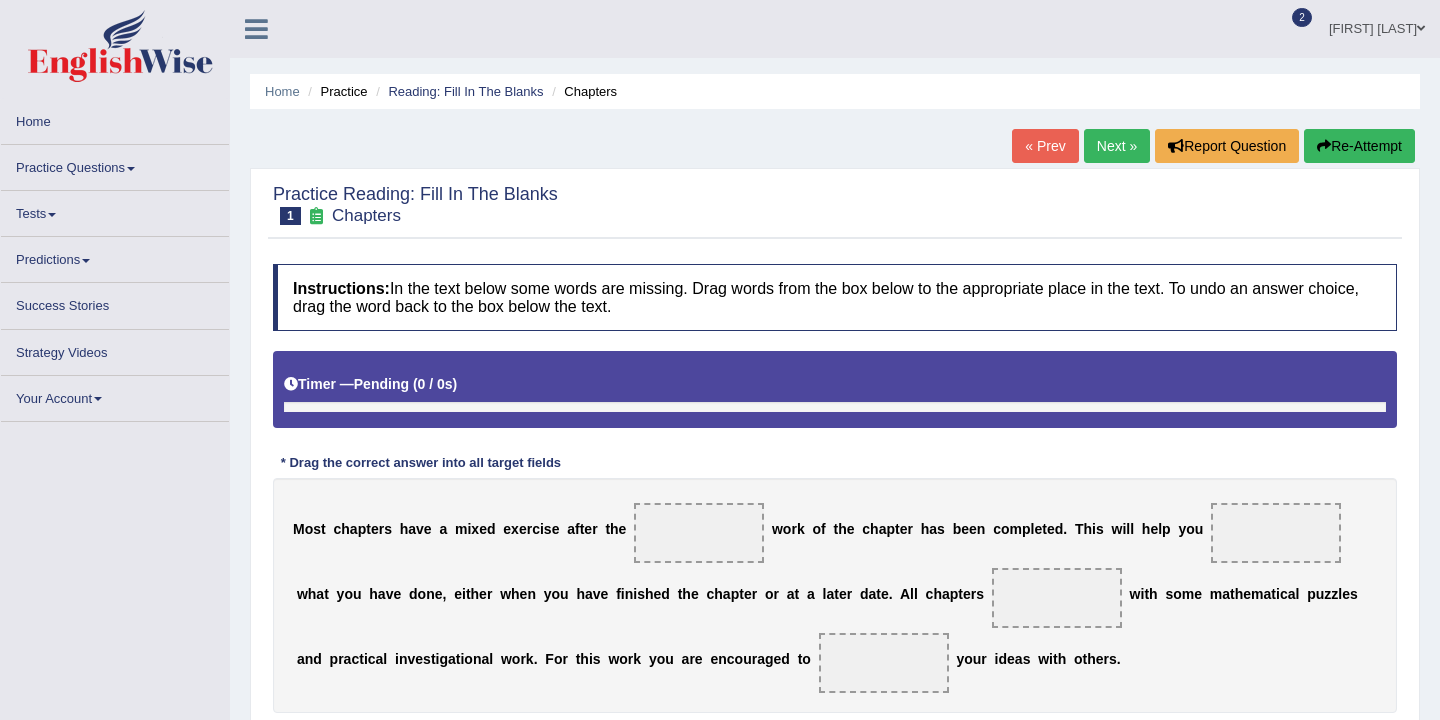 scroll, scrollTop: 0, scrollLeft: 0, axis: both 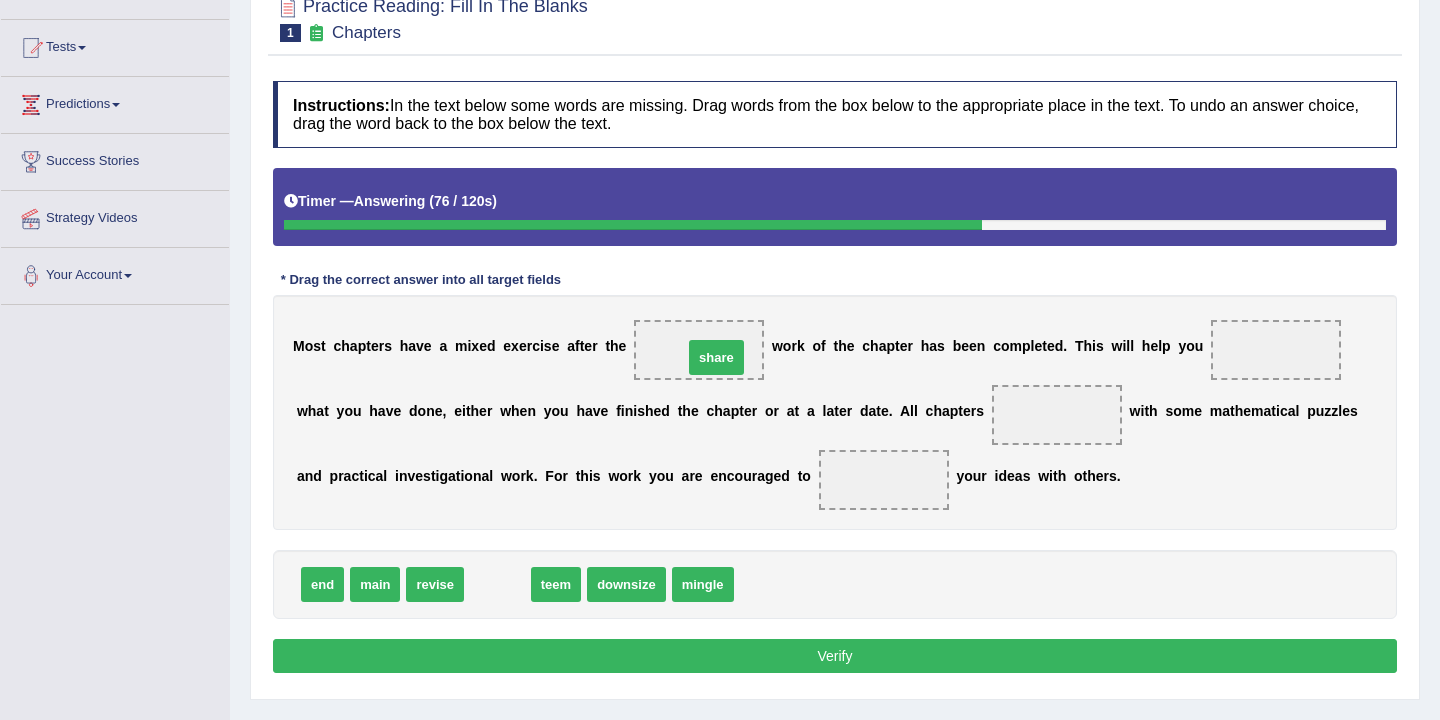drag, startPoint x: 491, startPoint y: 587, endPoint x: 710, endPoint y: 360, distance: 315.42035 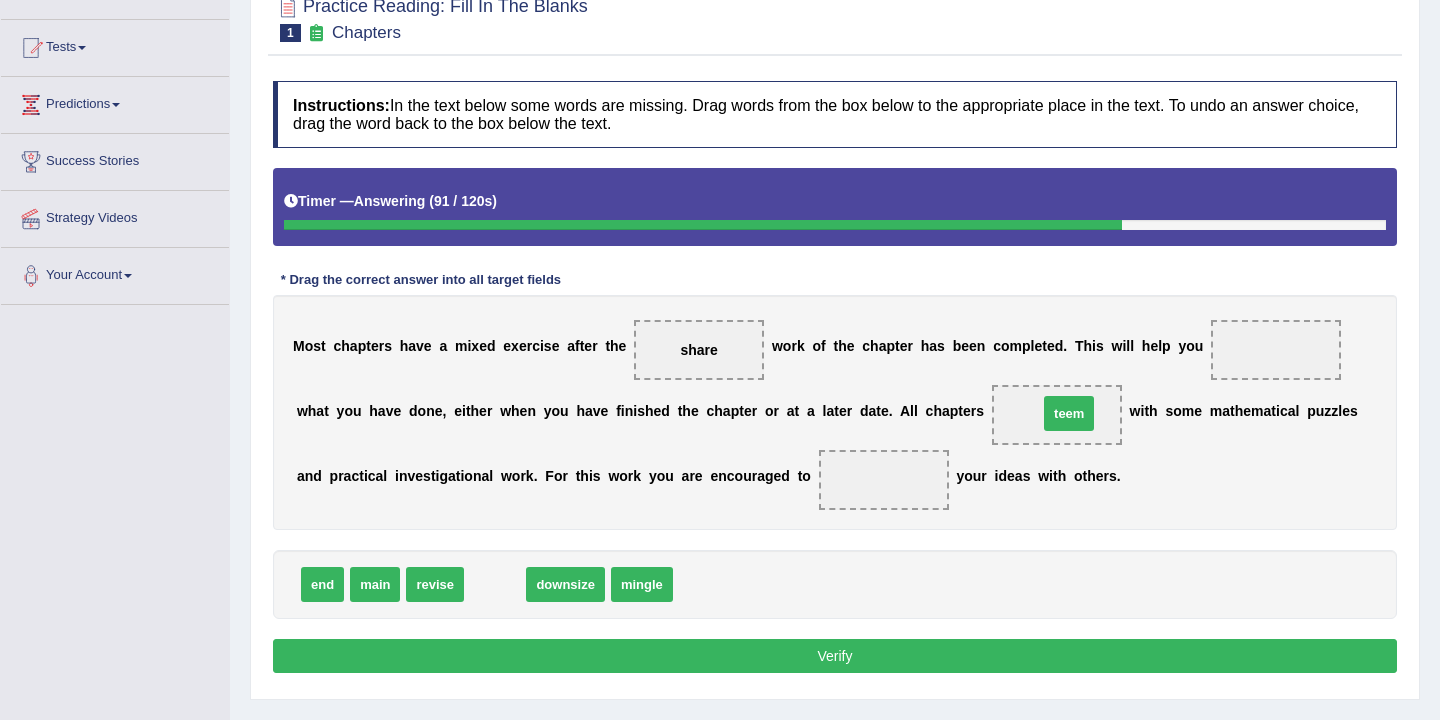 drag, startPoint x: 493, startPoint y: 582, endPoint x: 1067, endPoint y: 409, distance: 599.50397 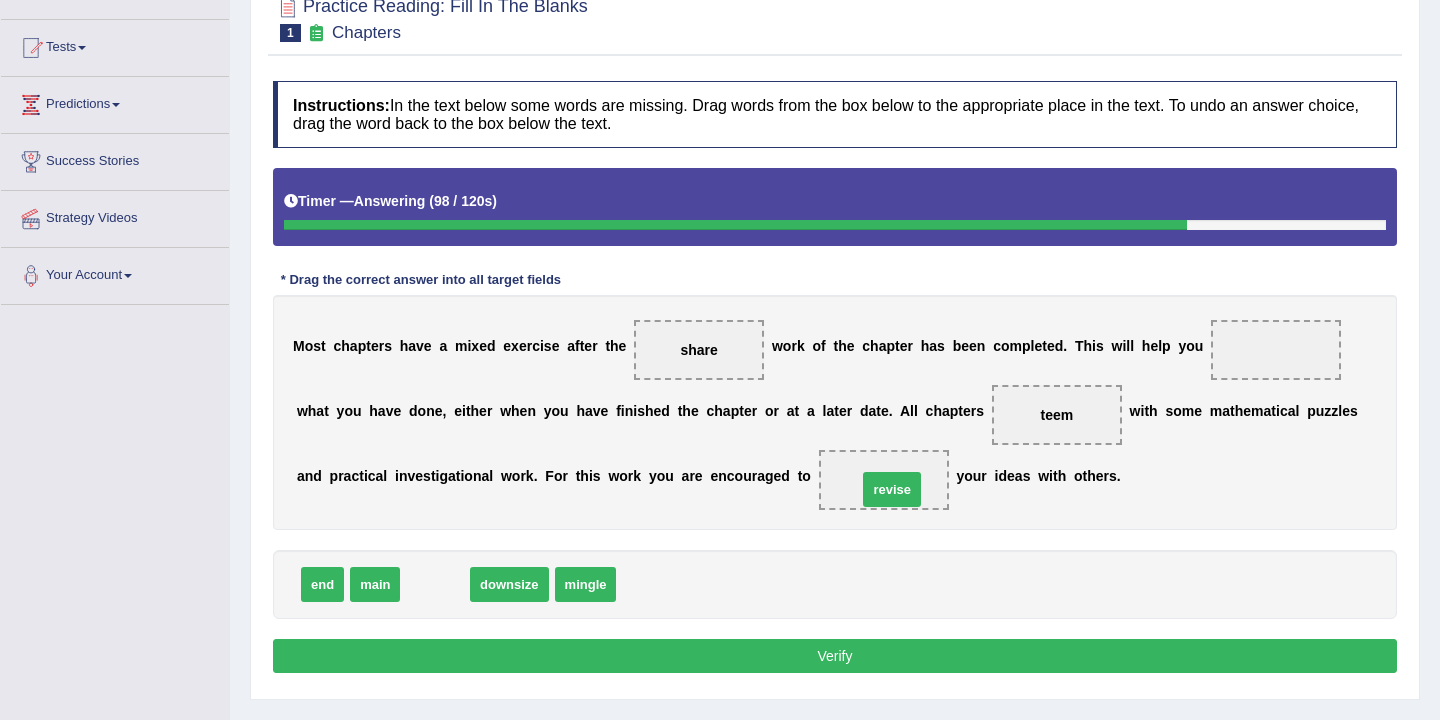 drag, startPoint x: 429, startPoint y: 600, endPoint x: 886, endPoint y: 504, distance: 466.9743 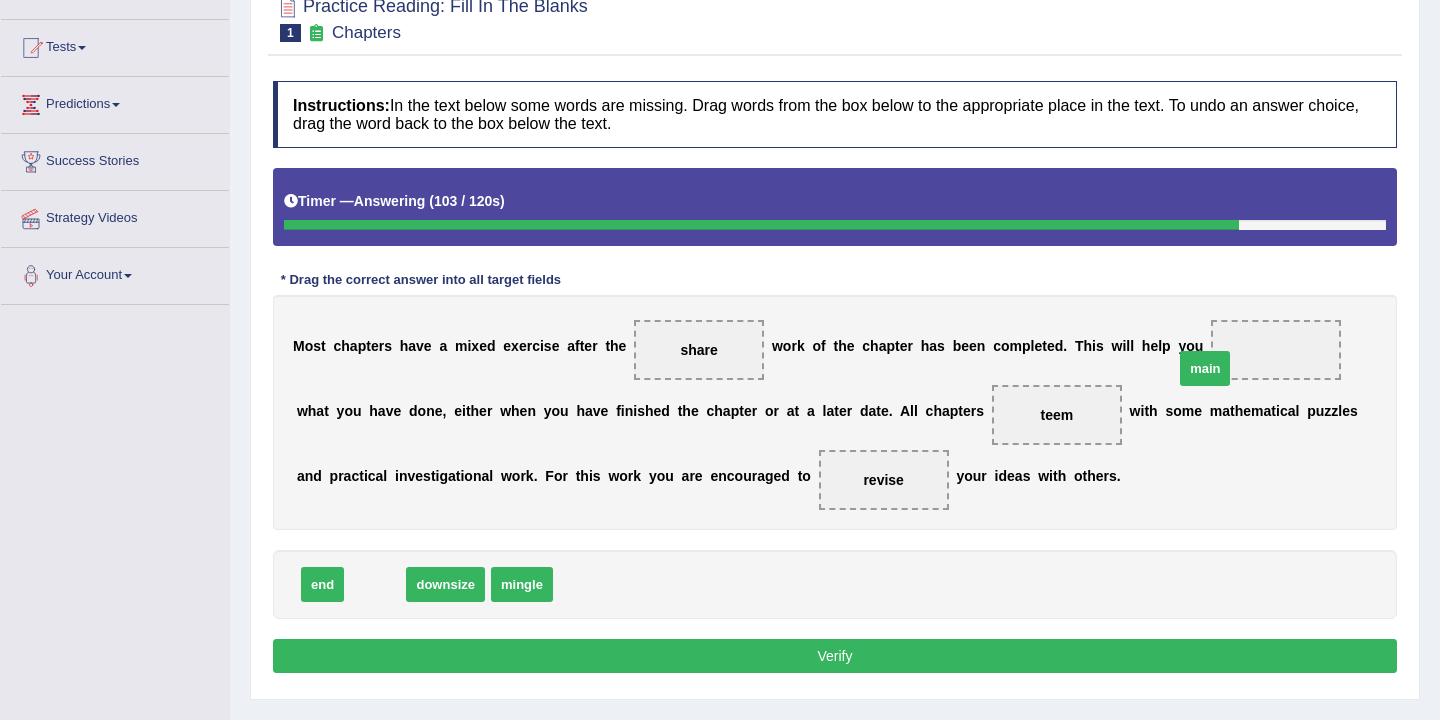 drag, startPoint x: 373, startPoint y: 581, endPoint x: 1203, endPoint y: 352, distance: 861.0116 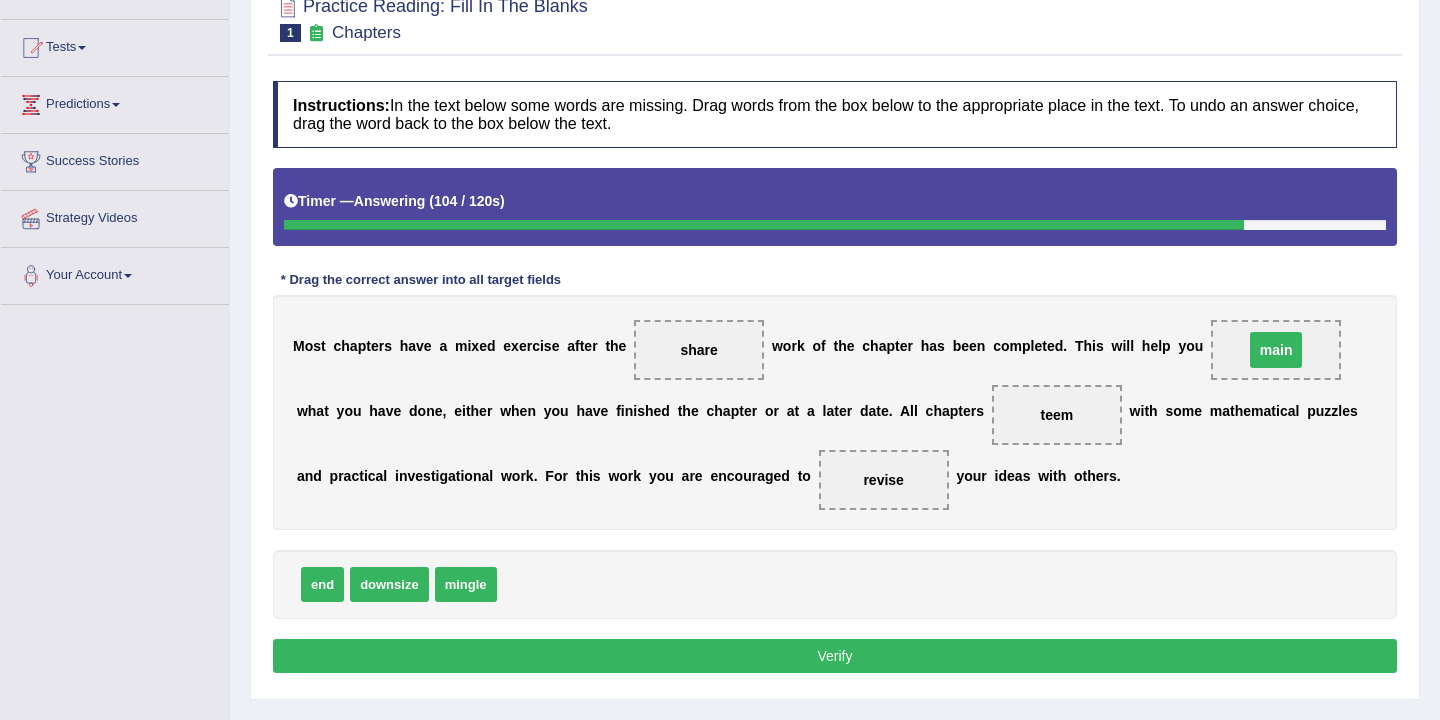 drag, startPoint x: 1203, startPoint y: 352, endPoint x: 1187, endPoint y: 349, distance: 16.27882 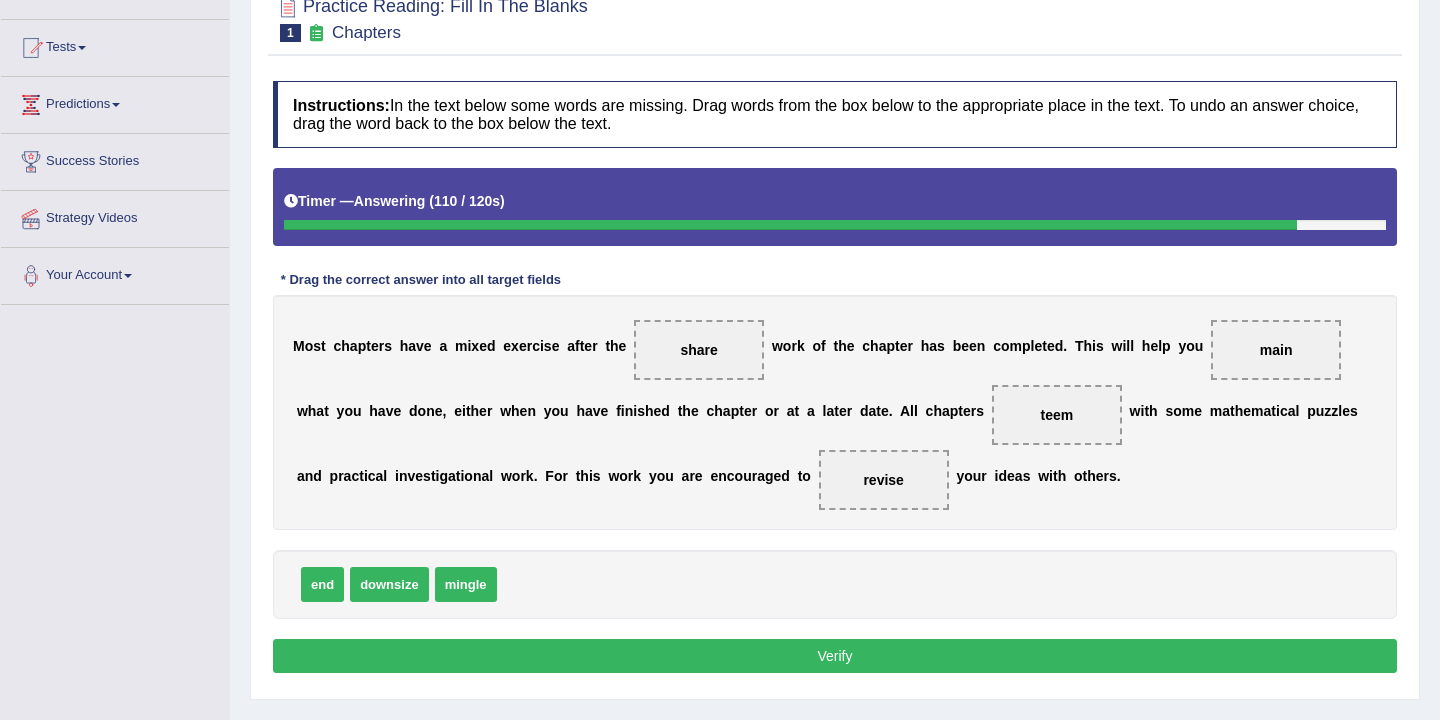 drag, startPoint x: 861, startPoint y: 482, endPoint x: 451, endPoint y: 578, distance: 421.08905 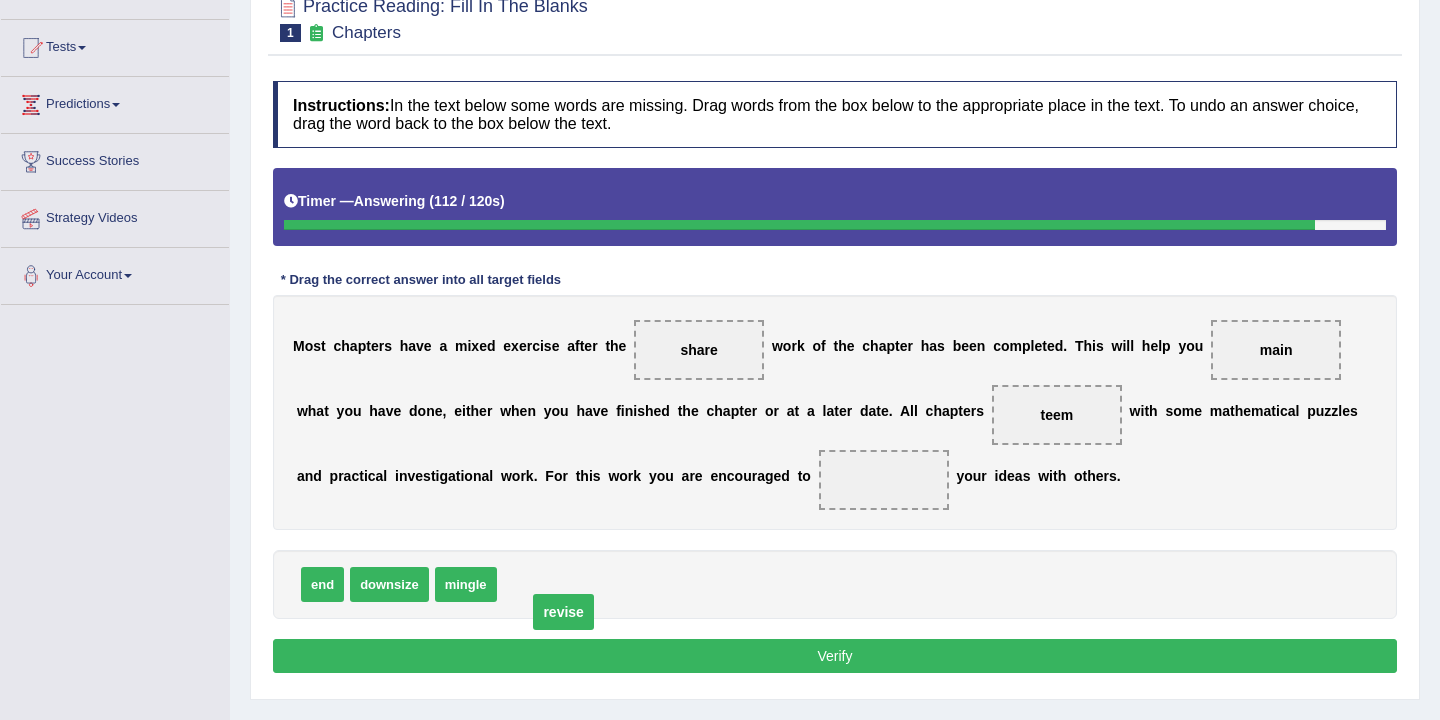 drag, startPoint x: 889, startPoint y: 473, endPoint x: 559, endPoint y: 593, distance: 351.141 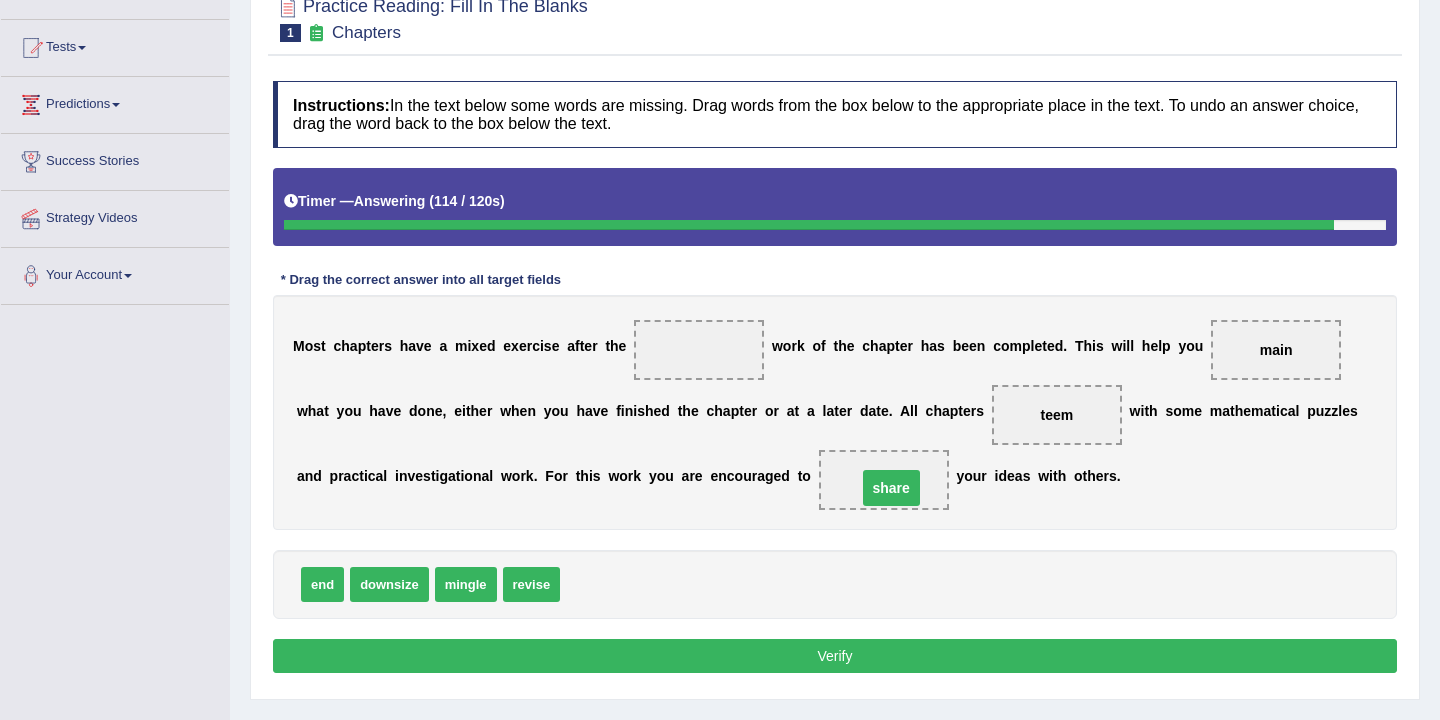 drag, startPoint x: 694, startPoint y: 353, endPoint x: 886, endPoint y: 491, distance: 236.44873 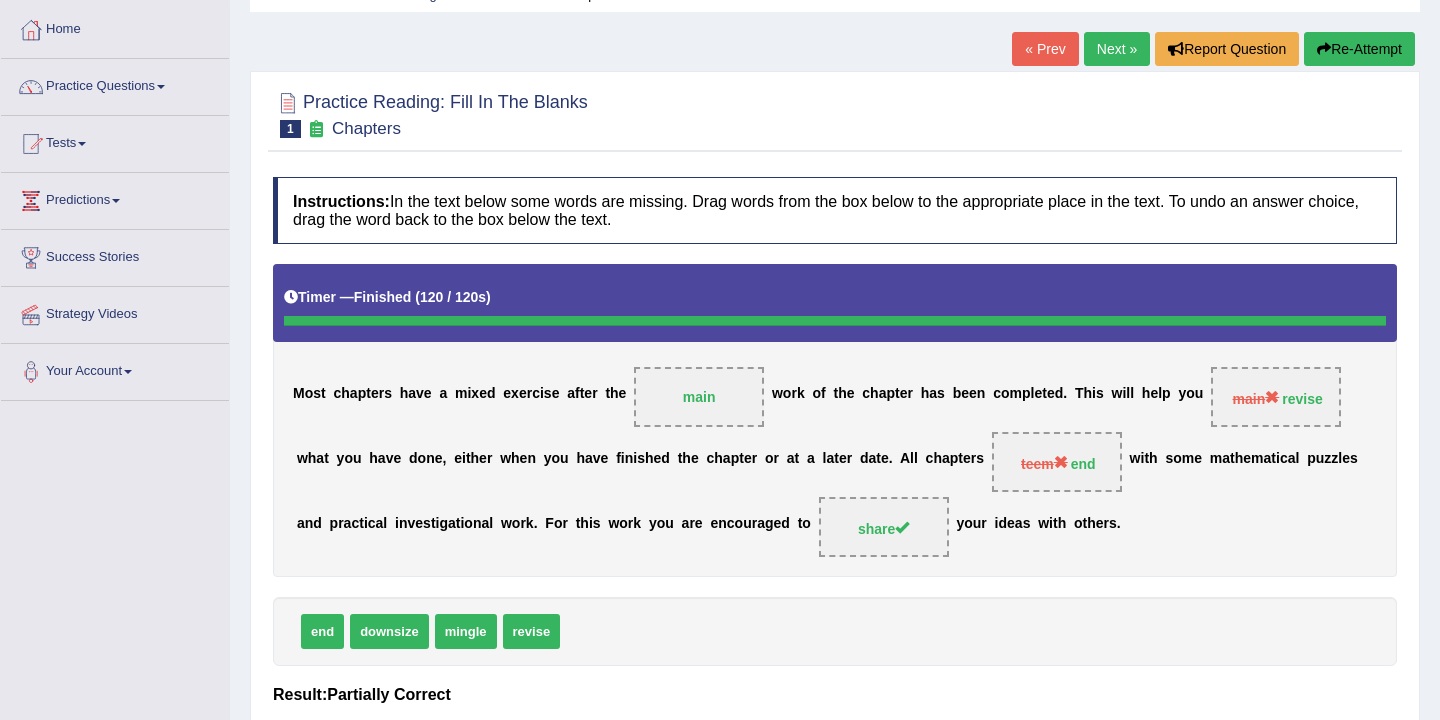 scroll, scrollTop: 94, scrollLeft: 0, axis: vertical 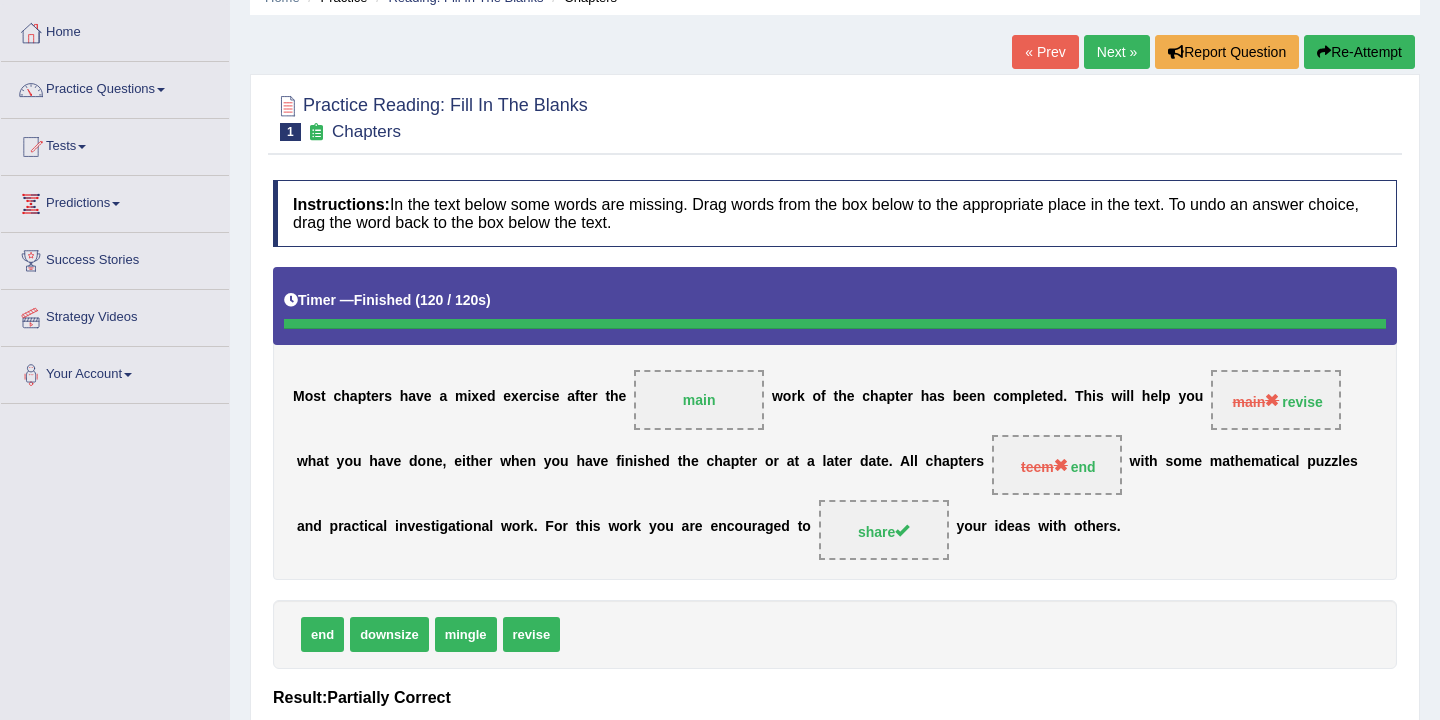 click on "Next »" at bounding box center (1117, 52) 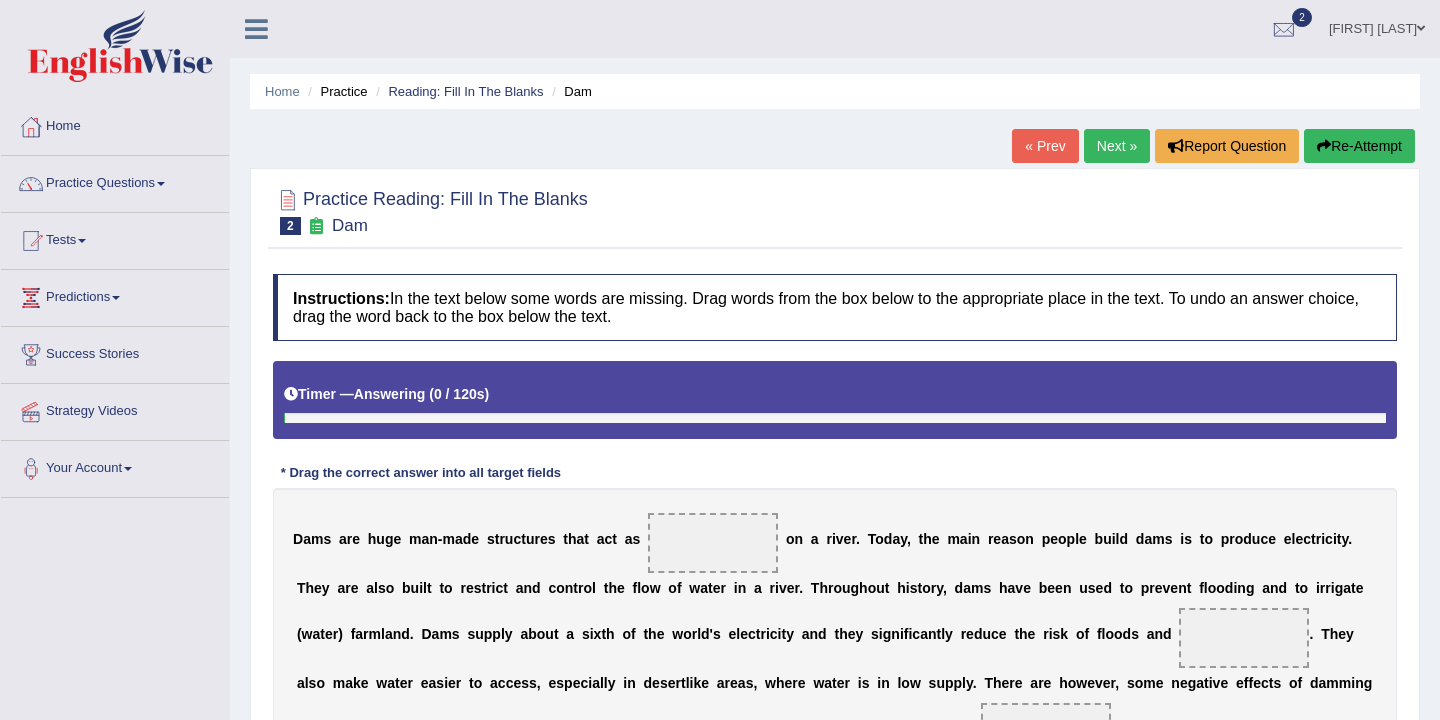 scroll, scrollTop: 0, scrollLeft: 0, axis: both 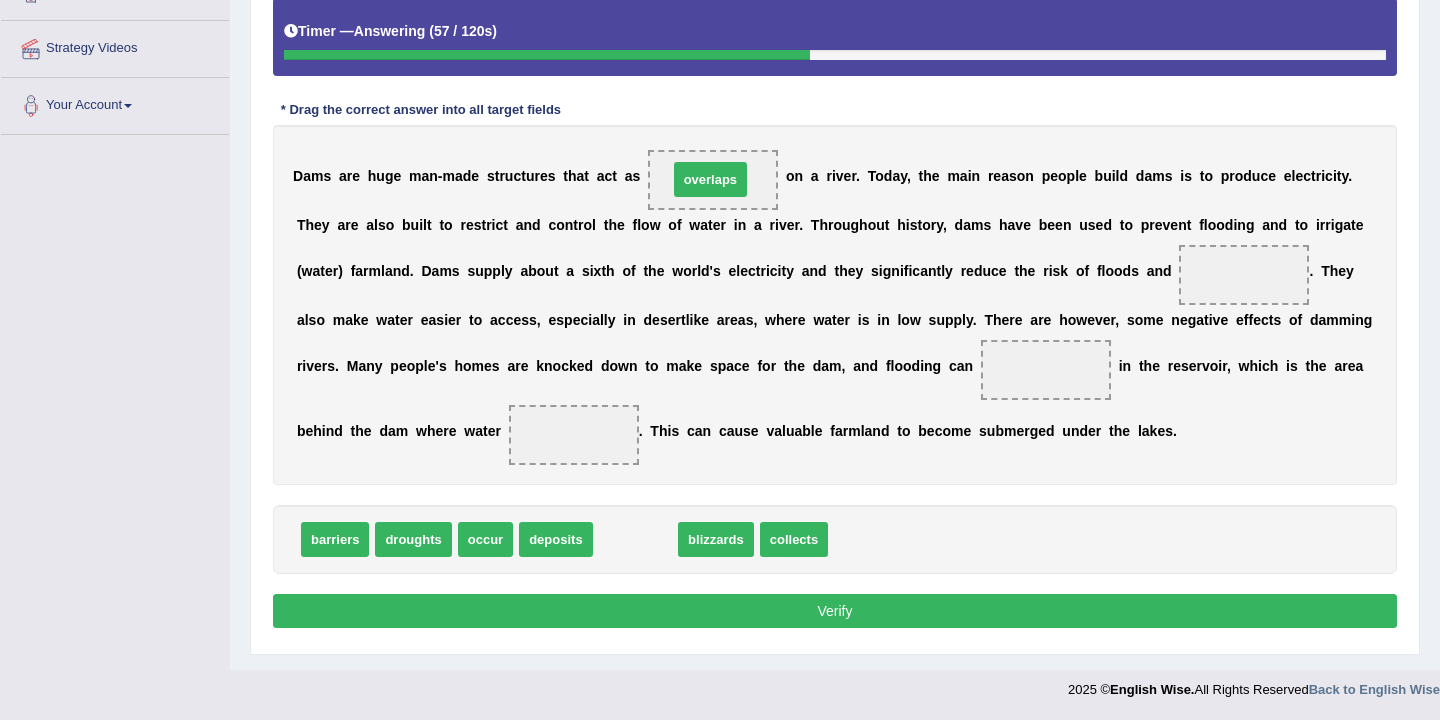 drag, startPoint x: 645, startPoint y: 536, endPoint x: 721, endPoint y: 175, distance: 368.91327 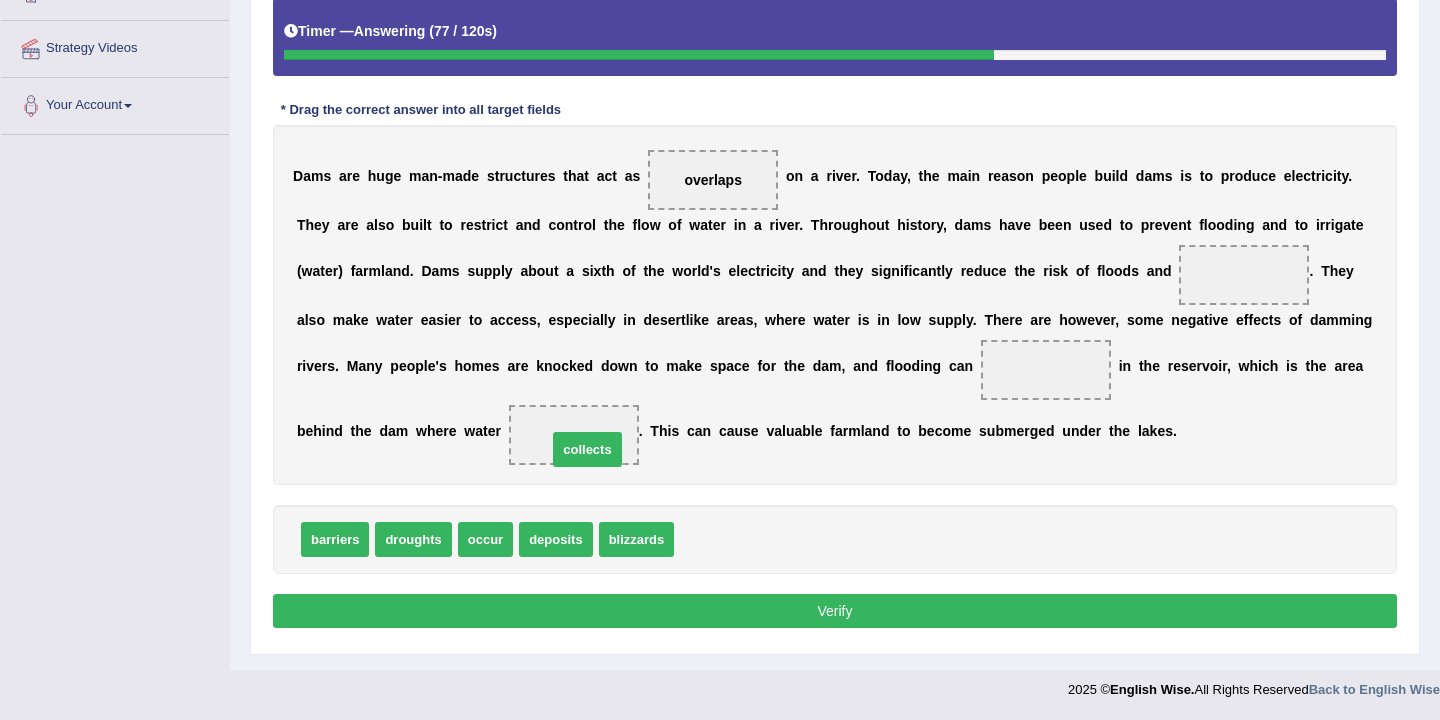 drag, startPoint x: 729, startPoint y: 538, endPoint x: 602, endPoint y: 445, distance: 157.4103 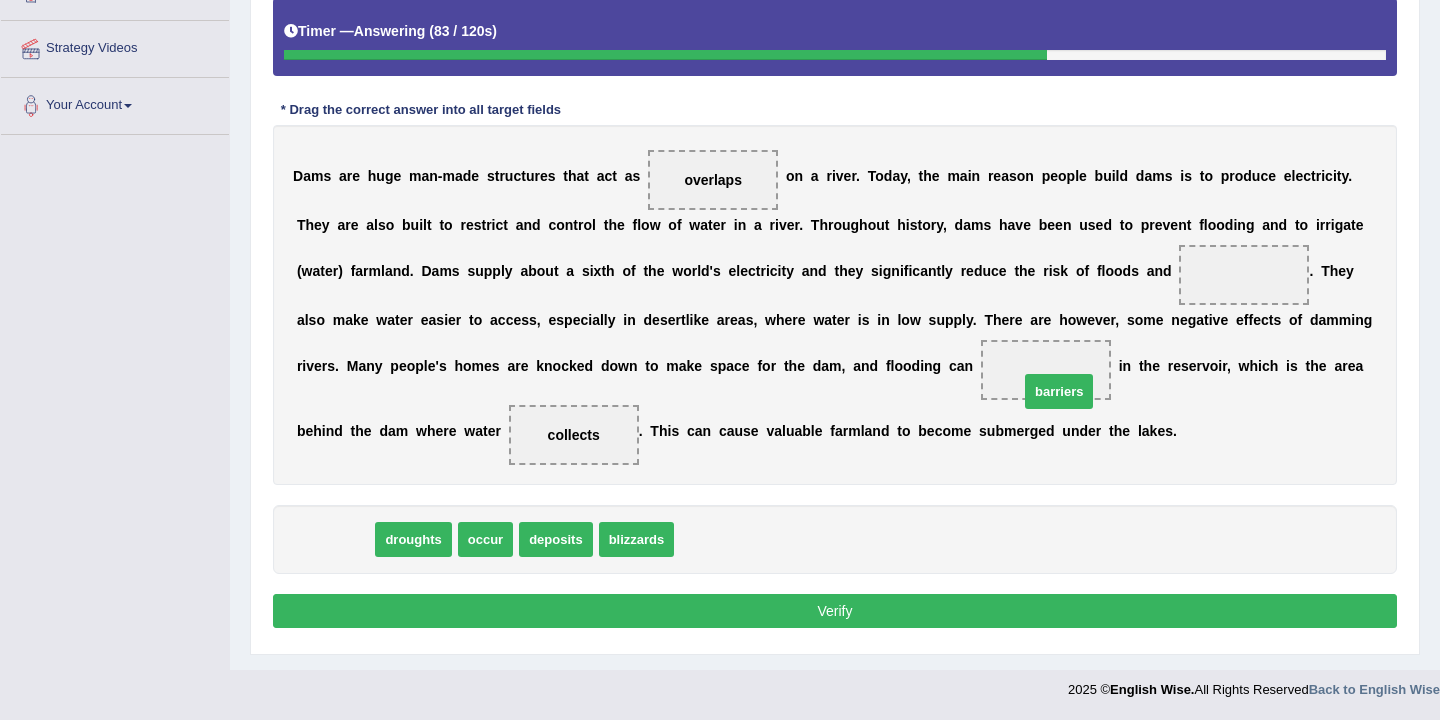 drag, startPoint x: 339, startPoint y: 539, endPoint x: 1067, endPoint y: 390, distance: 743.0915 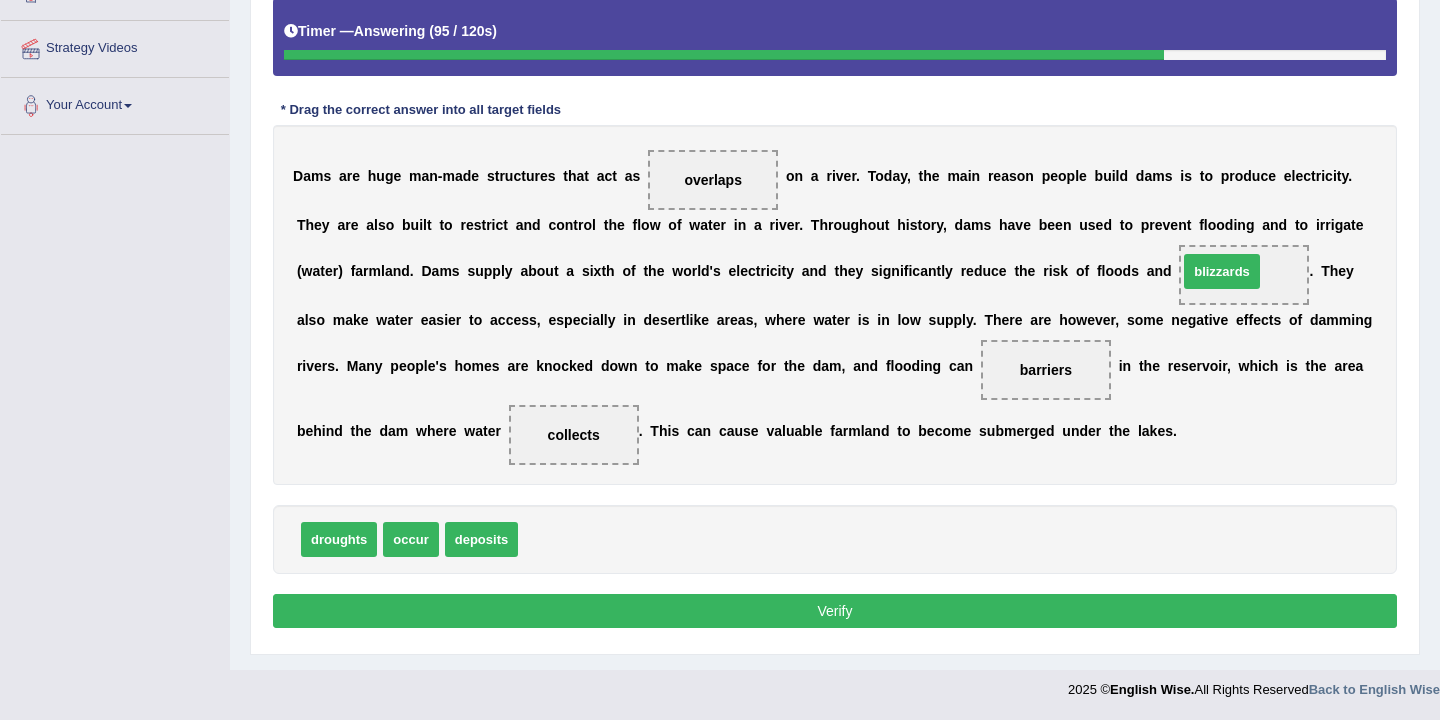 drag, startPoint x: 547, startPoint y: 541, endPoint x: 1207, endPoint y: 274, distance: 711.96136 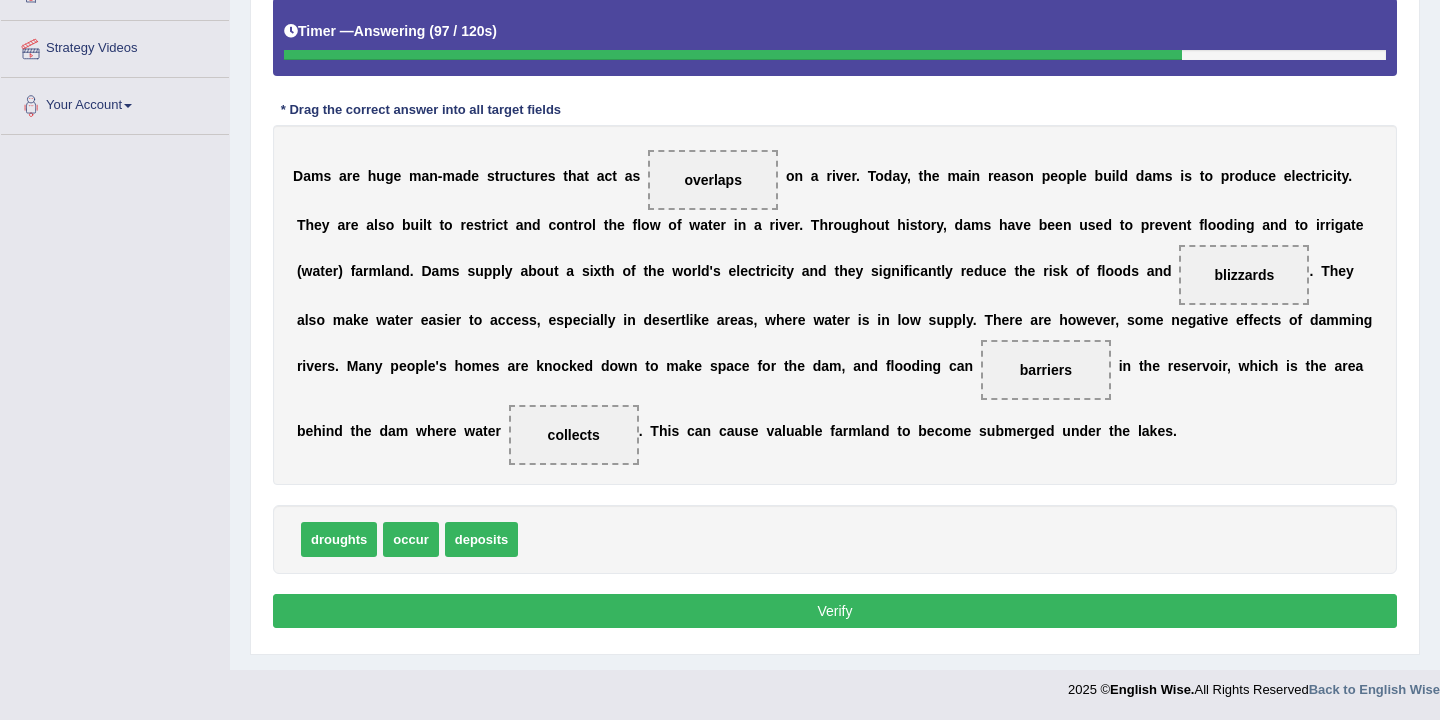 click on "Verify" at bounding box center (835, 611) 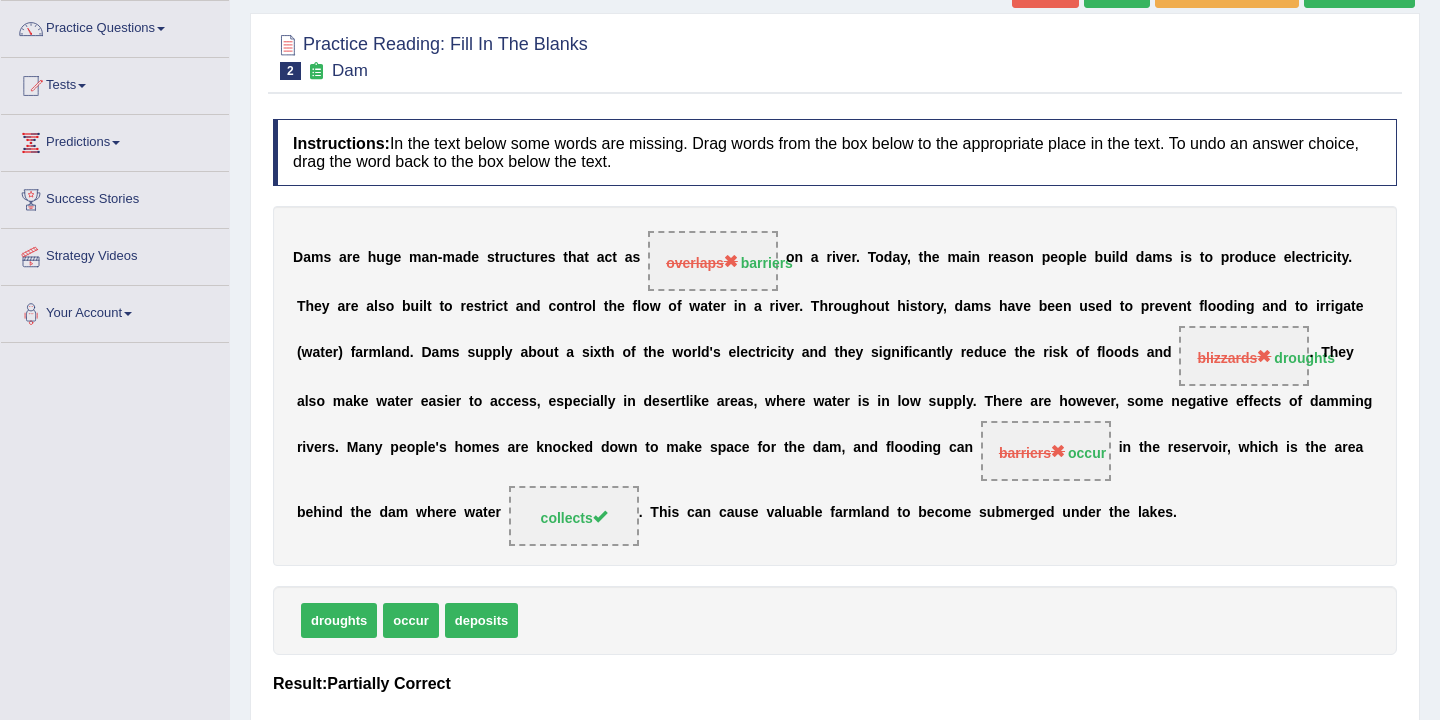 scroll, scrollTop: 0, scrollLeft: 0, axis: both 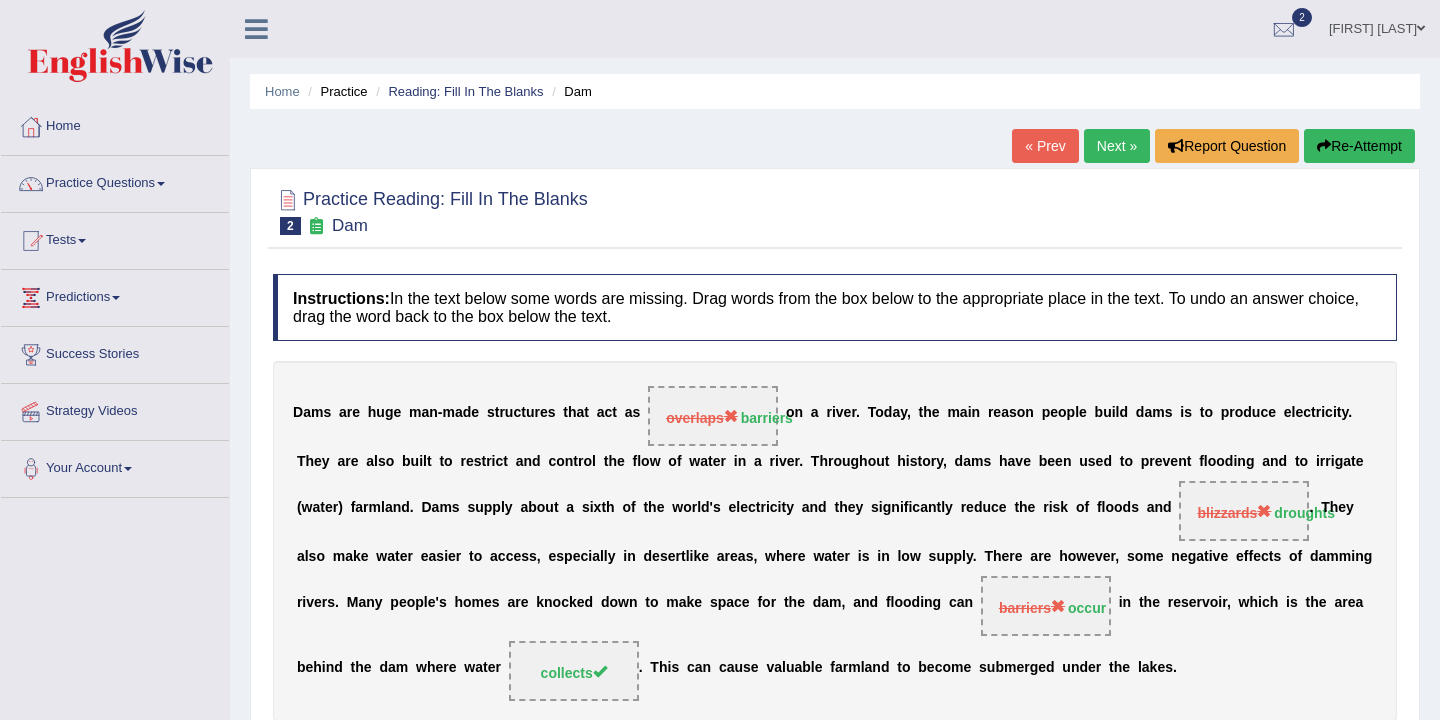 click on "Next »" at bounding box center [1117, 146] 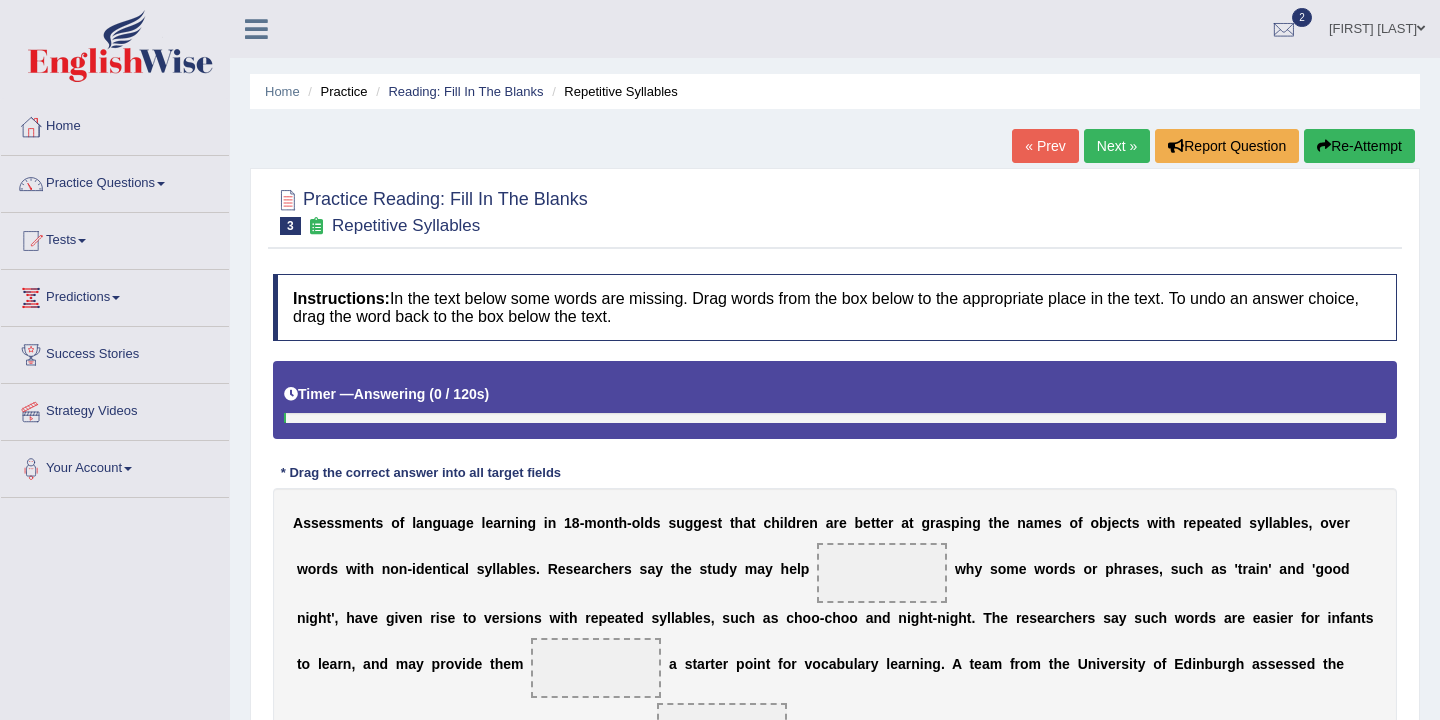 scroll, scrollTop: 0, scrollLeft: 0, axis: both 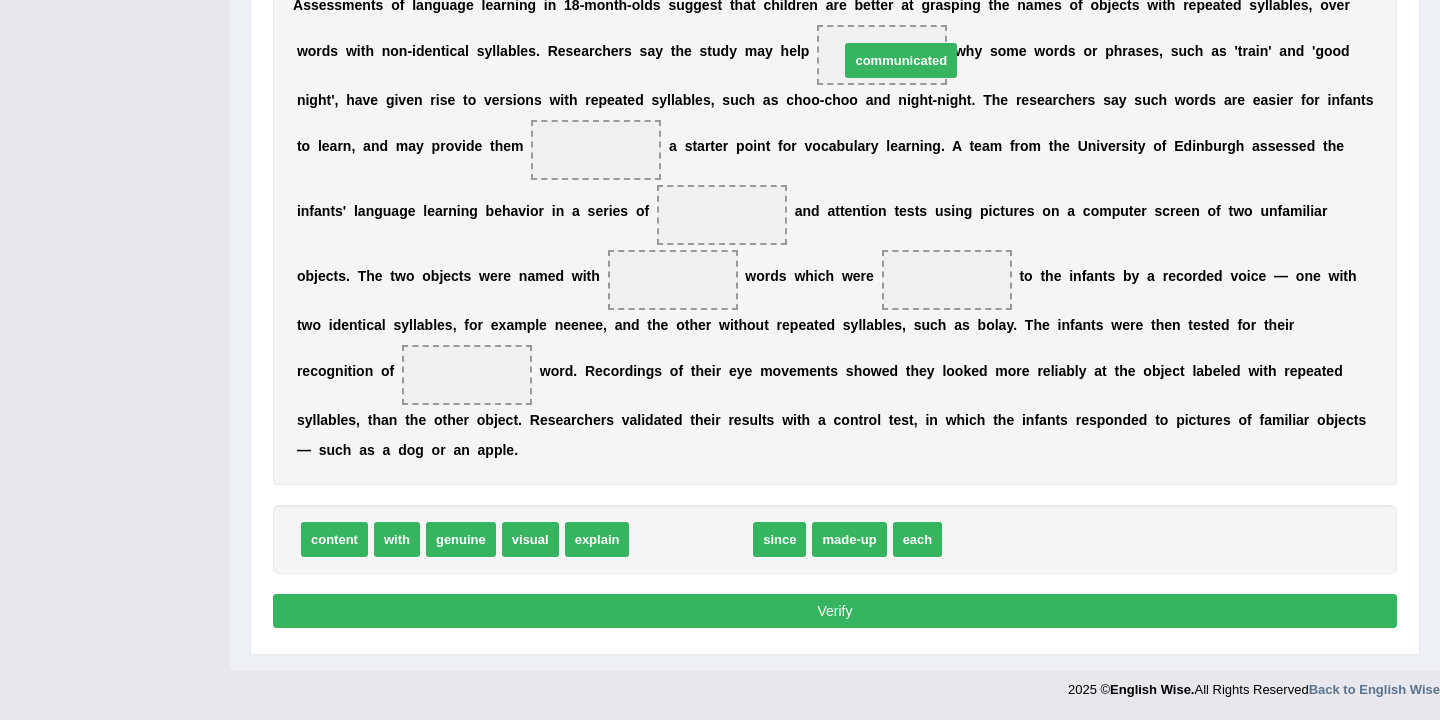 drag, startPoint x: 688, startPoint y: 542, endPoint x: 897, endPoint y: 63, distance: 522.6108 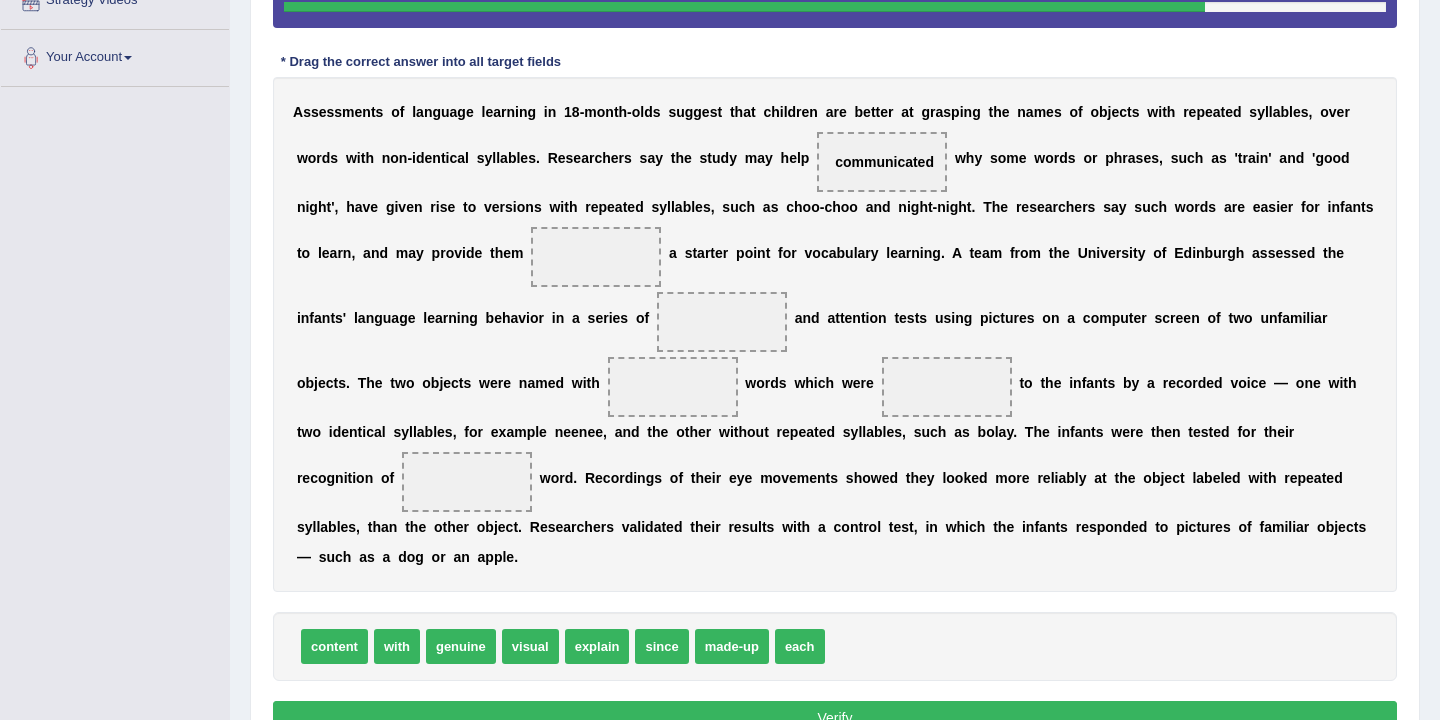 scroll, scrollTop: 420, scrollLeft: 0, axis: vertical 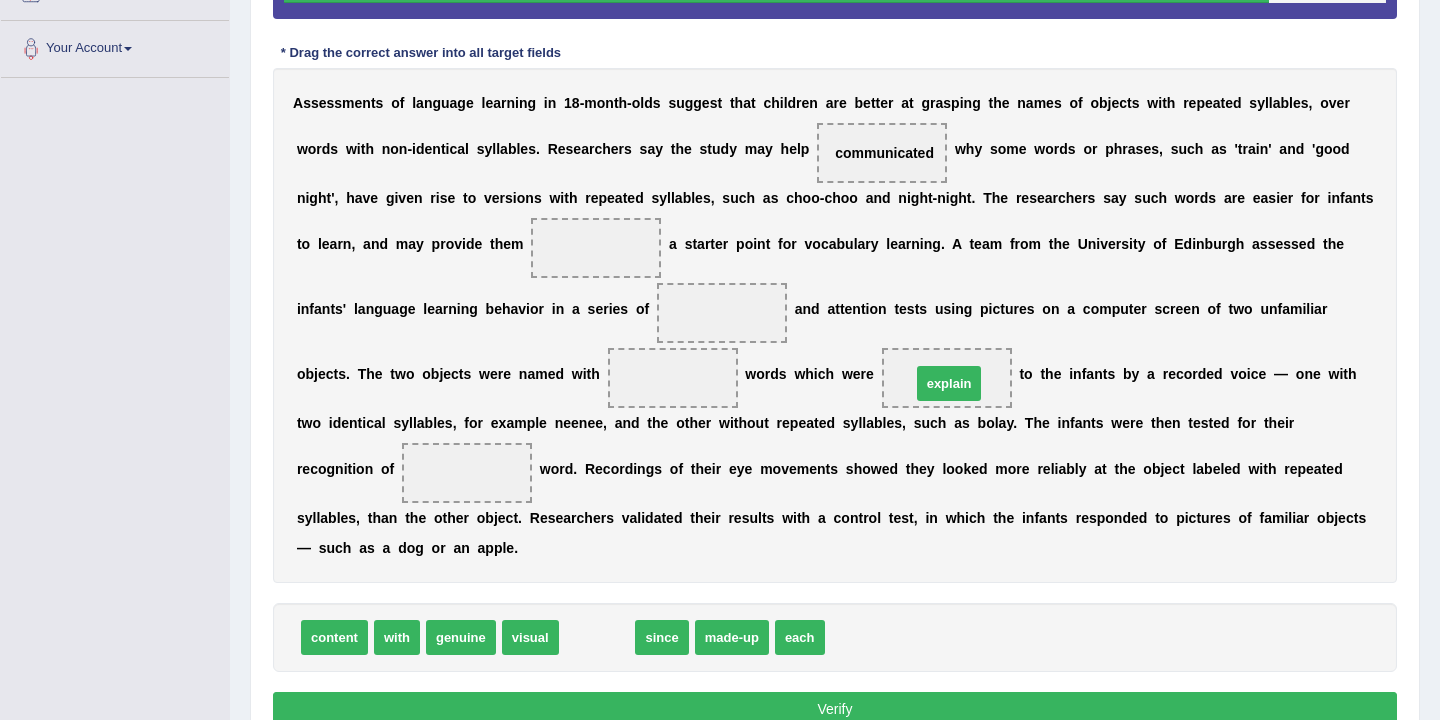 drag, startPoint x: 595, startPoint y: 642, endPoint x: 947, endPoint y: 388, distance: 434.07373 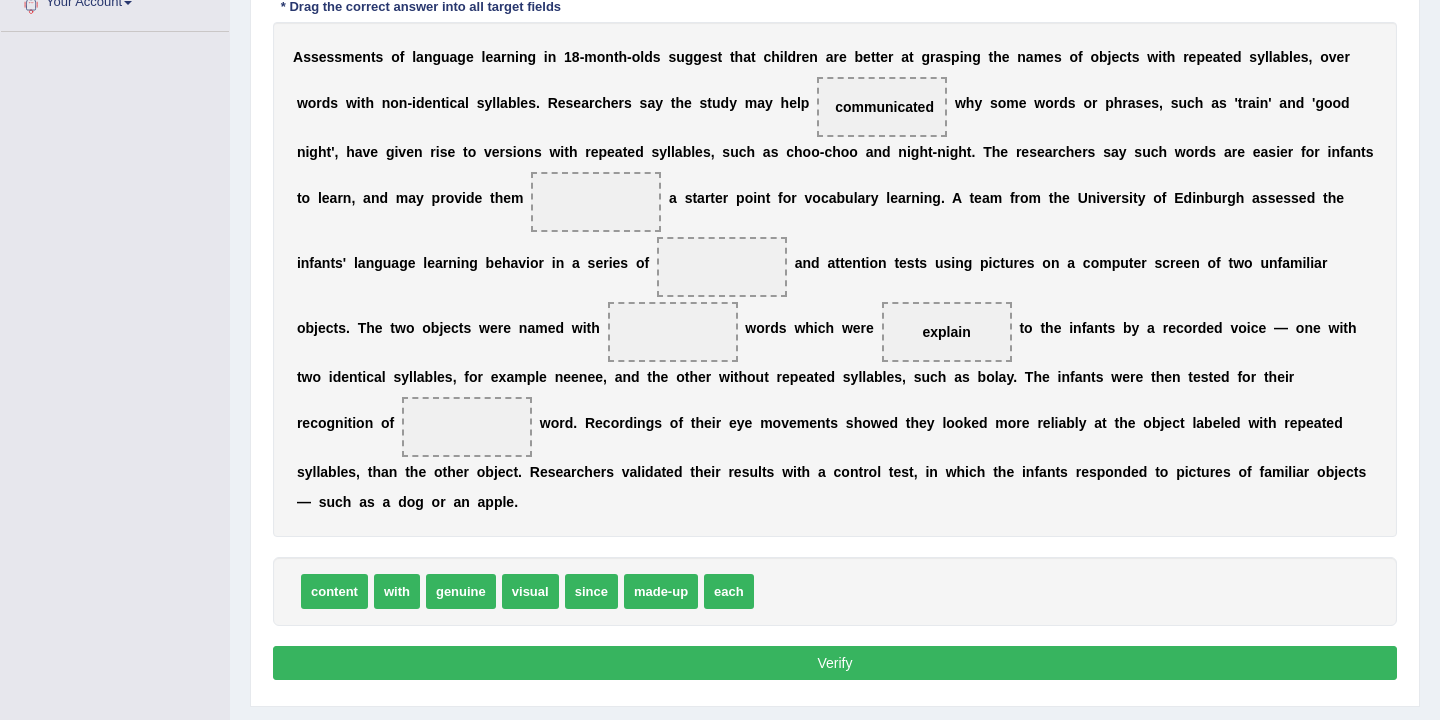scroll, scrollTop: 463, scrollLeft: 0, axis: vertical 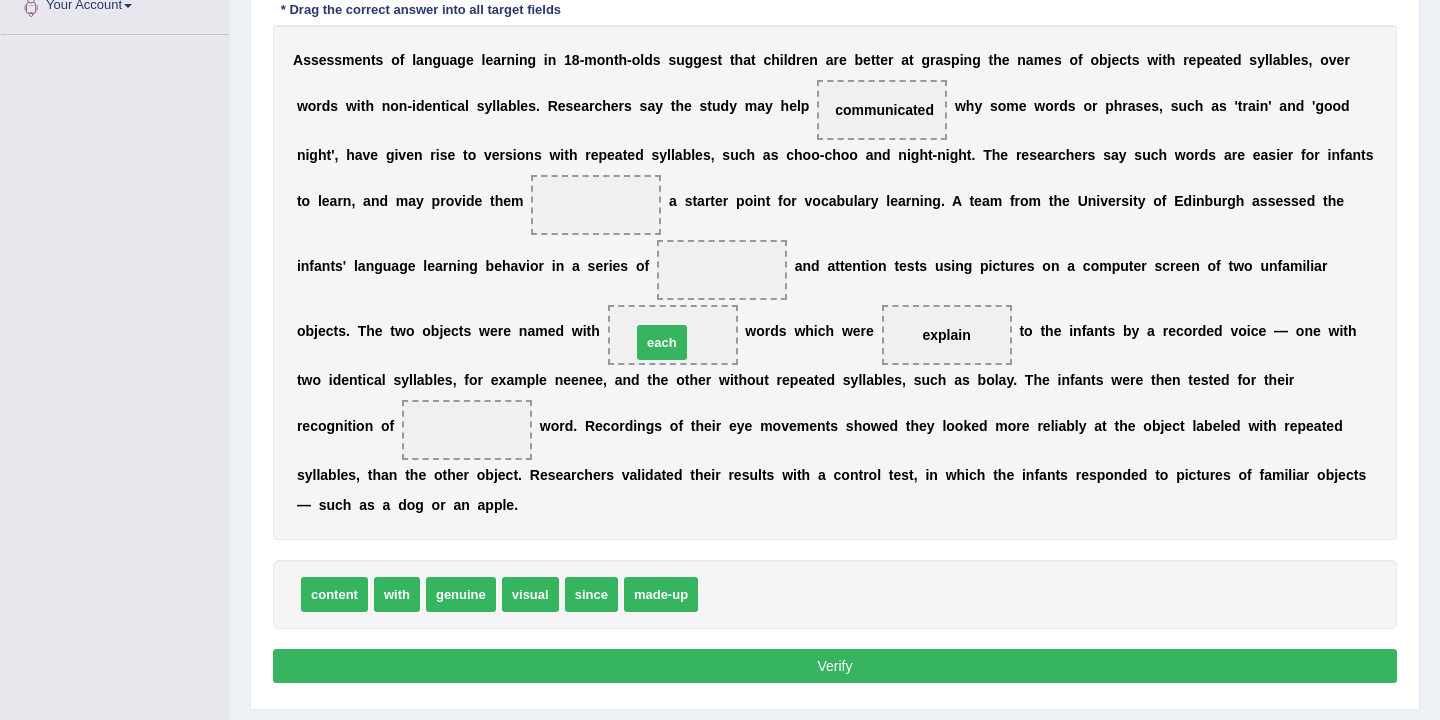 drag, startPoint x: 735, startPoint y: 592, endPoint x: 668, endPoint y: 340, distance: 260.75467 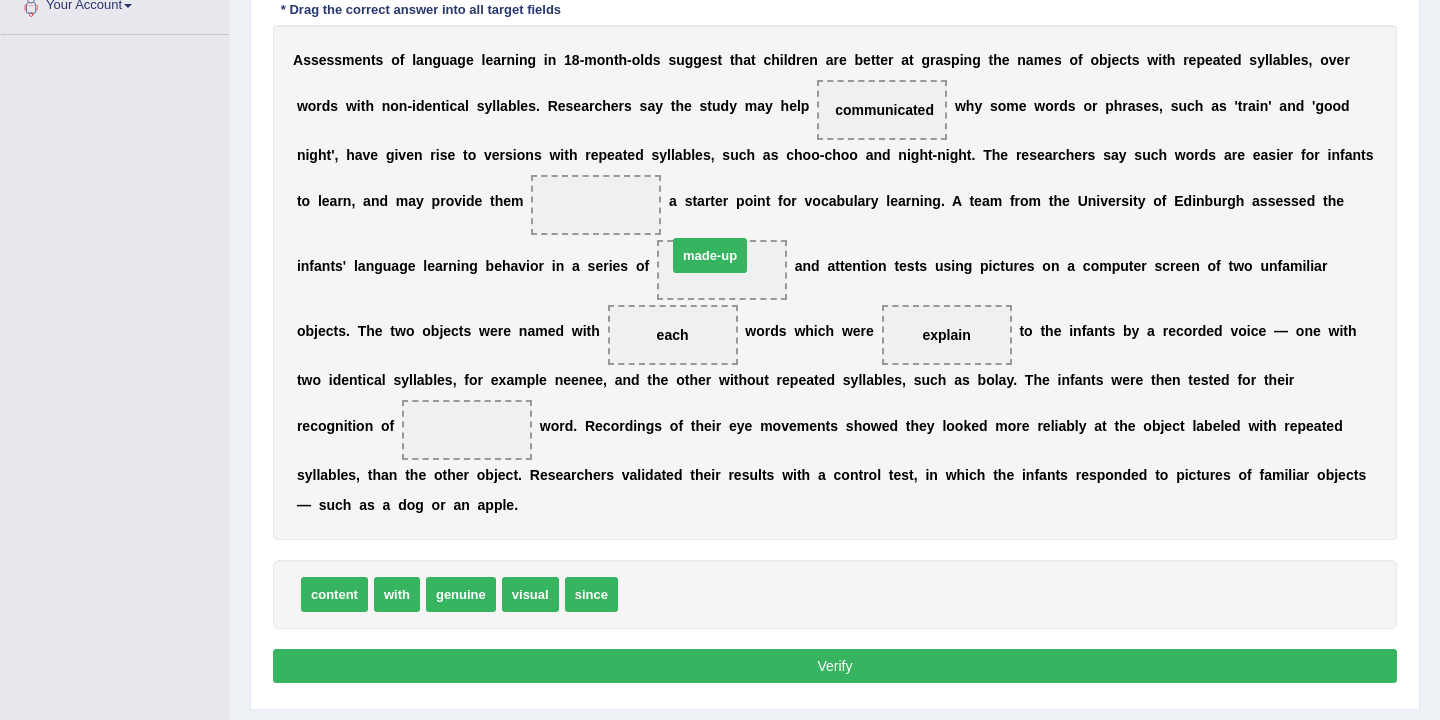 drag, startPoint x: 652, startPoint y: 602, endPoint x: 702, endPoint y: 263, distance: 342.66748 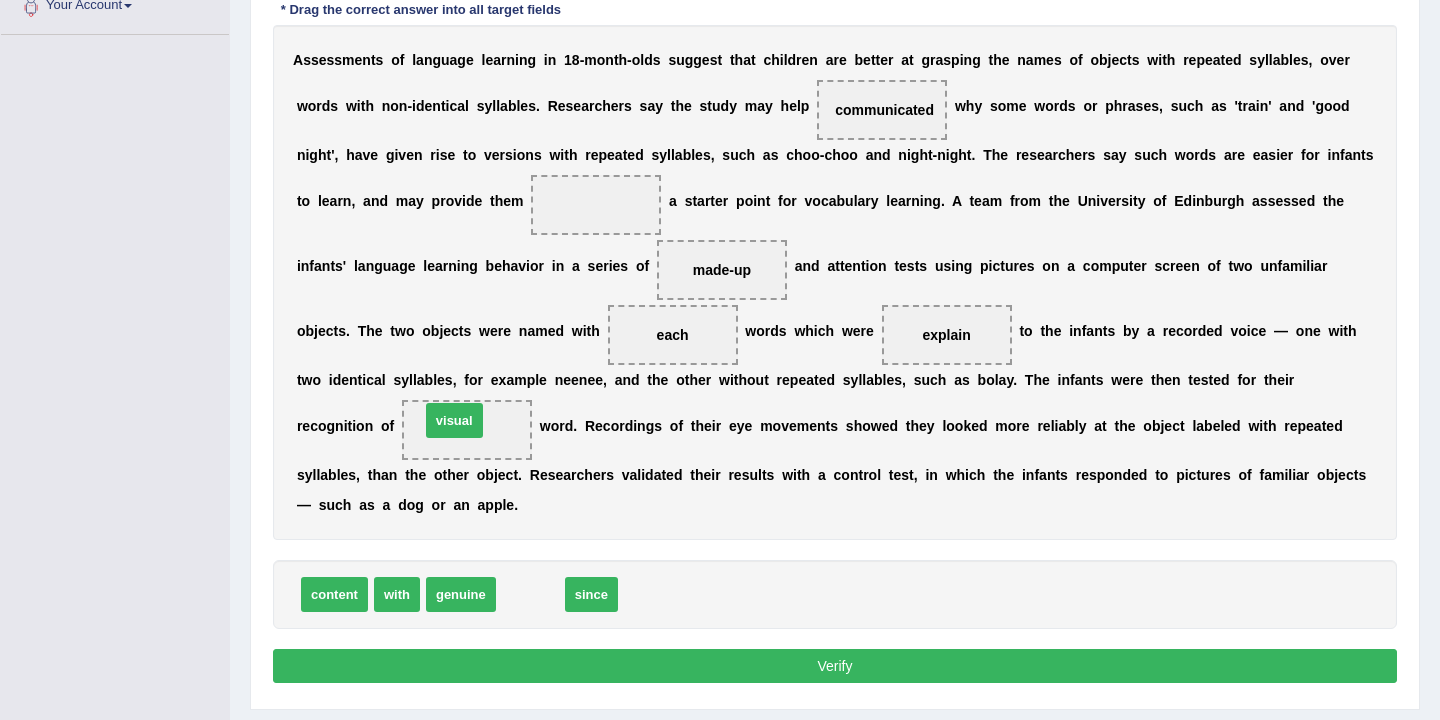 drag, startPoint x: 522, startPoint y: 595, endPoint x: 446, endPoint y: 421, distance: 189.87364 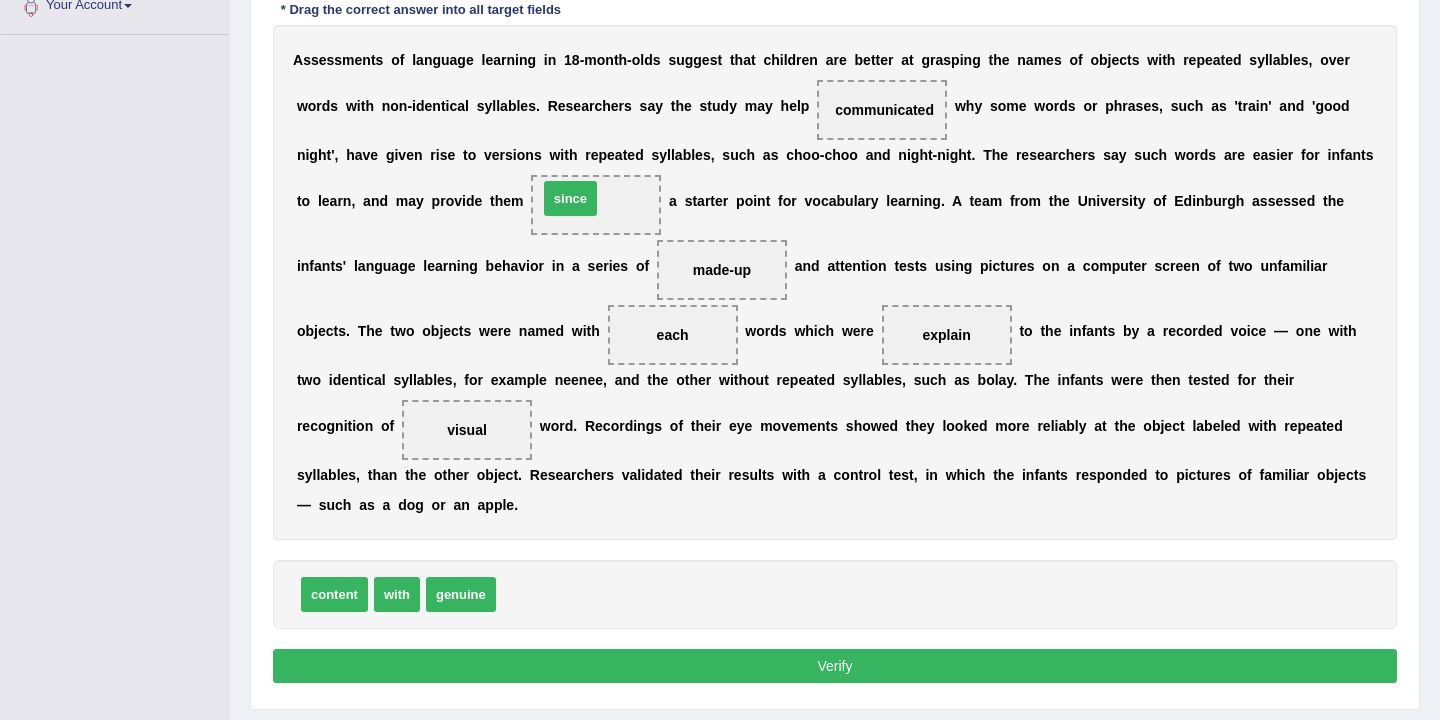drag, startPoint x: 528, startPoint y: 606, endPoint x: 574, endPoint y: 220, distance: 388.73126 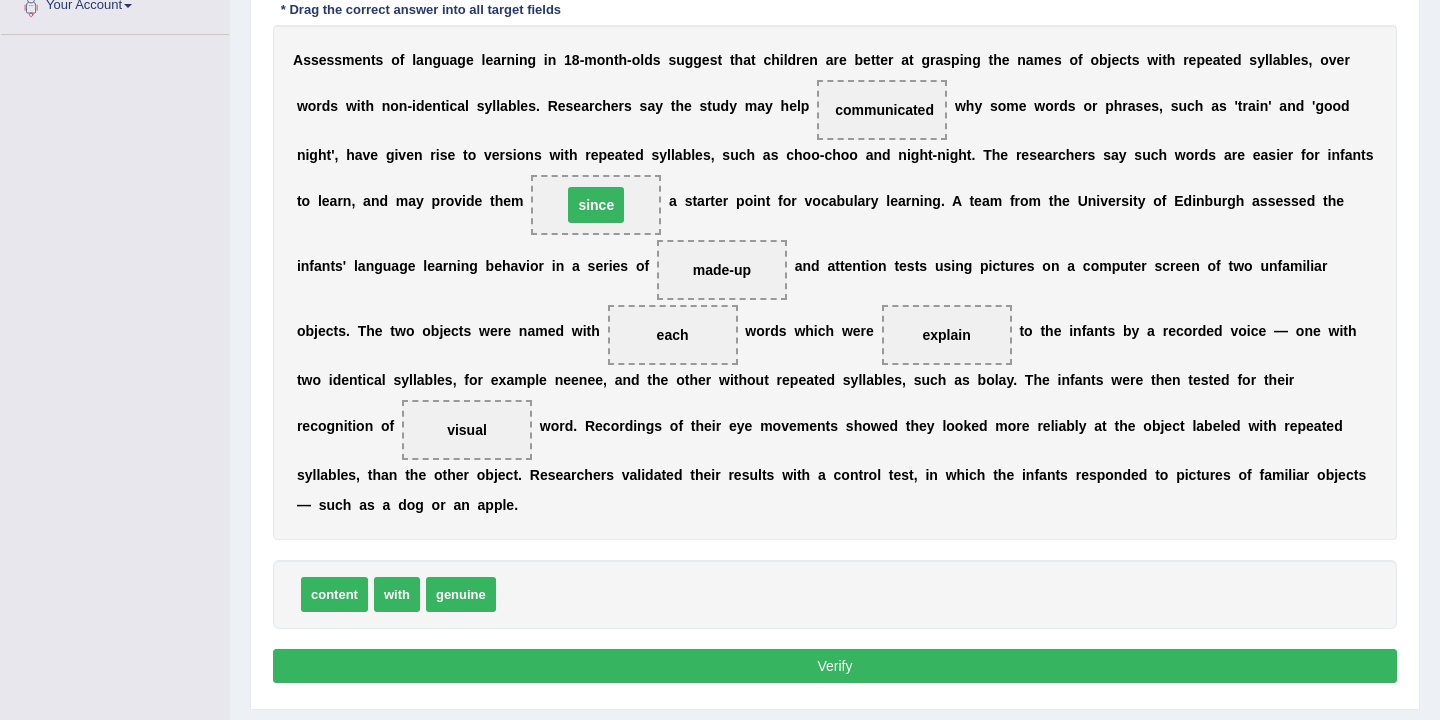 scroll, scrollTop: 463, scrollLeft: 0, axis: vertical 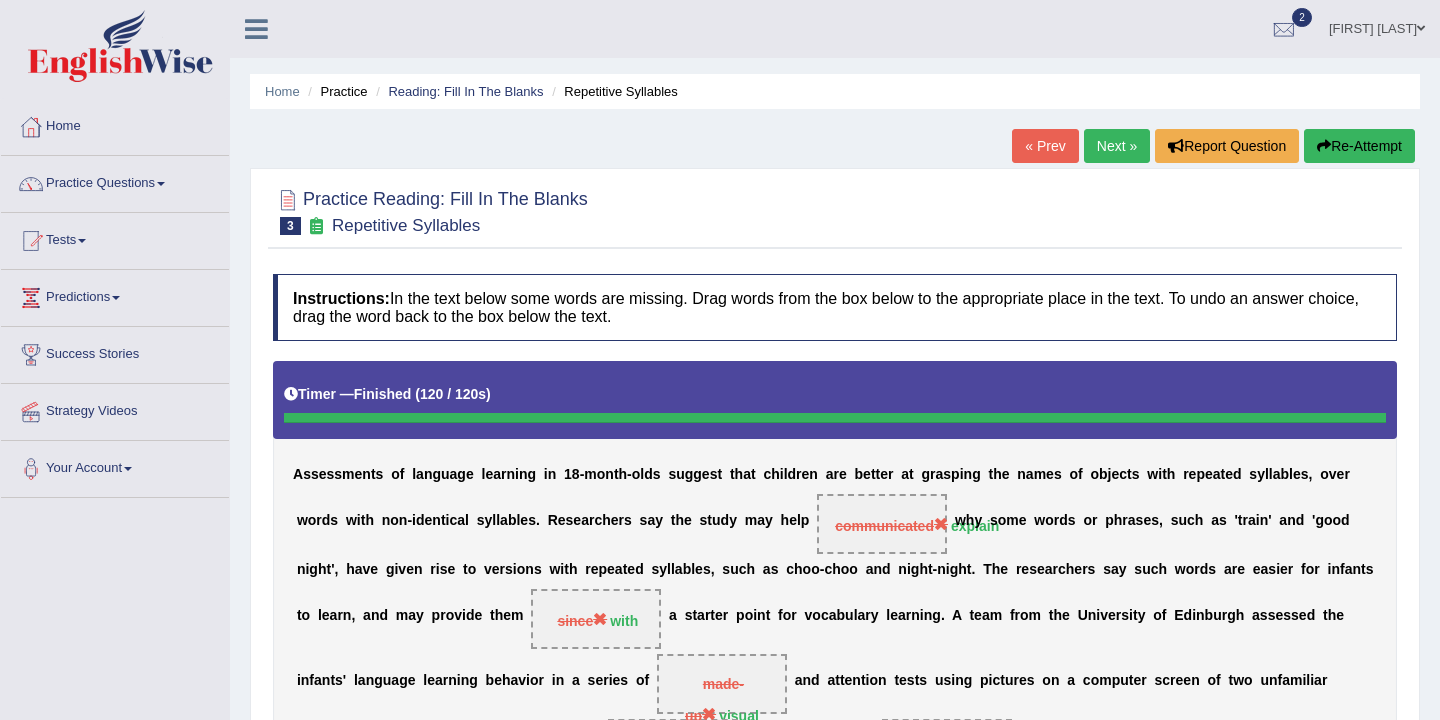 click on "Re-Attempt" at bounding box center (1359, 146) 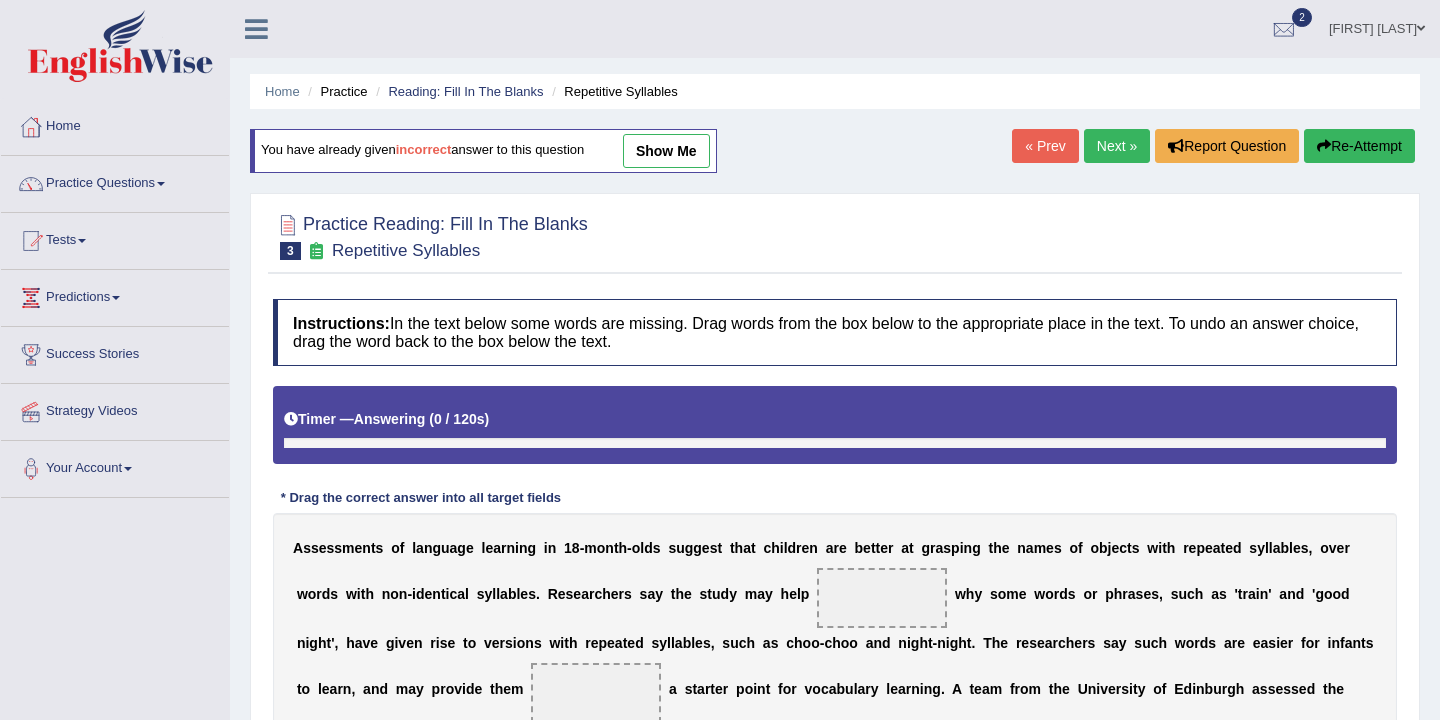 scroll, scrollTop: 0, scrollLeft: 0, axis: both 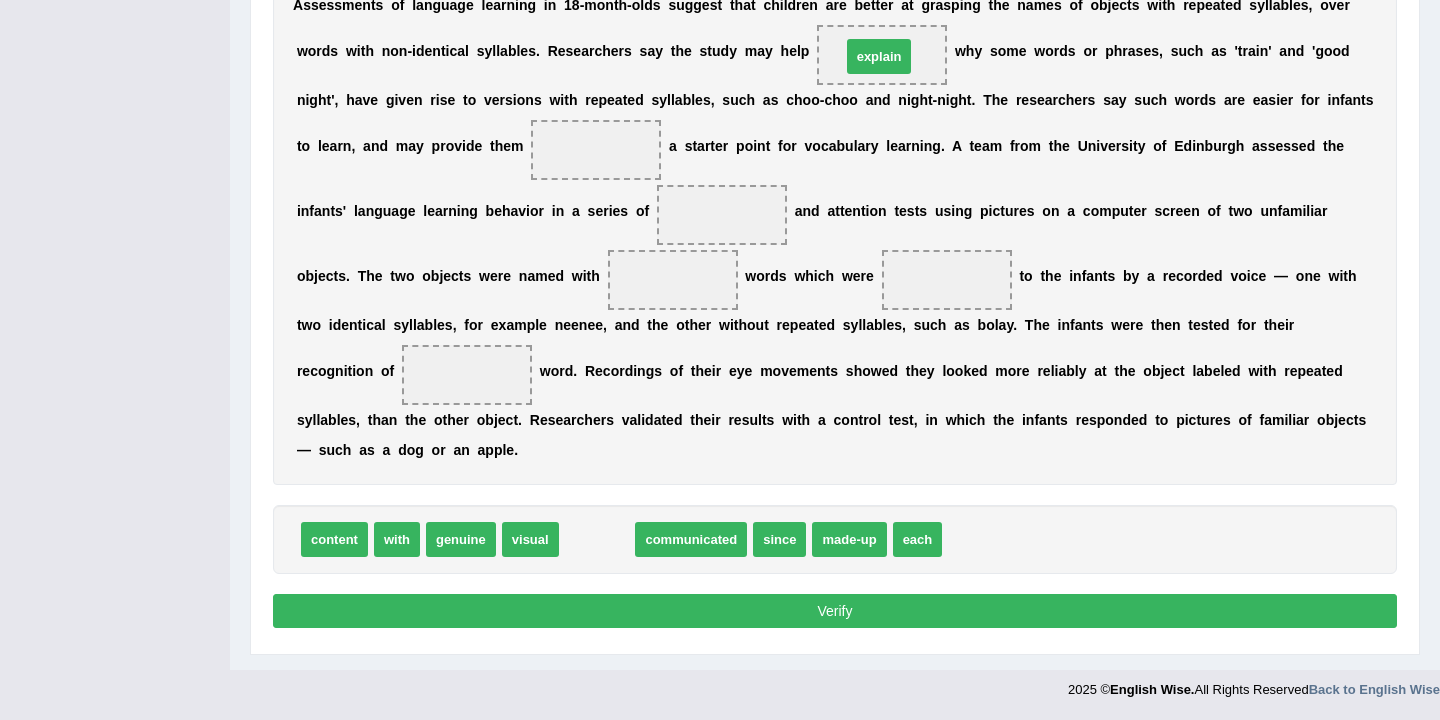drag, startPoint x: 593, startPoint y: 538, endPoint x: 874, endPoint y: 55, distance: 558.79333 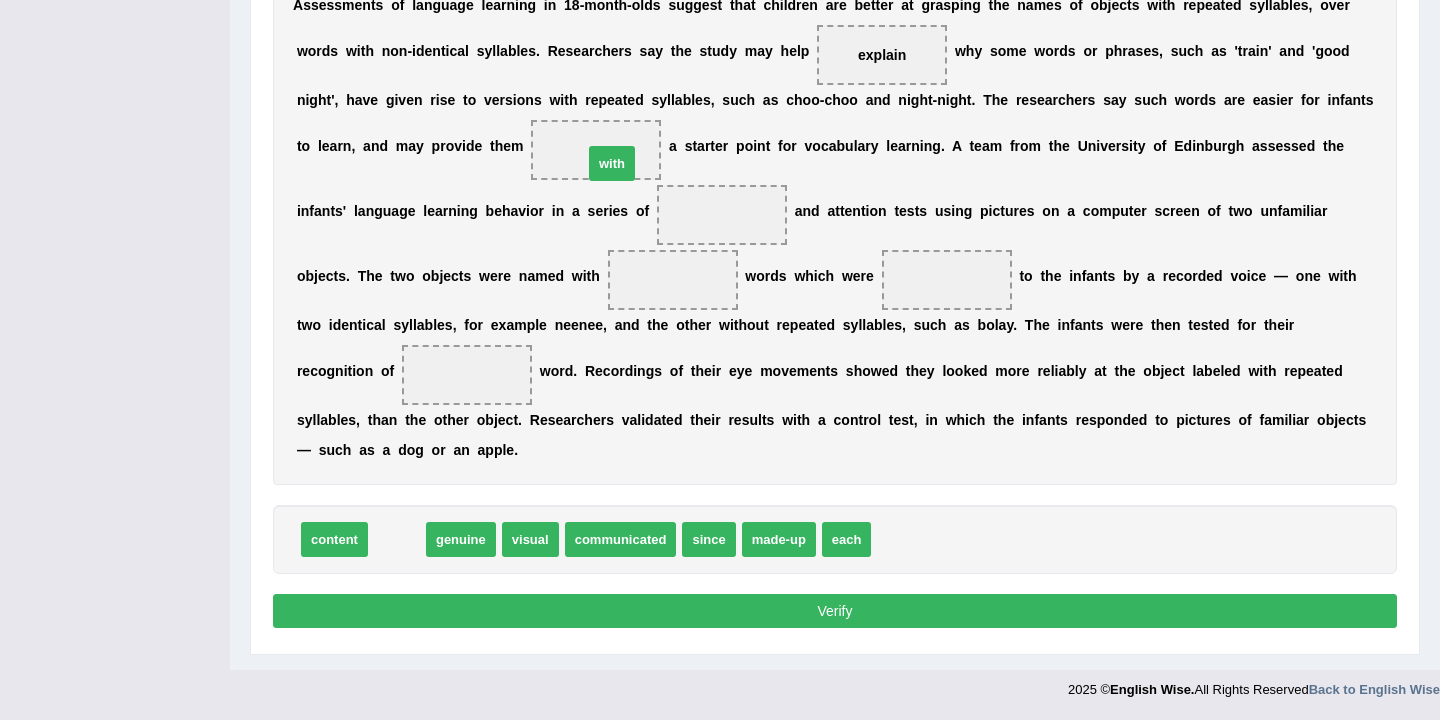 drag, startPoint x: 388, startPoint y: 539, endPoint x: 602, endPoint y: 153, distance: 441.35248 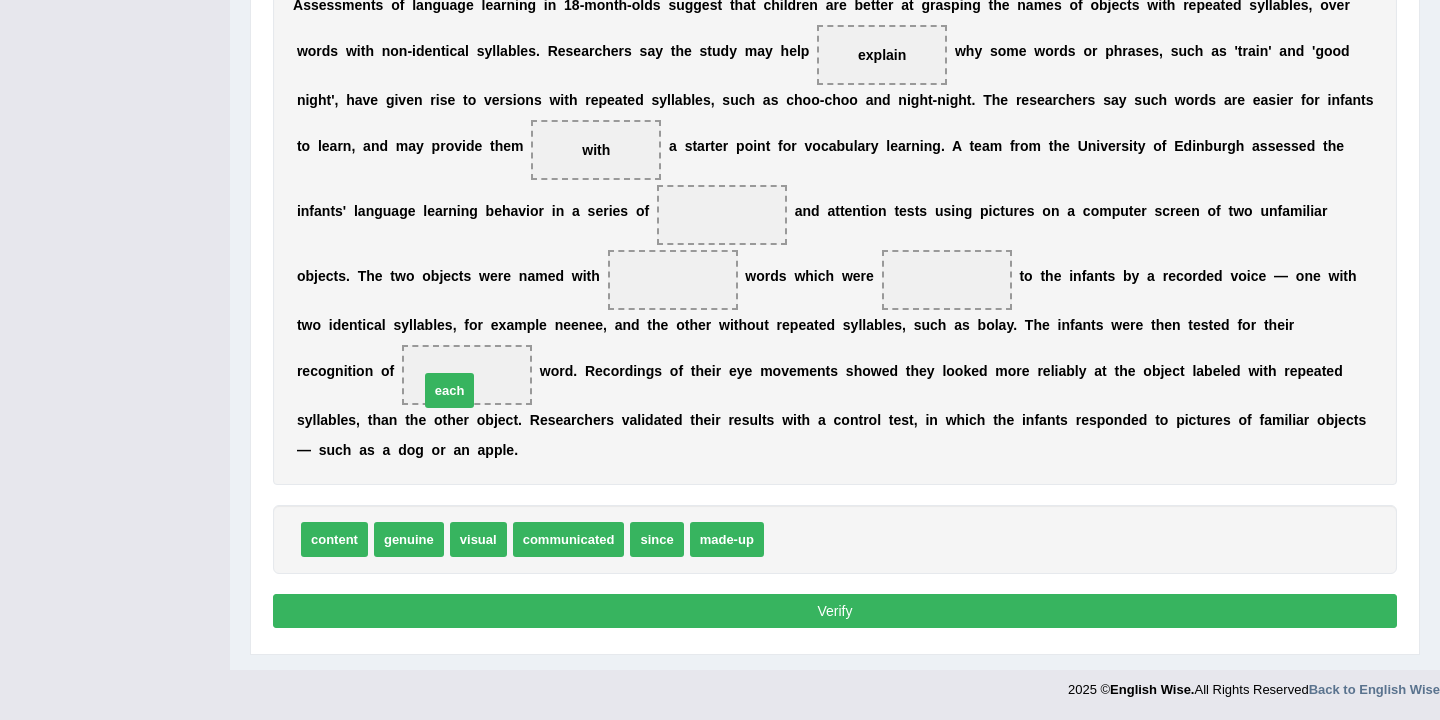 drag, startPoint x: 803, startPoint y: 546, endPoint x: 444, endPoint y: 378, distance: 396.36475 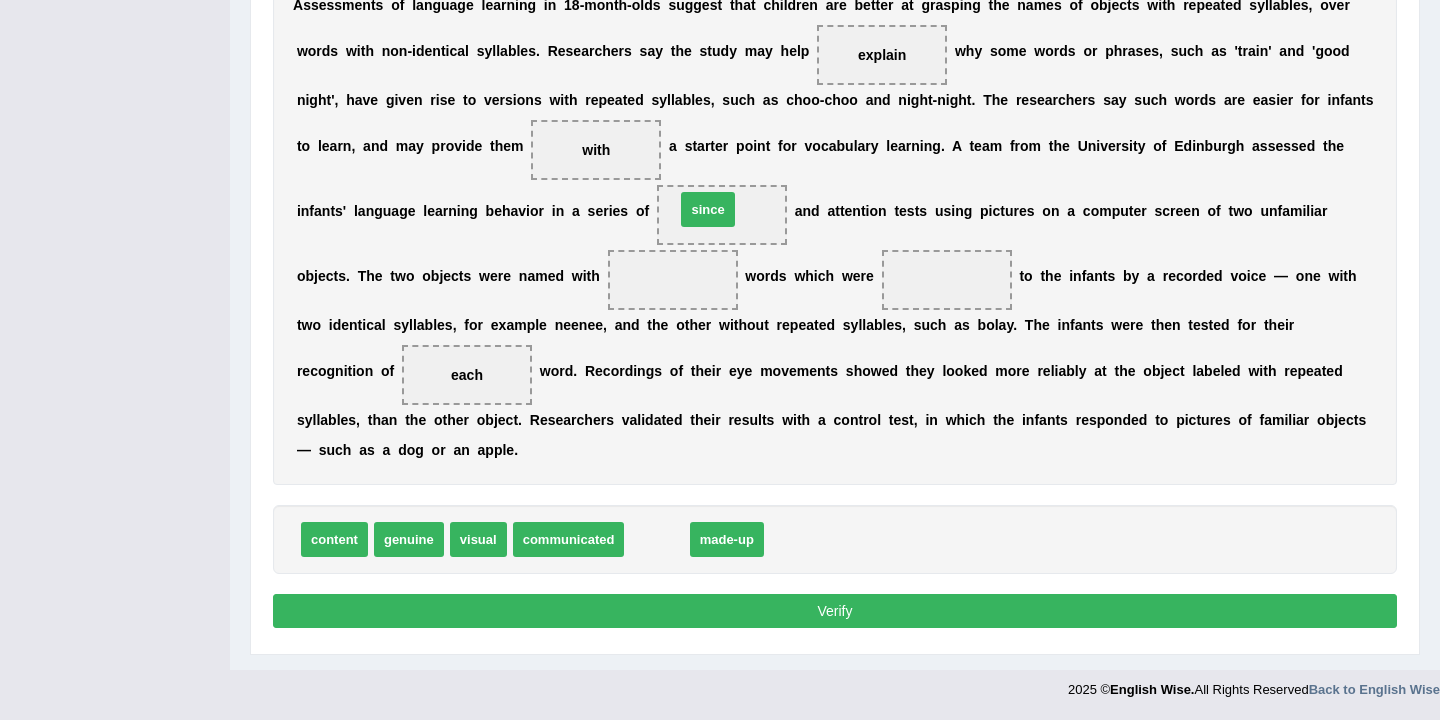 drag, startPoint x: 661, startPoint y: 544, endPoint x: 712, endPoint y: 214, distance: 333.91766 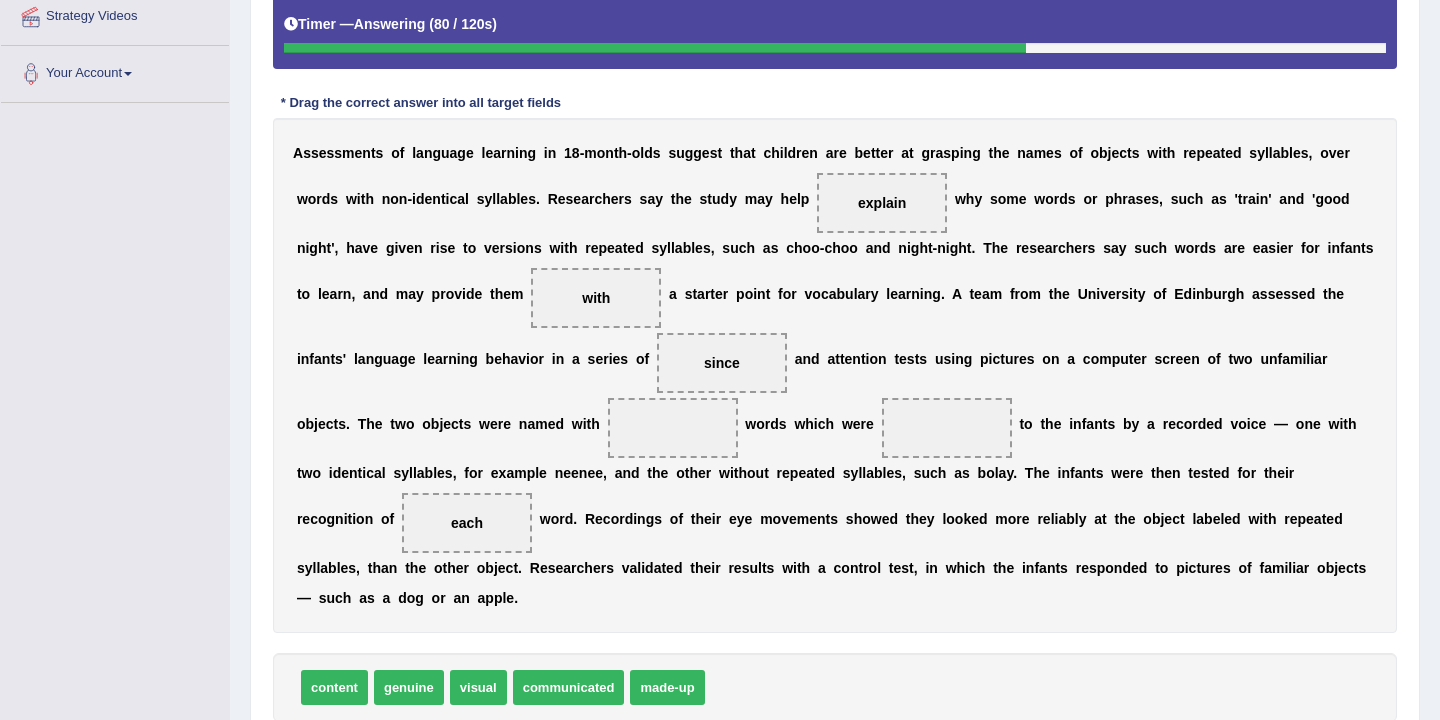 scroll, scrollTop: 537, scrollLeft: 0, axis: vertical 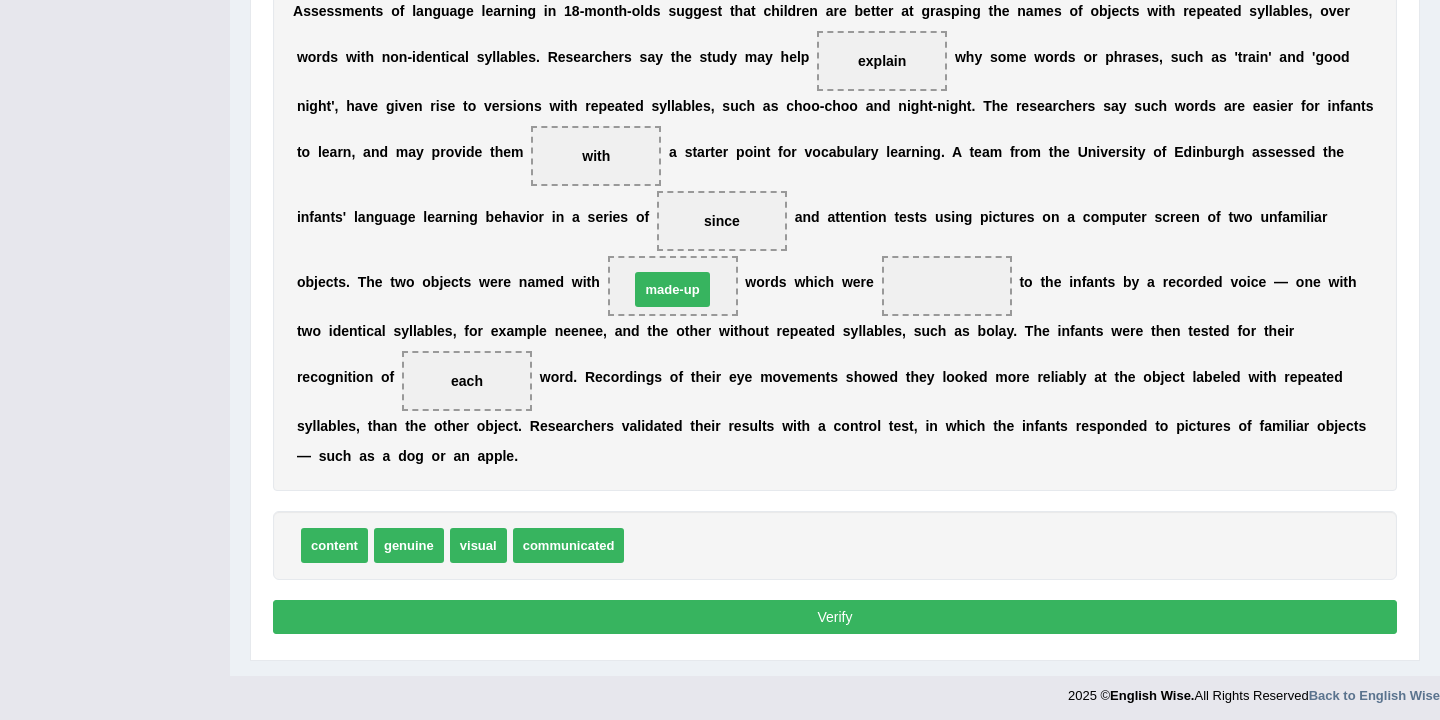 drag, startPoint x: 678, startPoint y: 544, endPoint x: 689, endPoint y: 290, distance: 254.23808 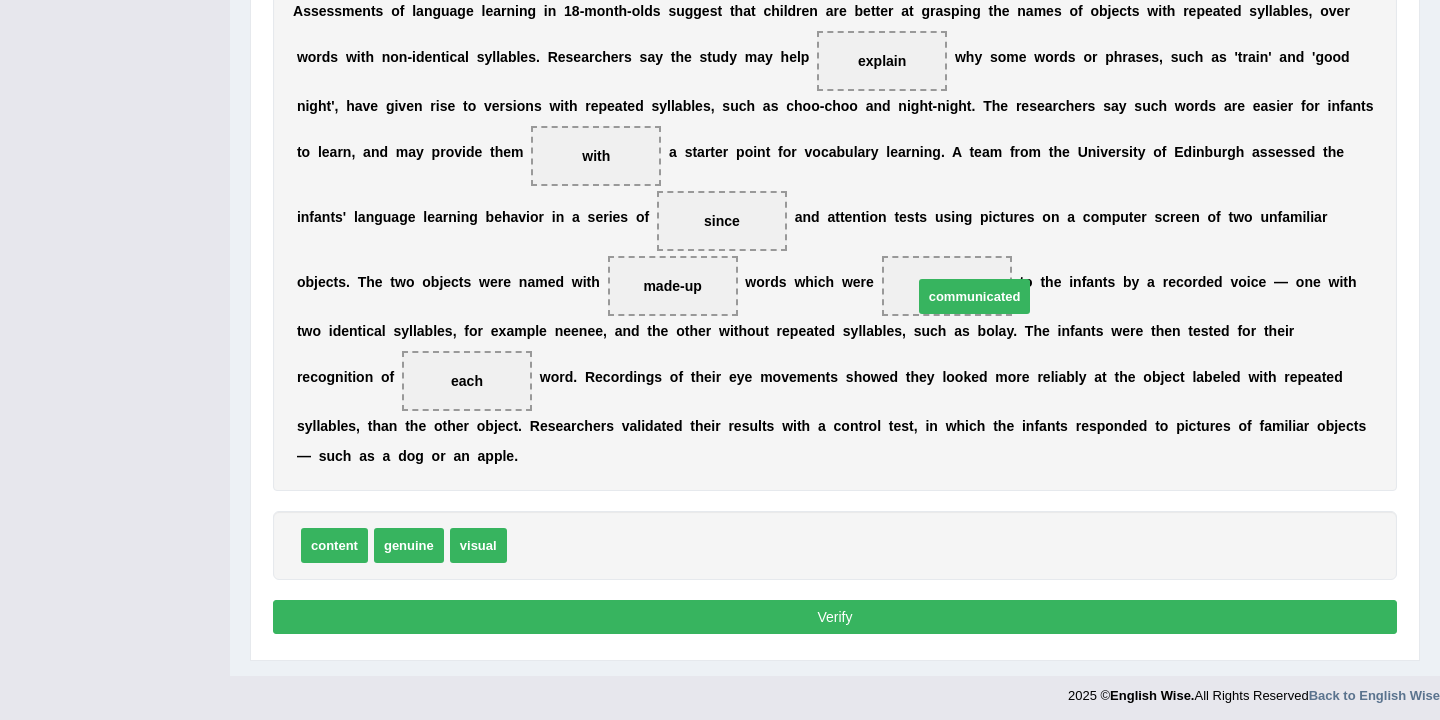 drag, startPoint x: 567, startPoint y: 547, endPoint x: 973, endPoint y: 298, distance: 476.27408 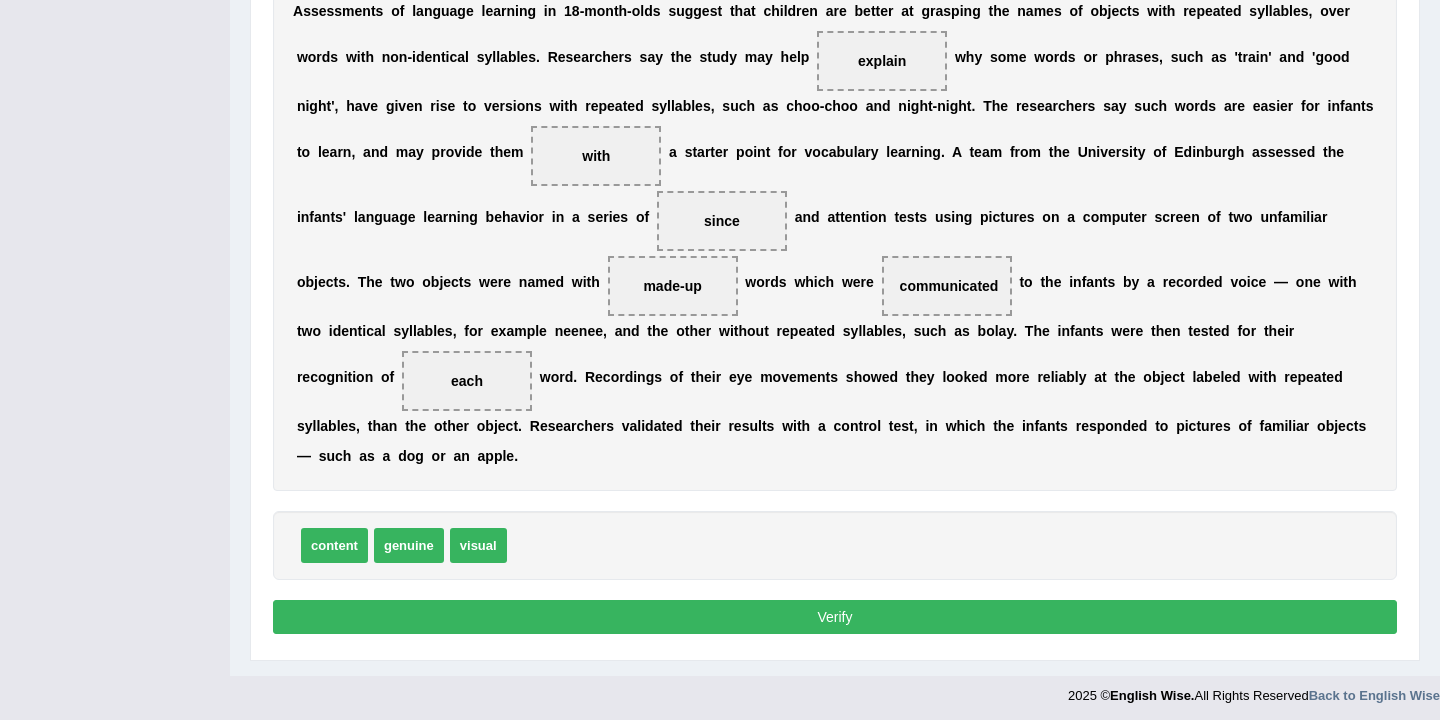 click on "Verify" at bounding box center [835, 617] 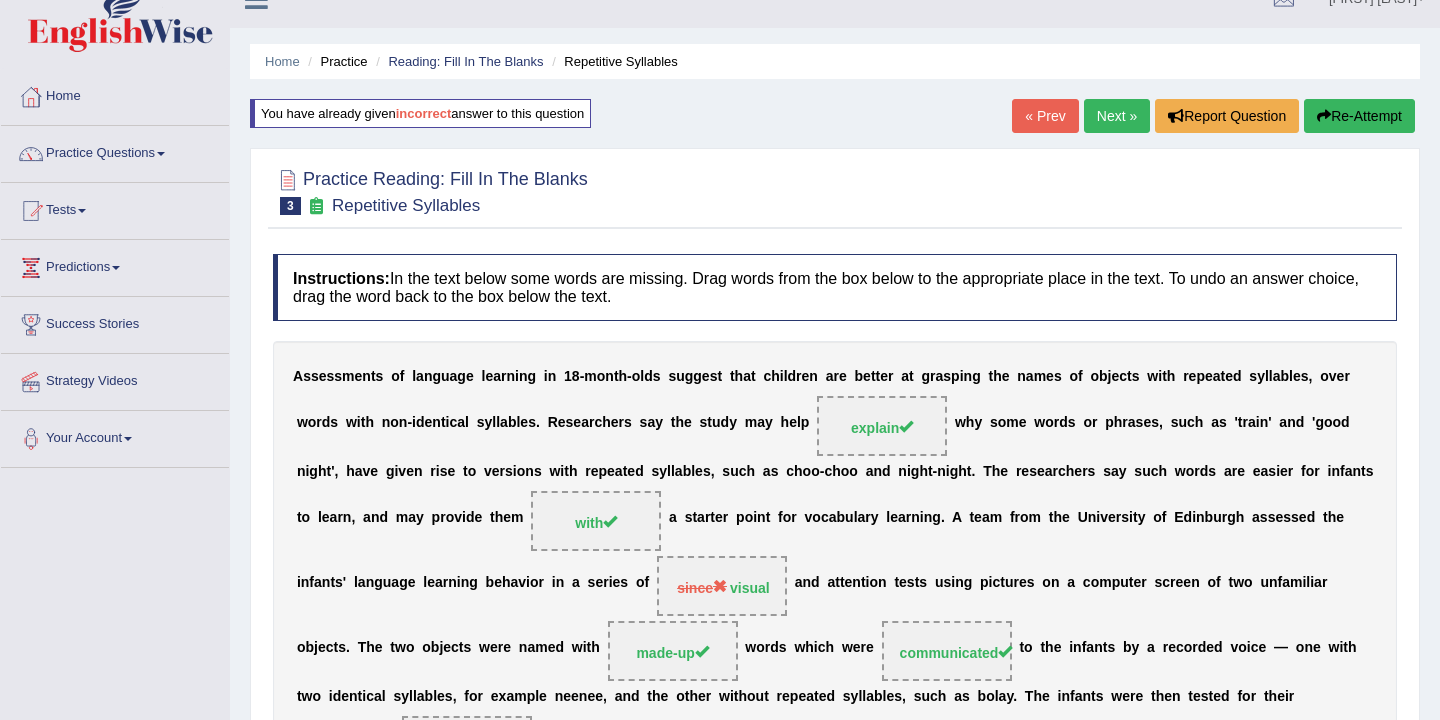 scroll, scrollTop: 25, scrollLeft: 0, axis: vertical 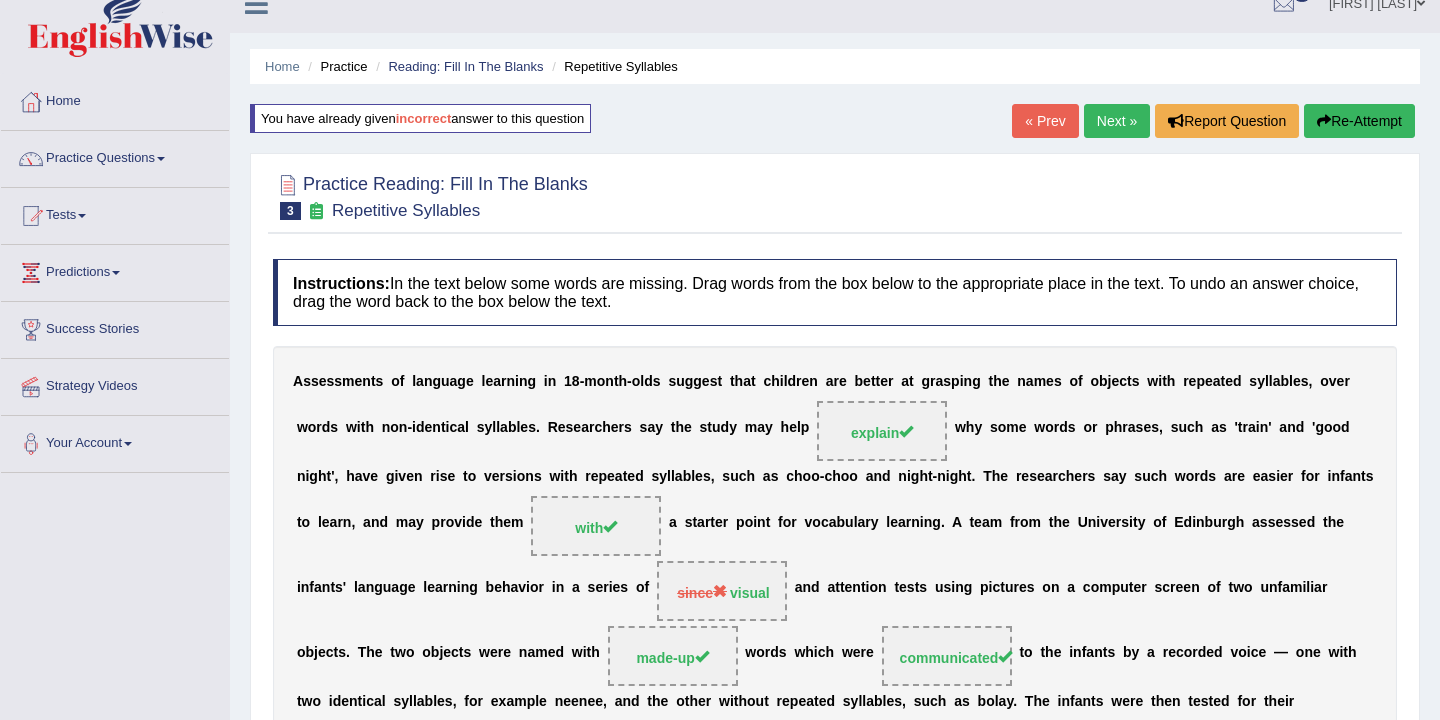 click on "Next »" at bounding box center [1117, 121] 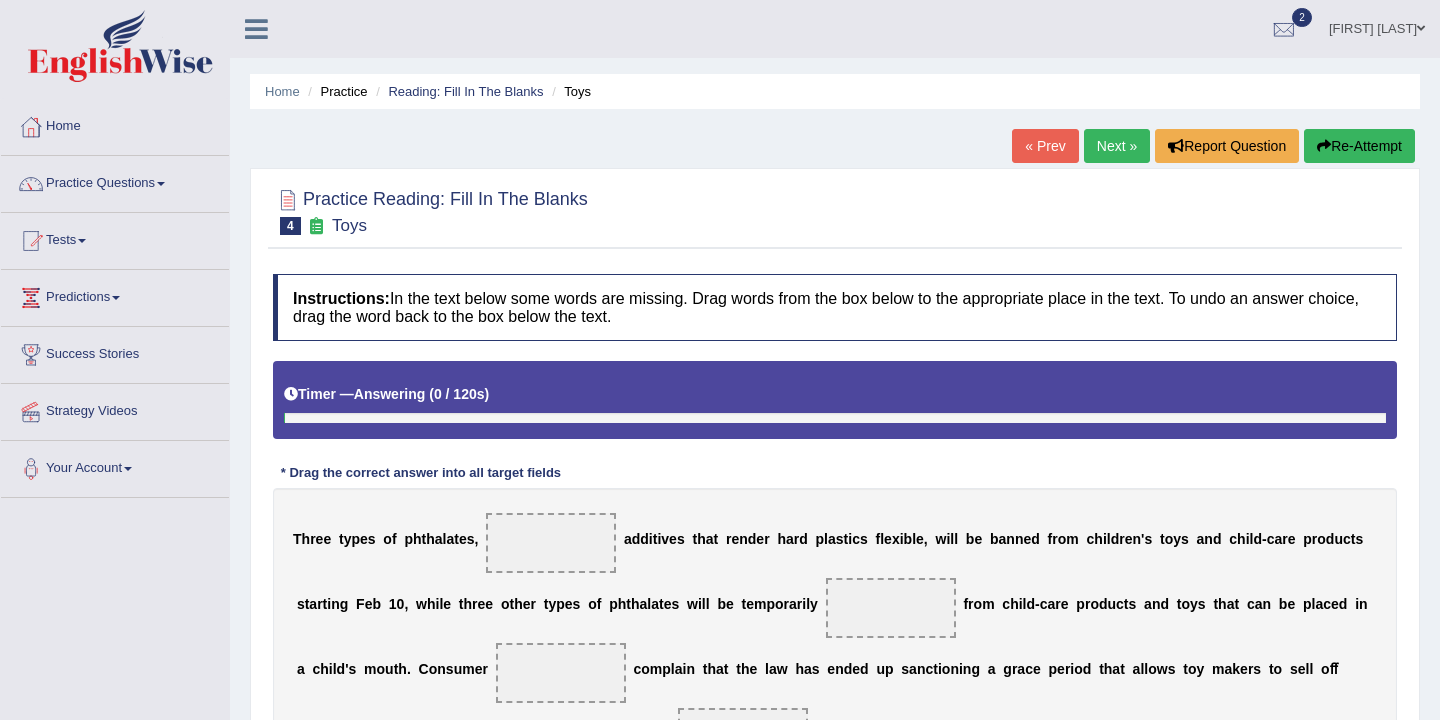 scroll, scrollTop: 0, scrollLeft: 0, axis: both 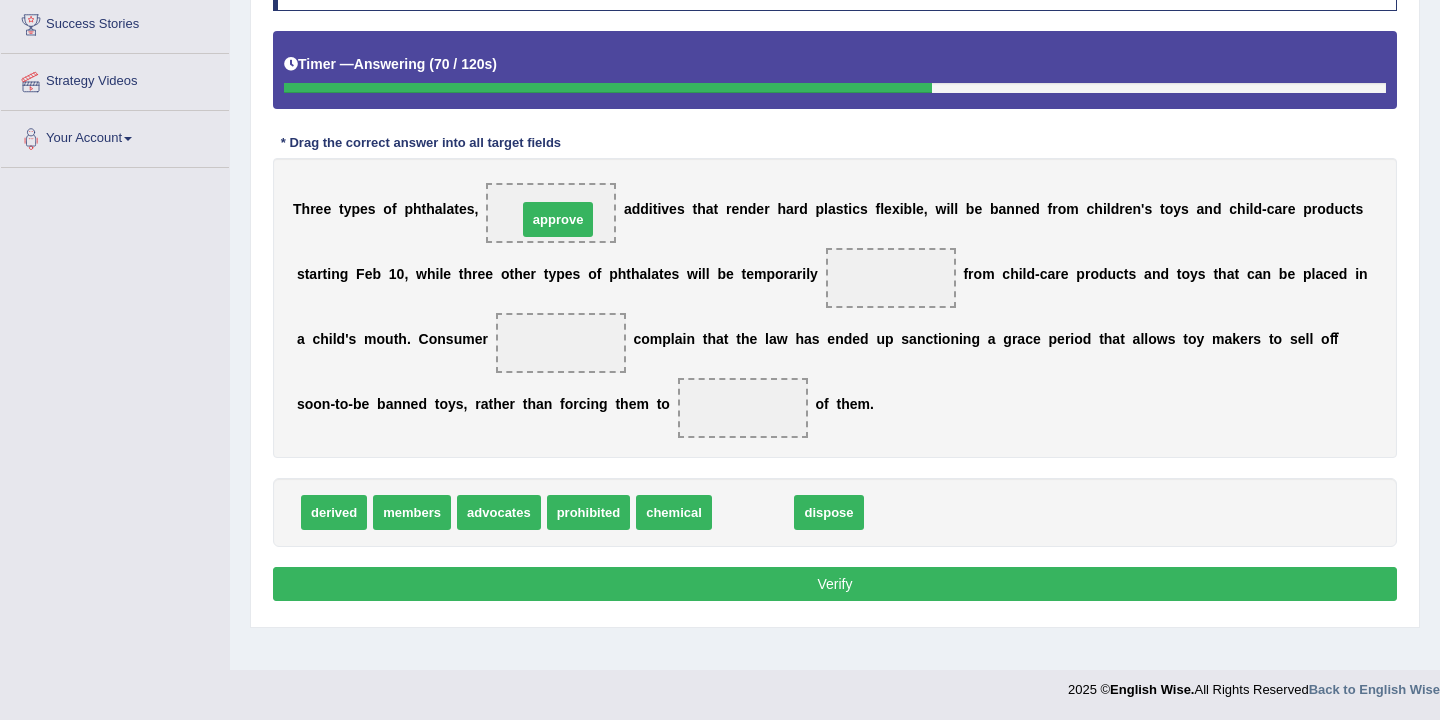 drag, startPoint x: 760, startPoint y: 521, endPoint x: 566, endPoint y: 227, distance: 352.23856 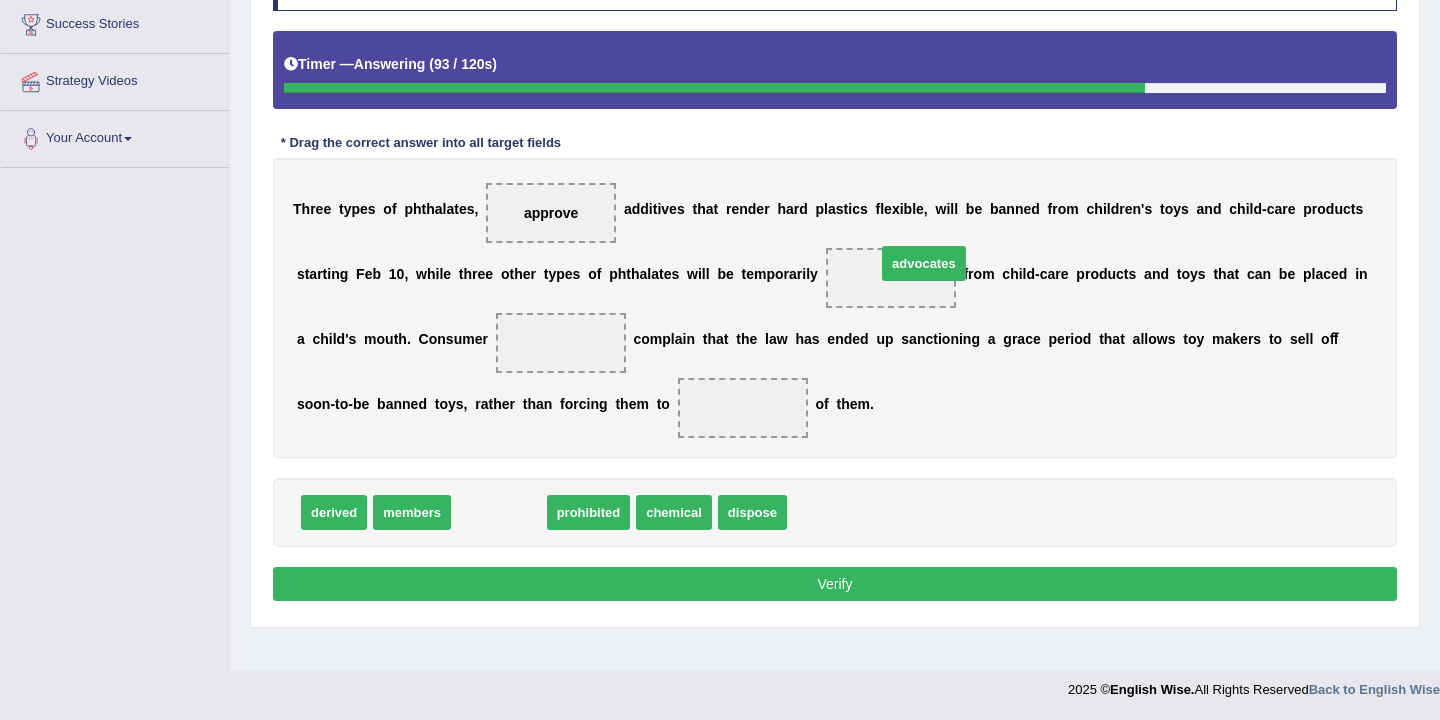 drag, startPoint x: 501, startPoint y: 520, endPoint x: 926, endPoint y: 269, distance: 493.58484 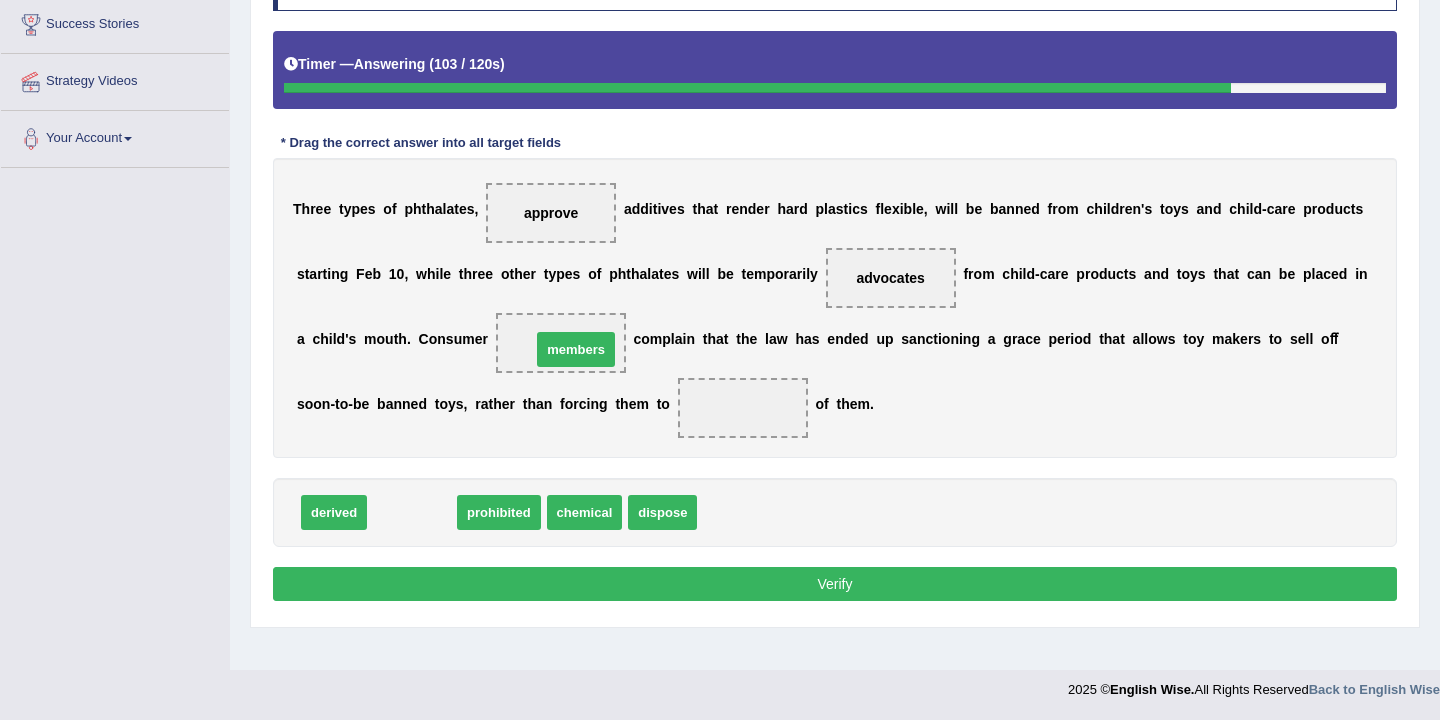 drag, startPoint x: 399, startPoint y: 517, endPoint x: 563, endPoint y: 353, distance: 231.93103 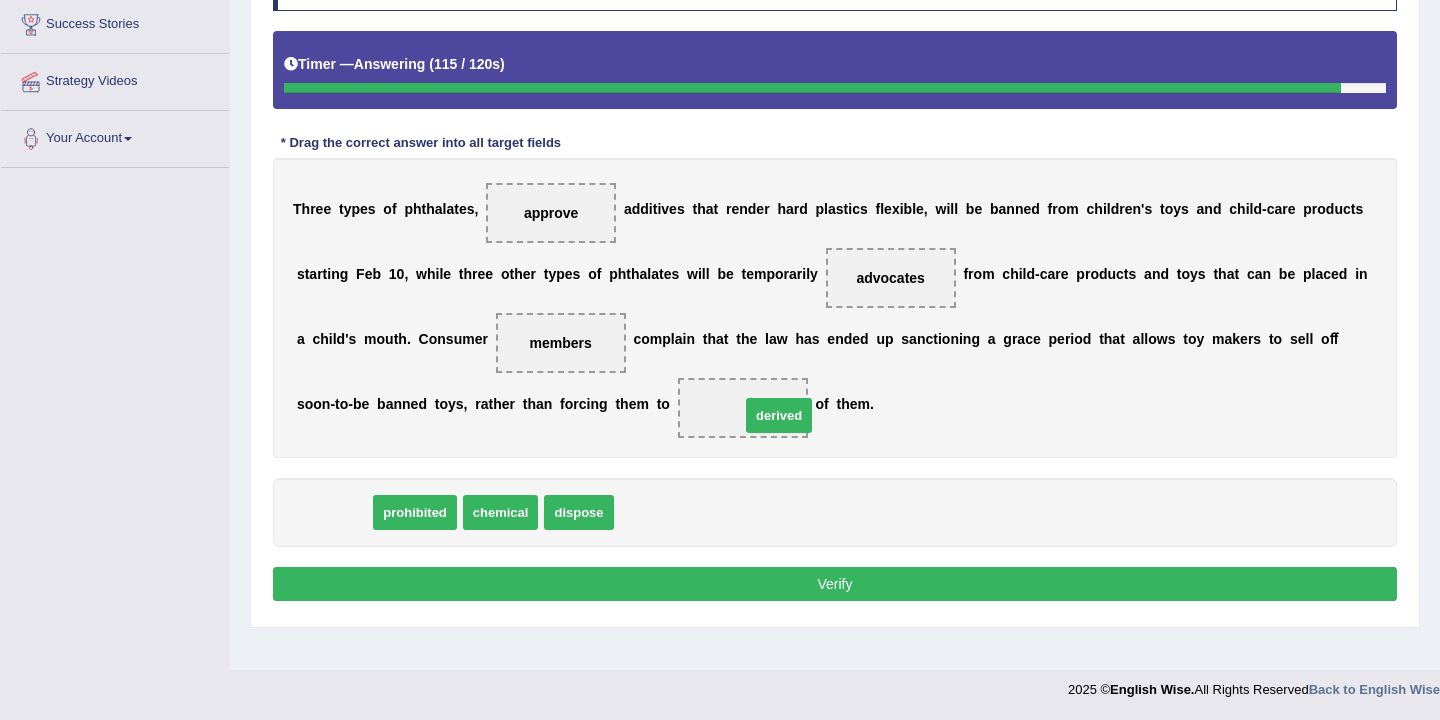 drag, startPoint x: 321, startPoint y: 521, endPoint x: 753, endPoint y: 420, distance: 443.64963 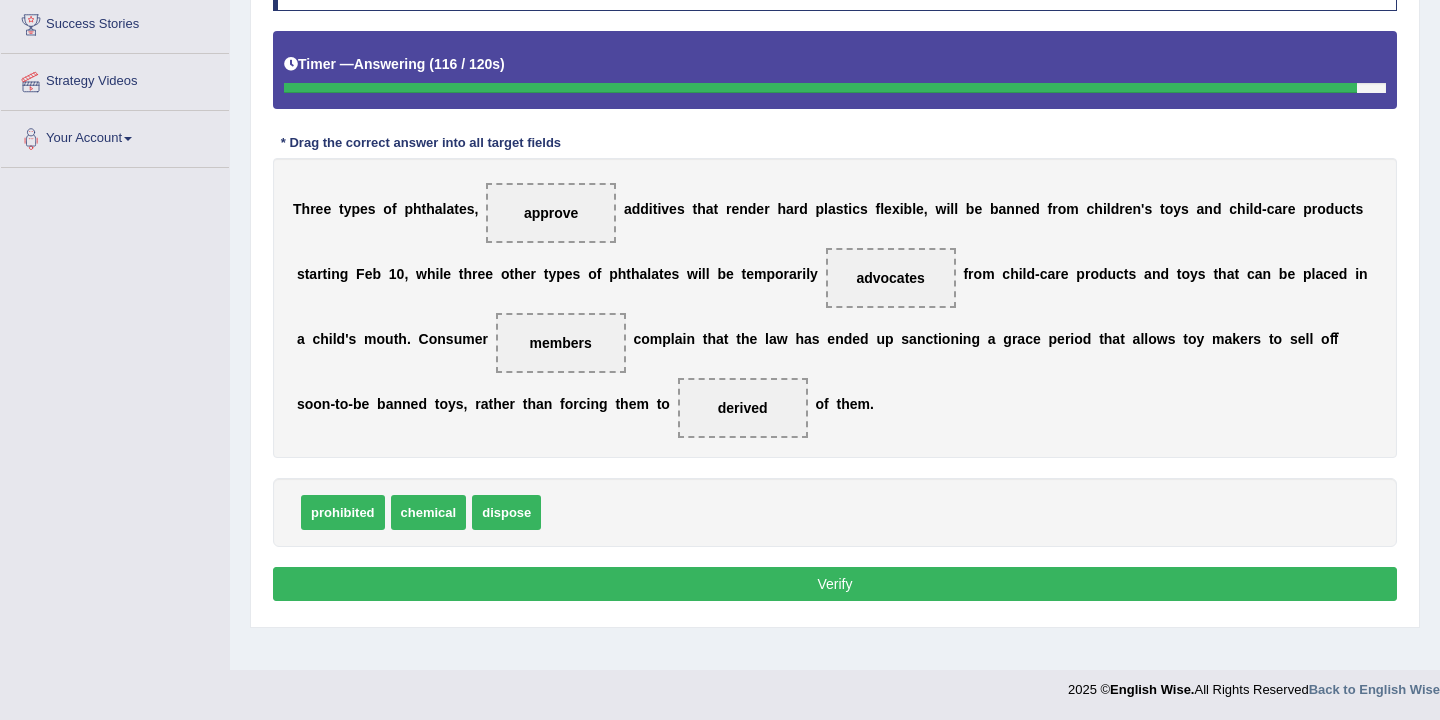 click on "Verify" at bounding box center (835, 584) 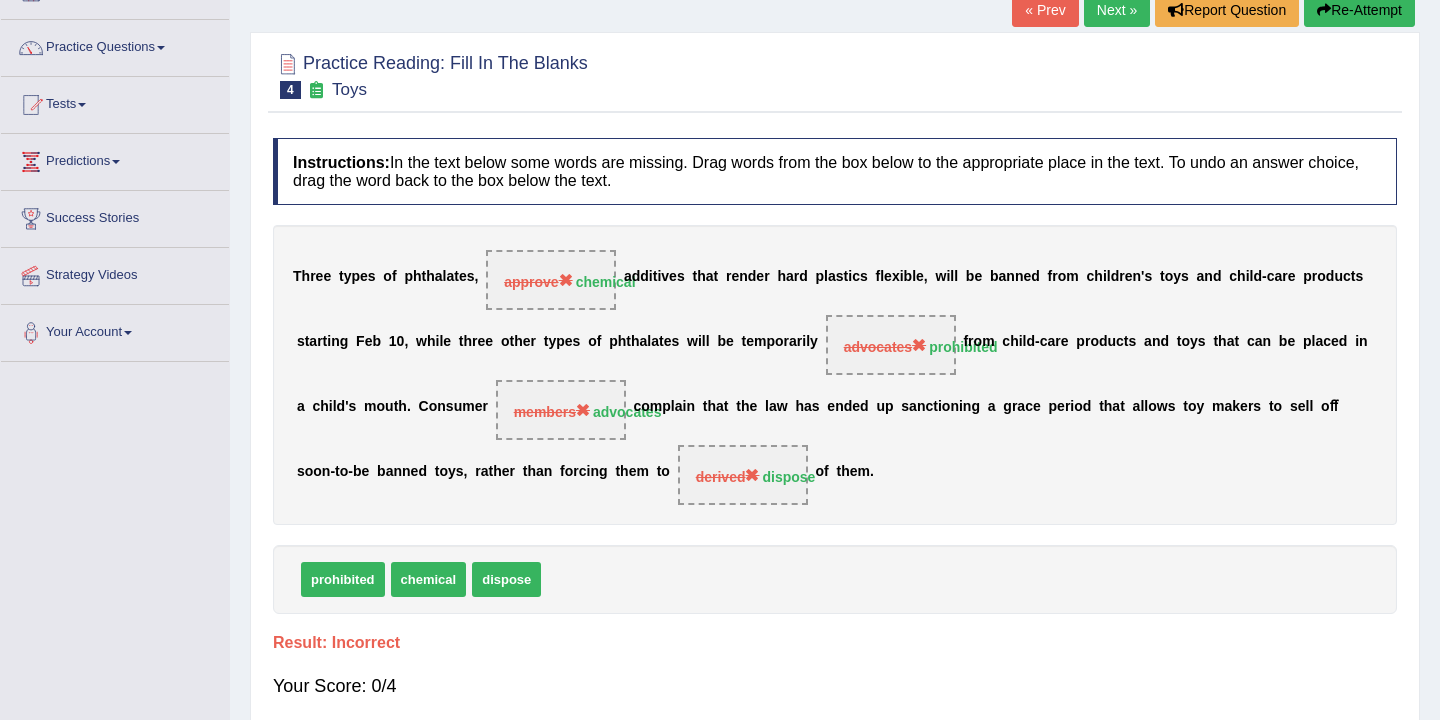 scroll, scrollTop: 0, scrollLeft: 0, axis: both 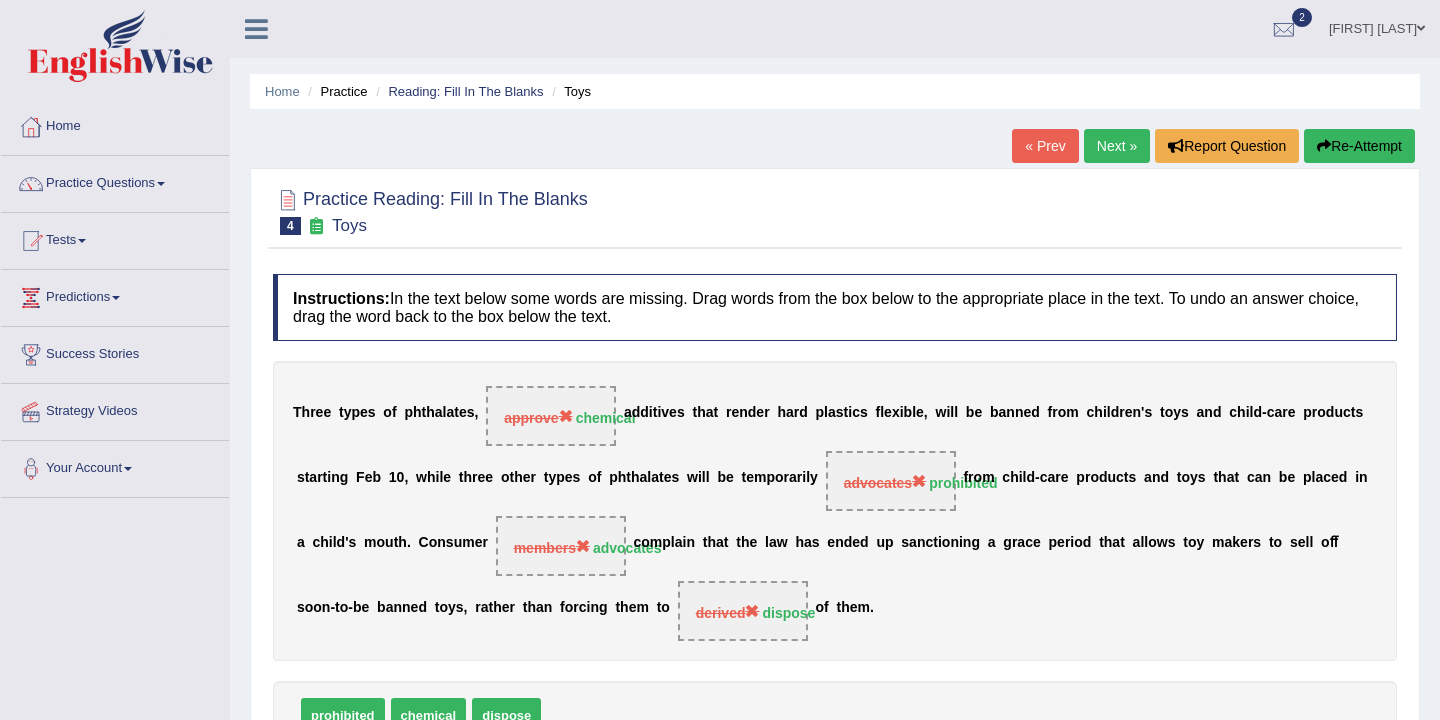 click on "Re-Attempt" at bounding box center (1359, 146) 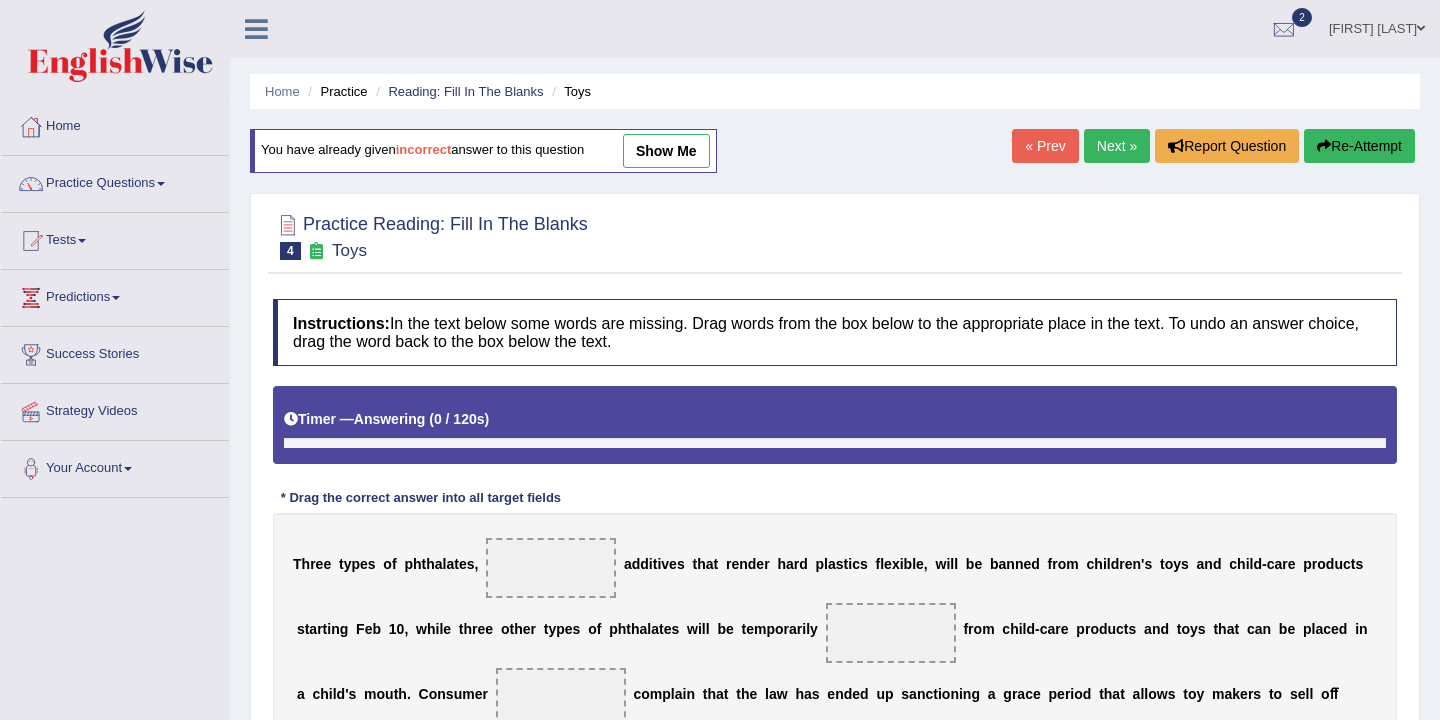 scroll, scrollTop: 0, scrollLeft: 0, axis: both 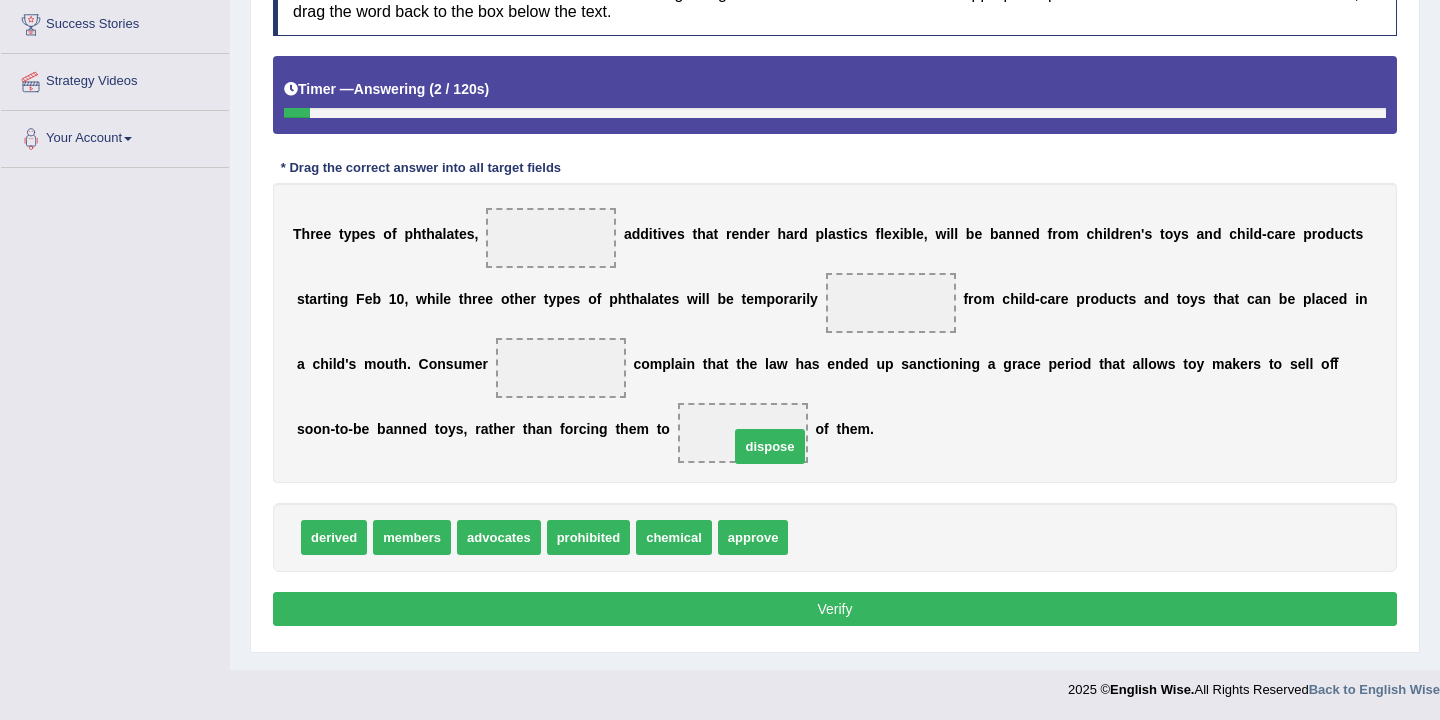 drag, startPoint x: 822, startPoint y: 542, endPoint x: 761, endPoint y: 449, distance: 111.220505 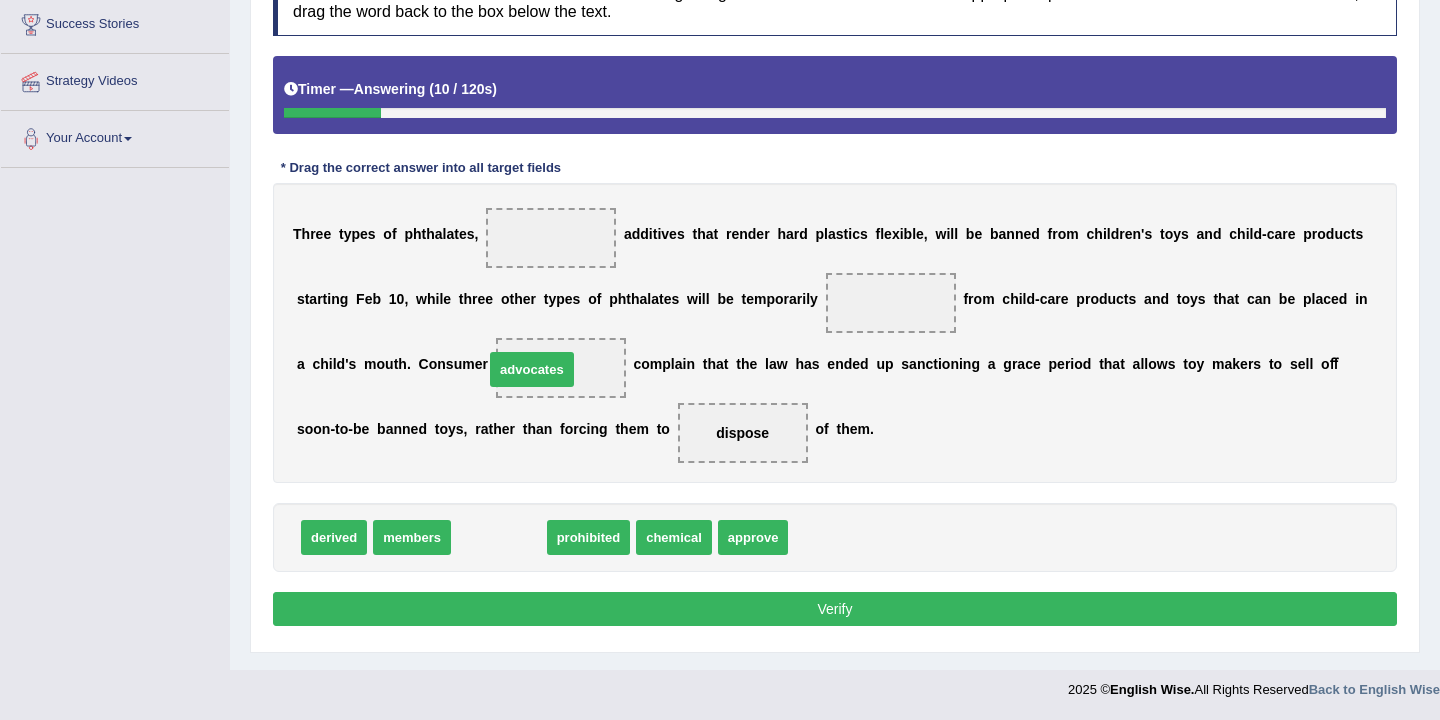drag, startPoint x: 508, startPoint y: 545, endPoint x: 553, endPoint y: 374, distance: 176.82195 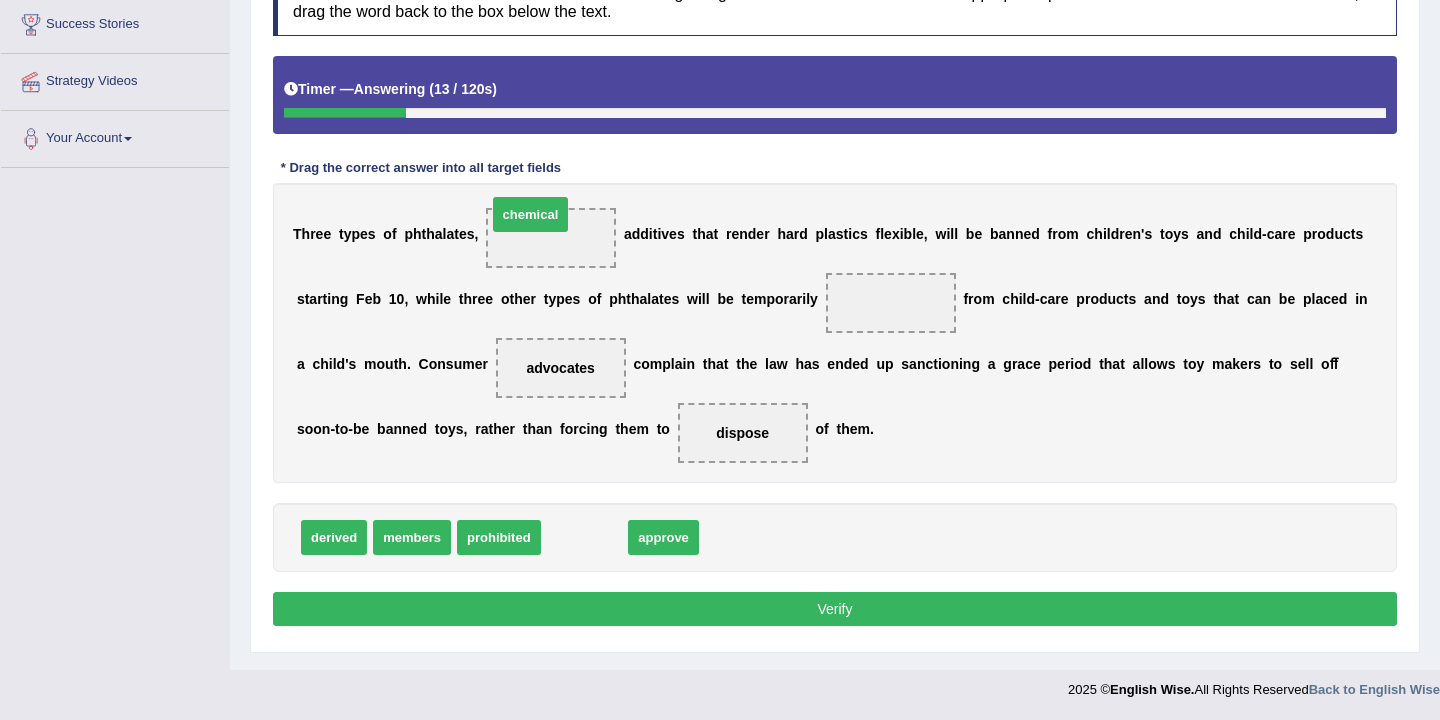 drag, startPoint x: 593, startPoint y: 543, endPoint x: 541, endPoint y: 223, distance: 324.19748 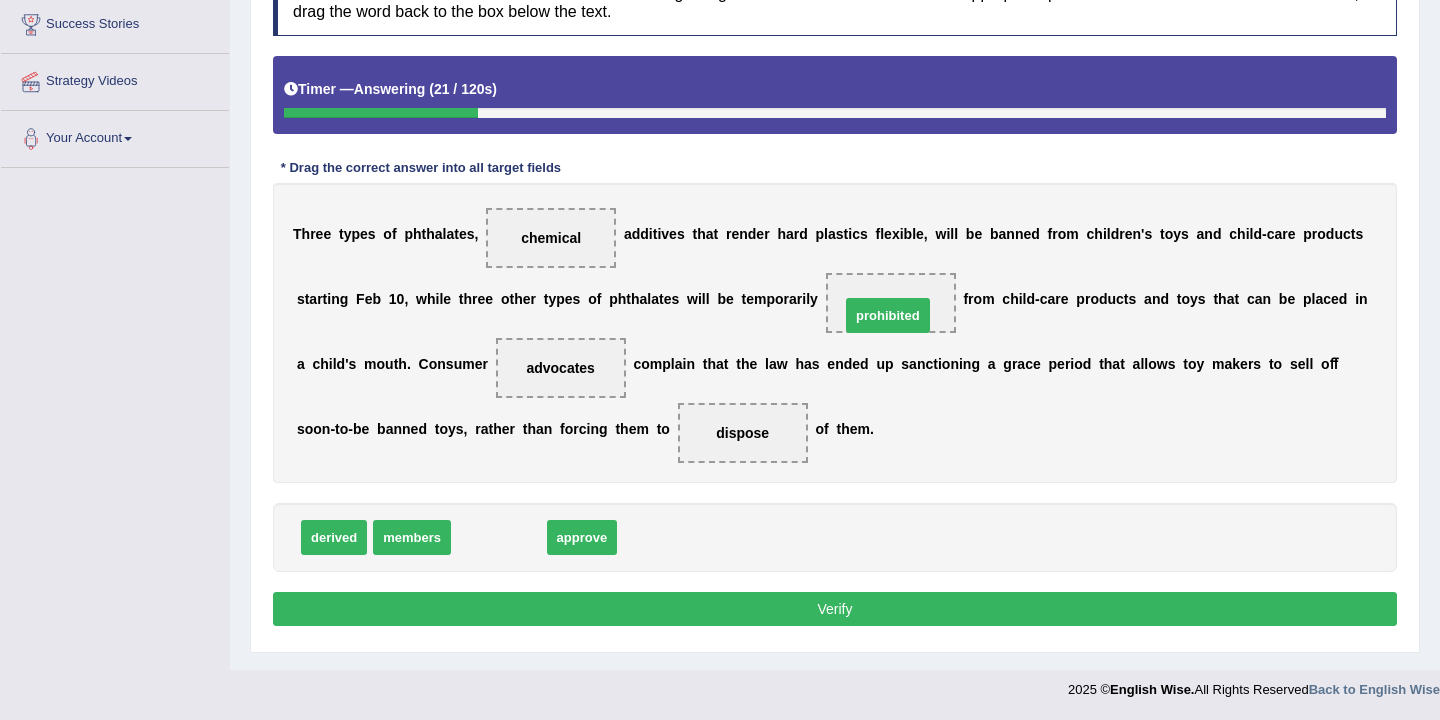 drag, startPoint x: 489, startPoint y: 545, endPoint x: 878, endPoint y: 322, distance: 448.386 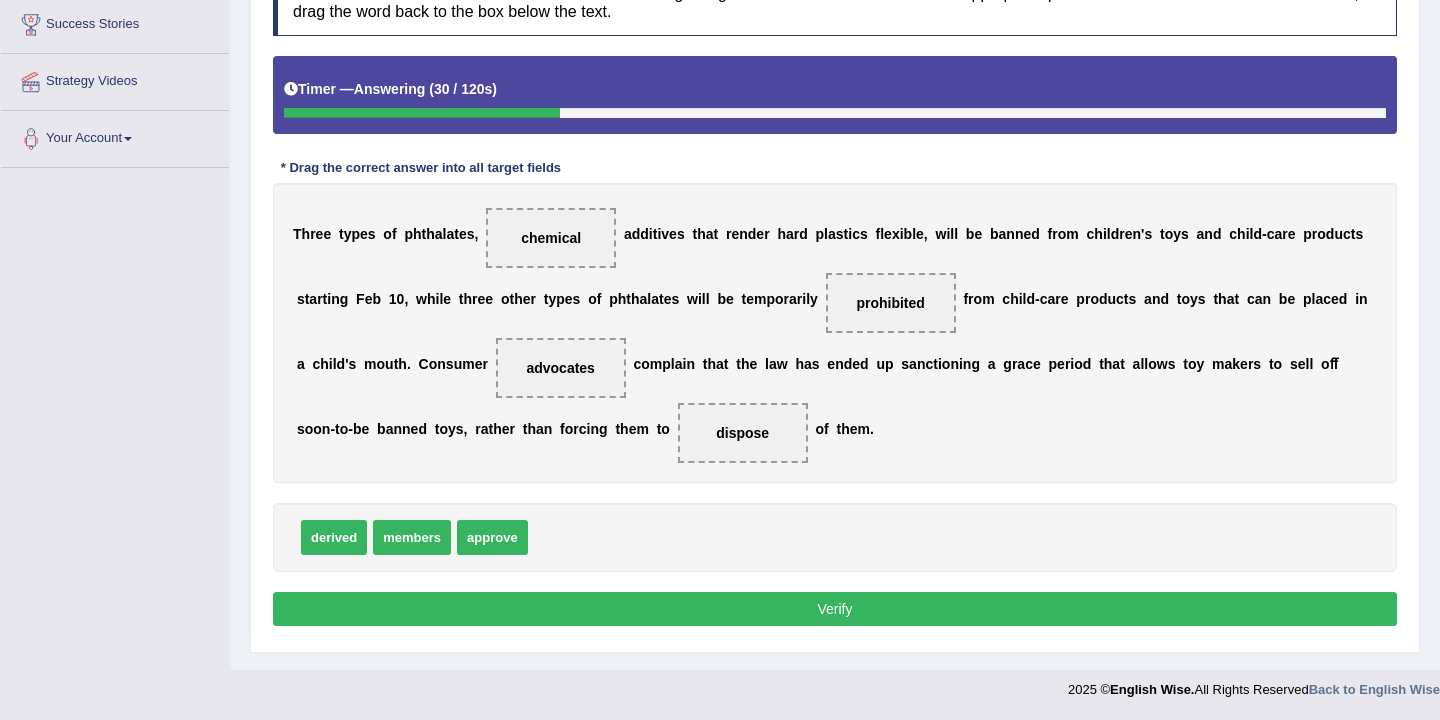 click on "Verify" at bounding box center [835, 609] 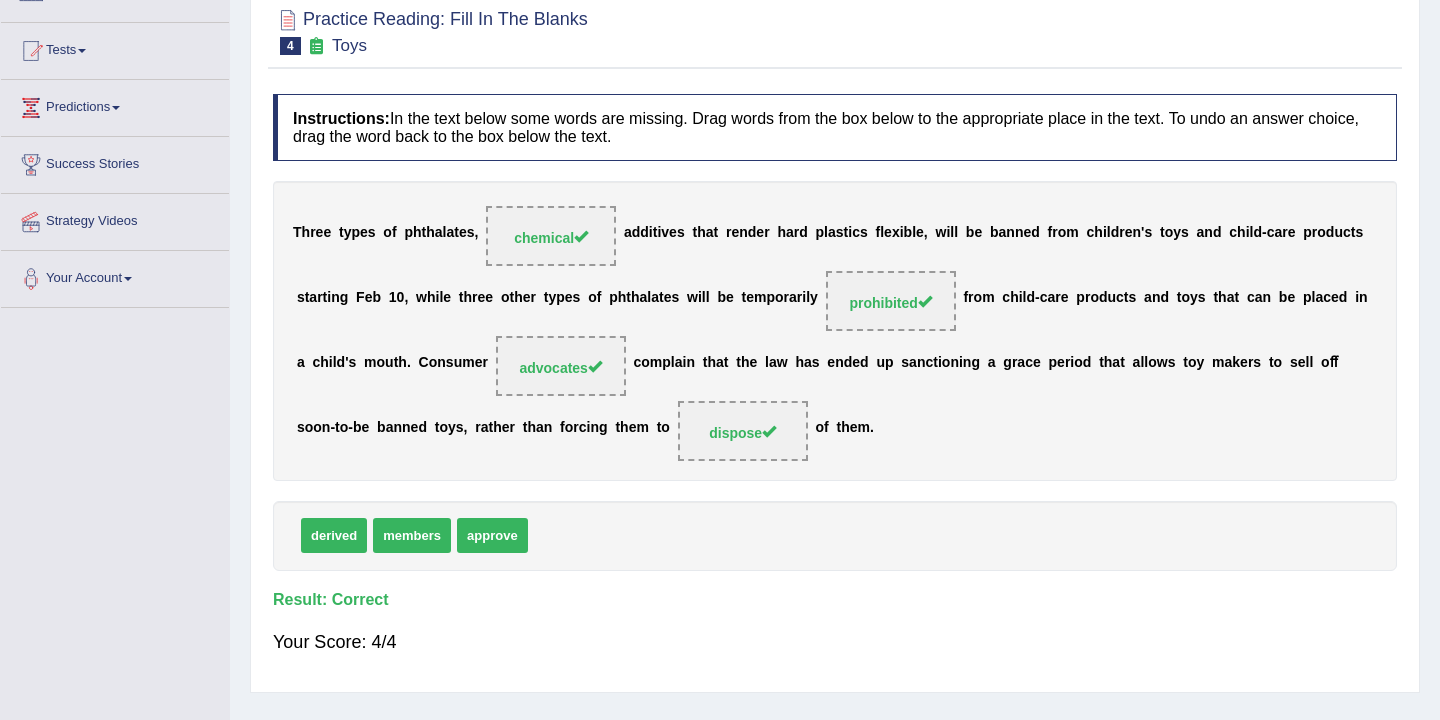 scroll, scrollTop: 0, scrollLeft: 0, axis: both 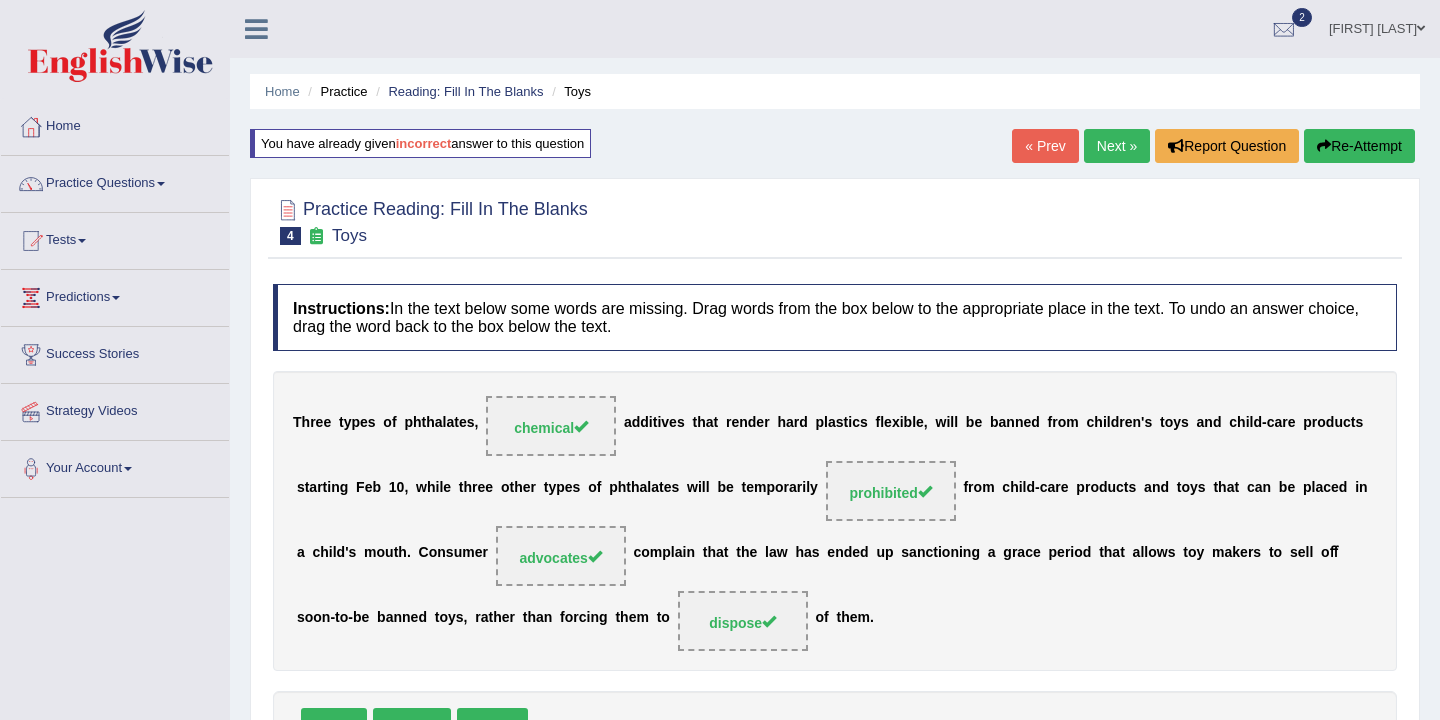 click on "Next »" at bounding box center (1117, 146) 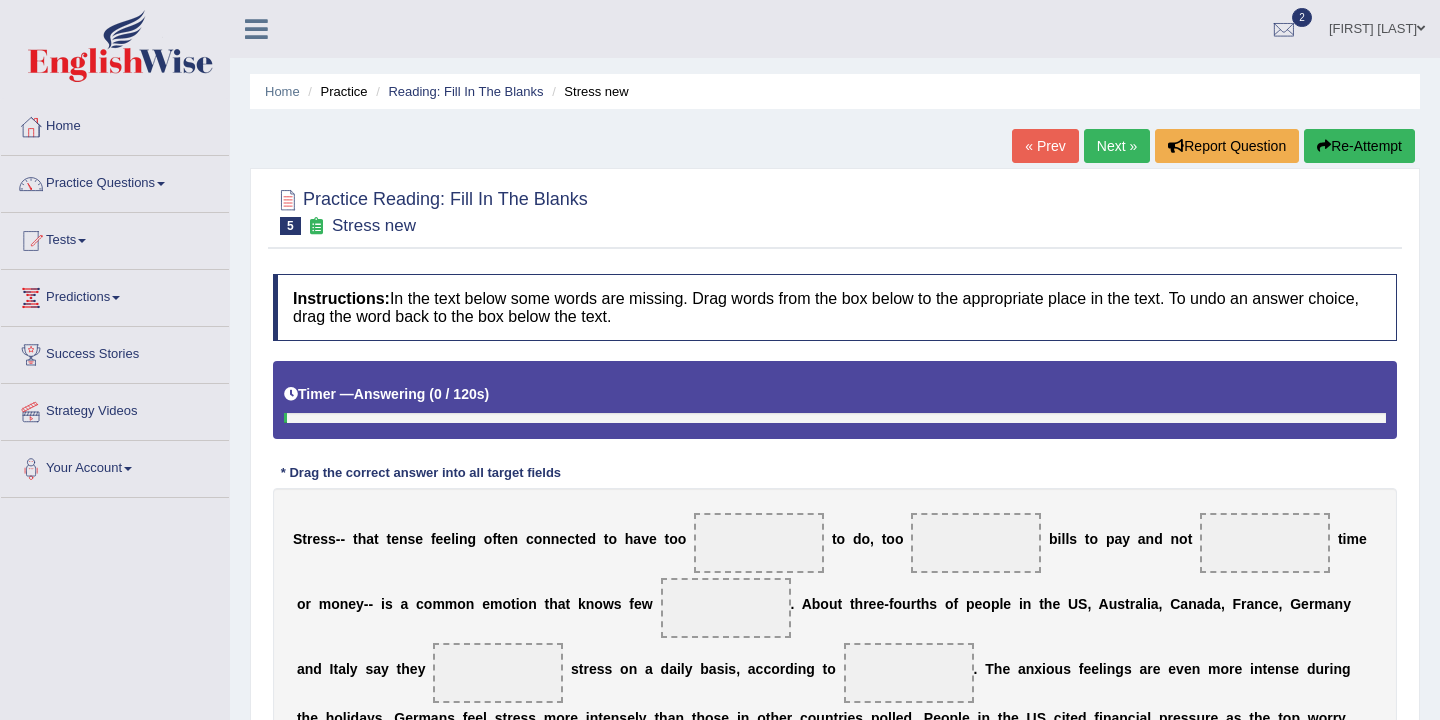 scroll, scrollTop: 0, scrollLeft: 0, axis: both 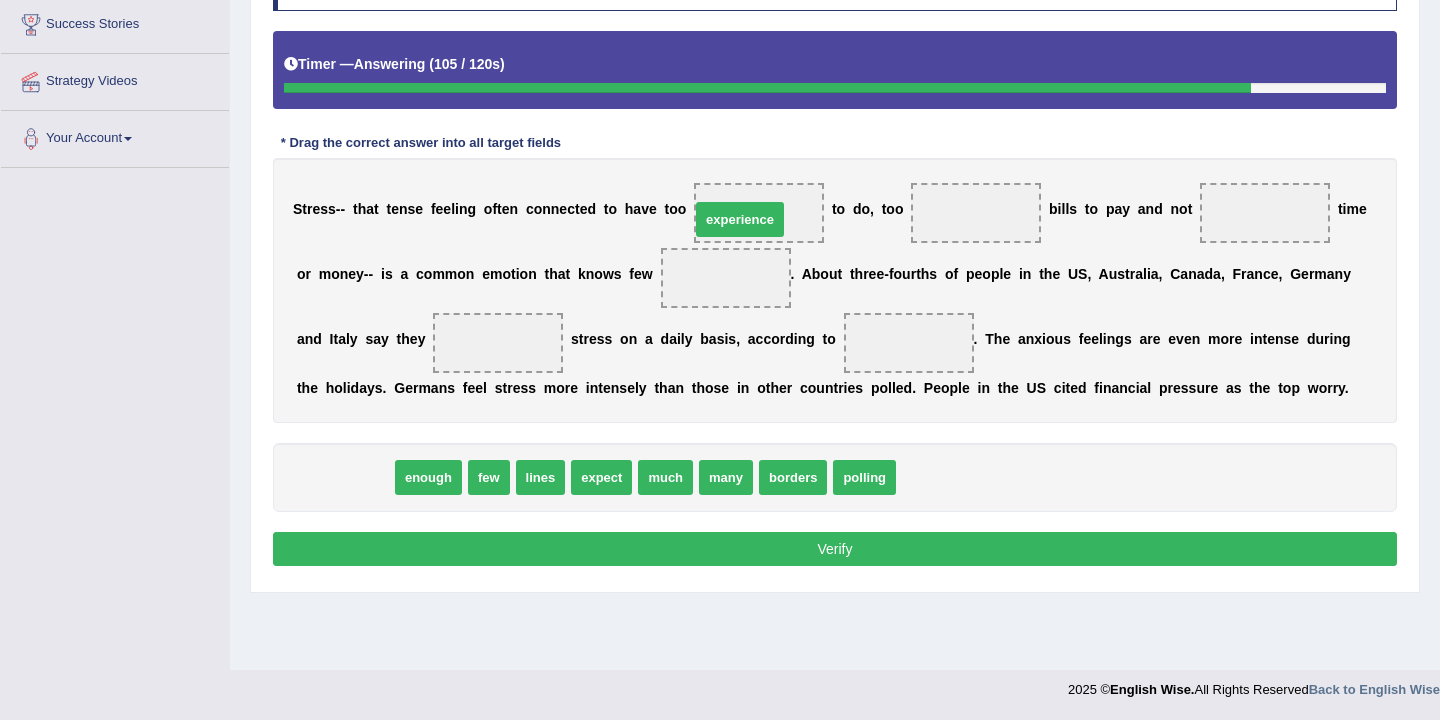 drag, startPoint x: 352, startPoint y: 484, endPoint x: 767, endPoint y: 221, distance: 491.31863 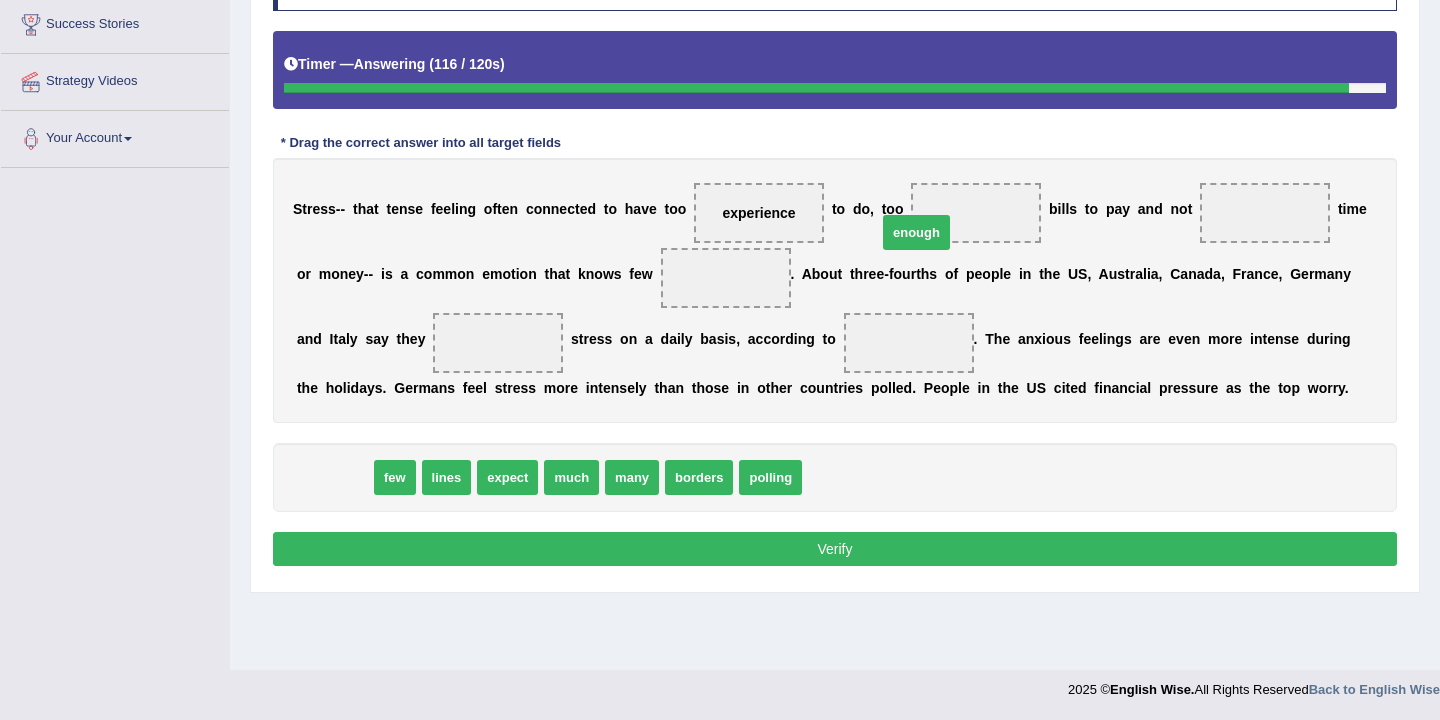 drag, startPoint x: 328, startPoint y: 474, endPoint x: 910, endPoint y: 226, distance: 632.63574 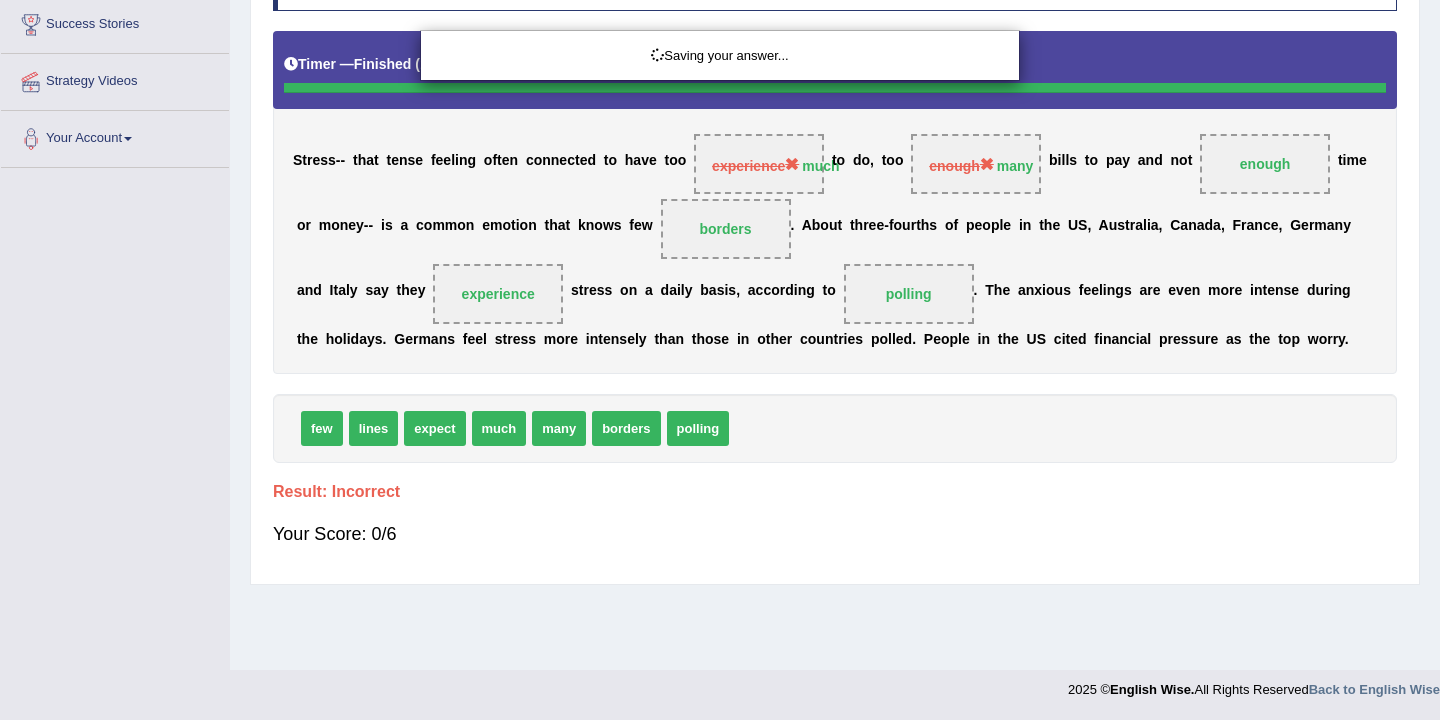drag, startPoint x: 495, startPoint y: 480, endPoint x: 529, endPoint y: 479, distance: 34.0147 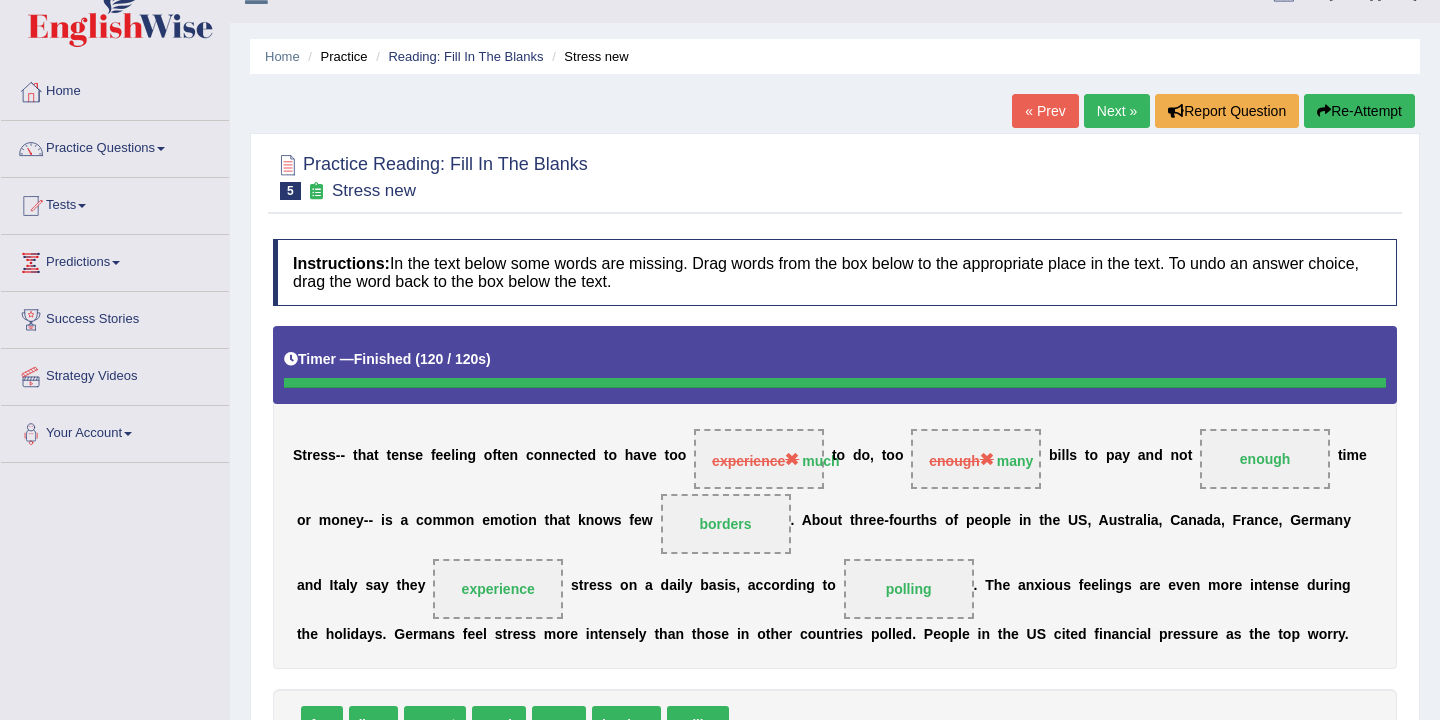 scroll, scrollTop: 0, scrollLeft: 0, axis: both 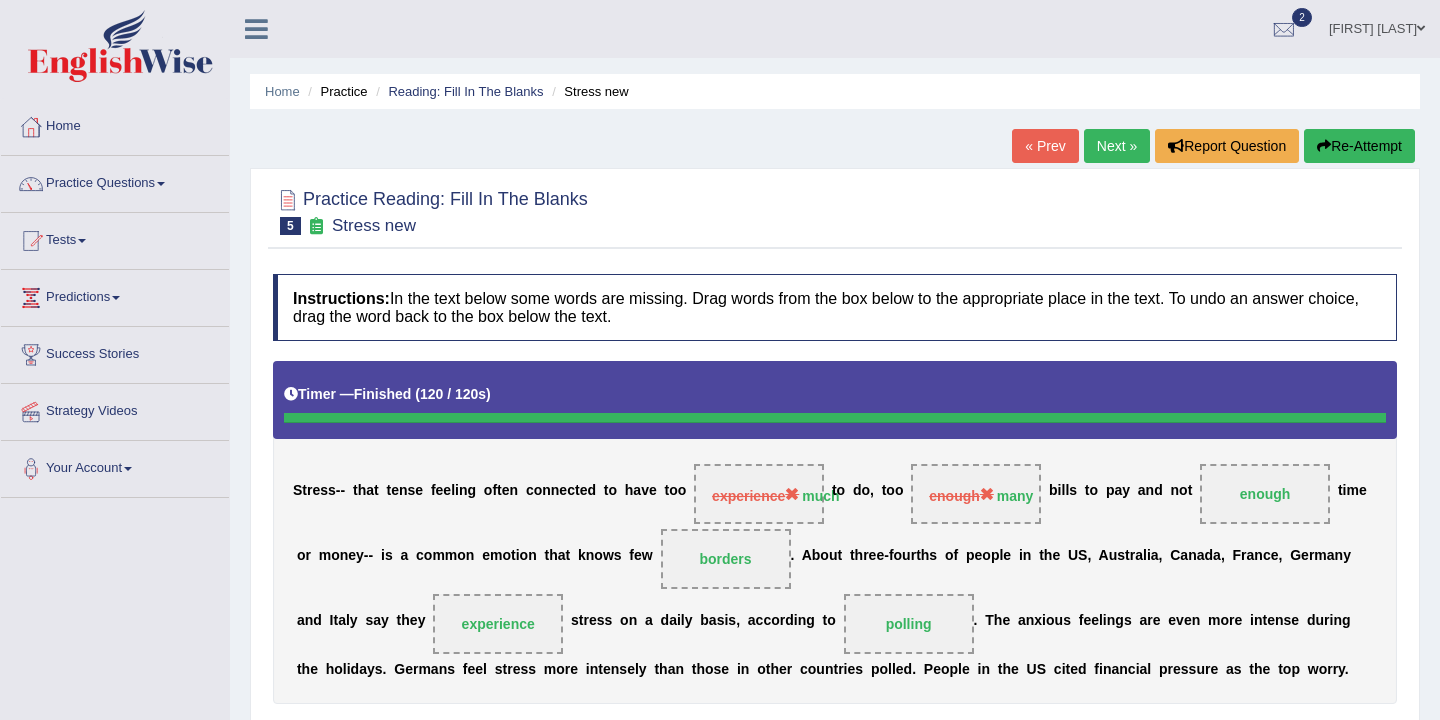 click on "Re-Attempt" at bounding box center (1359, 146) 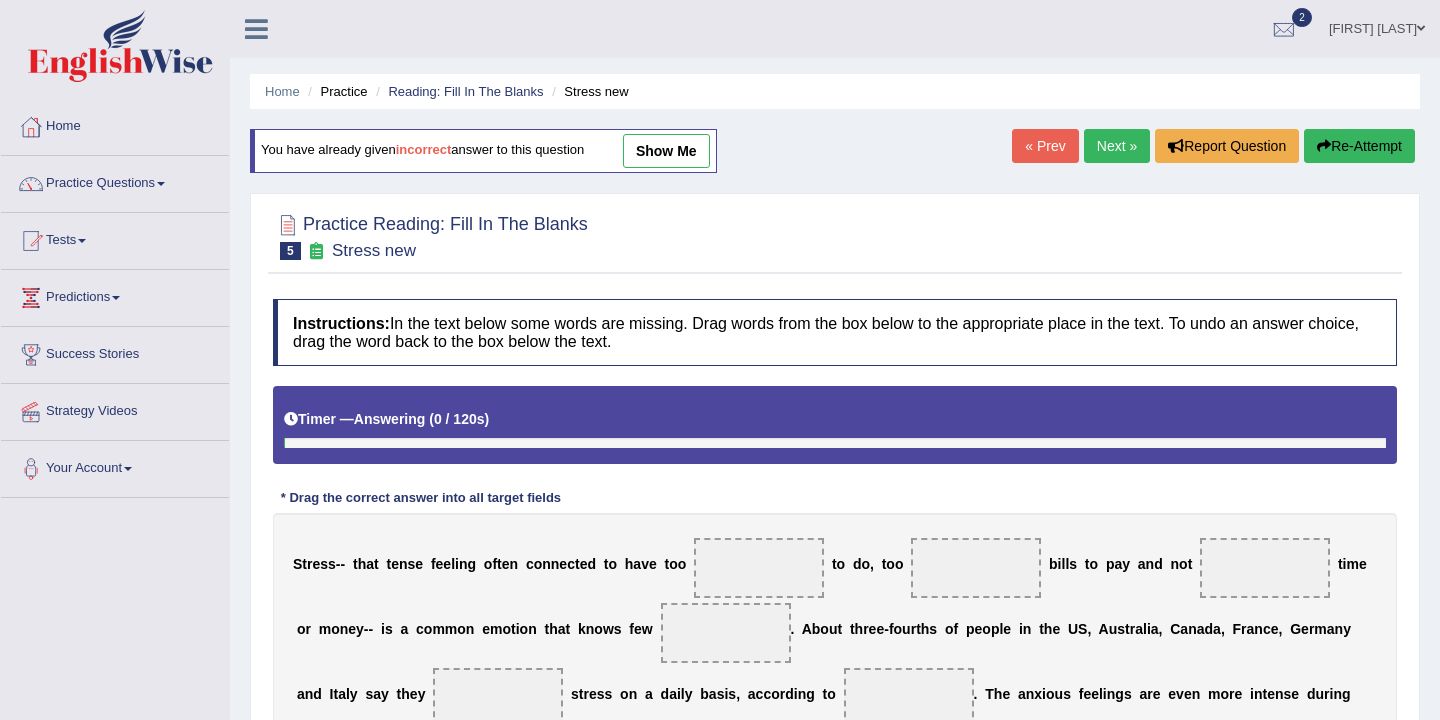 scroll, scrollTop: 0, scrollLeft: 0, axis: both 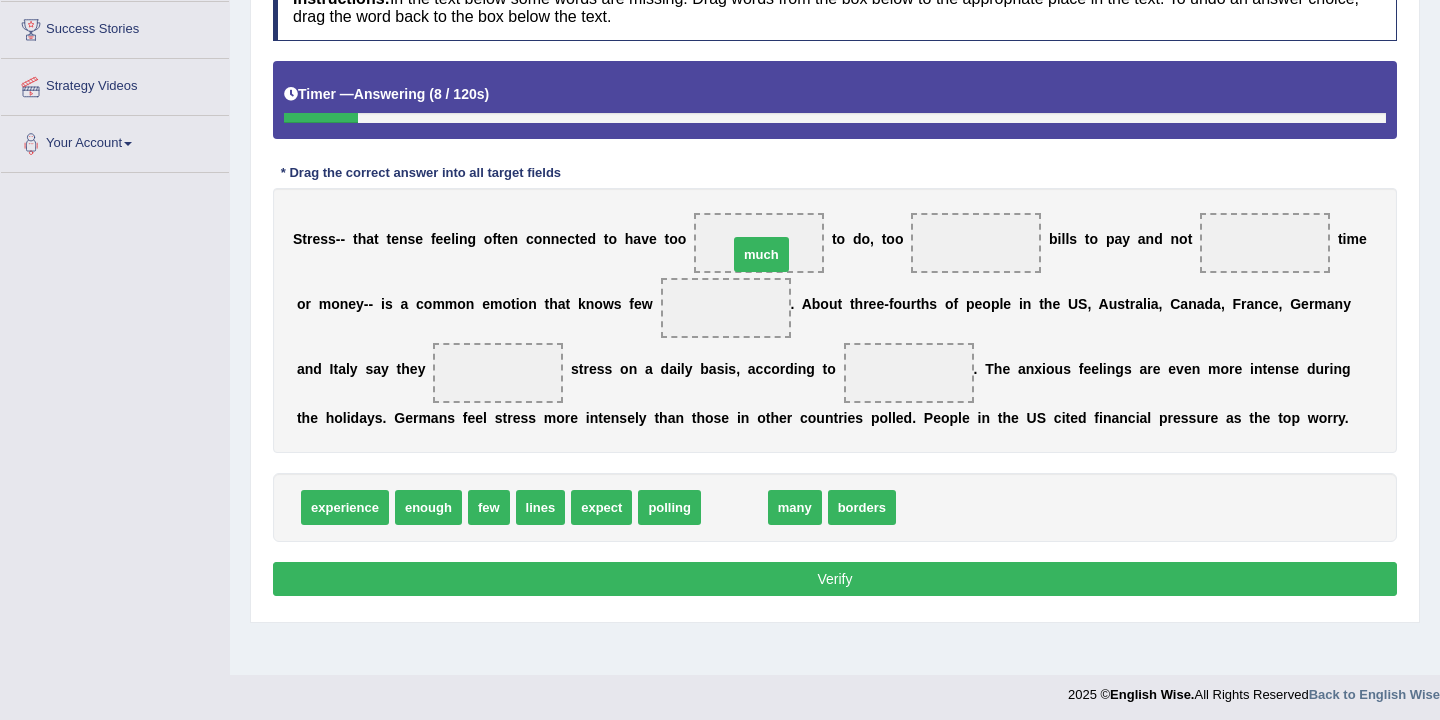 drag, startPoint x: 731, startPoint y: 515, endPoint x: 758, endPoint y: 246, distance: 270.35162 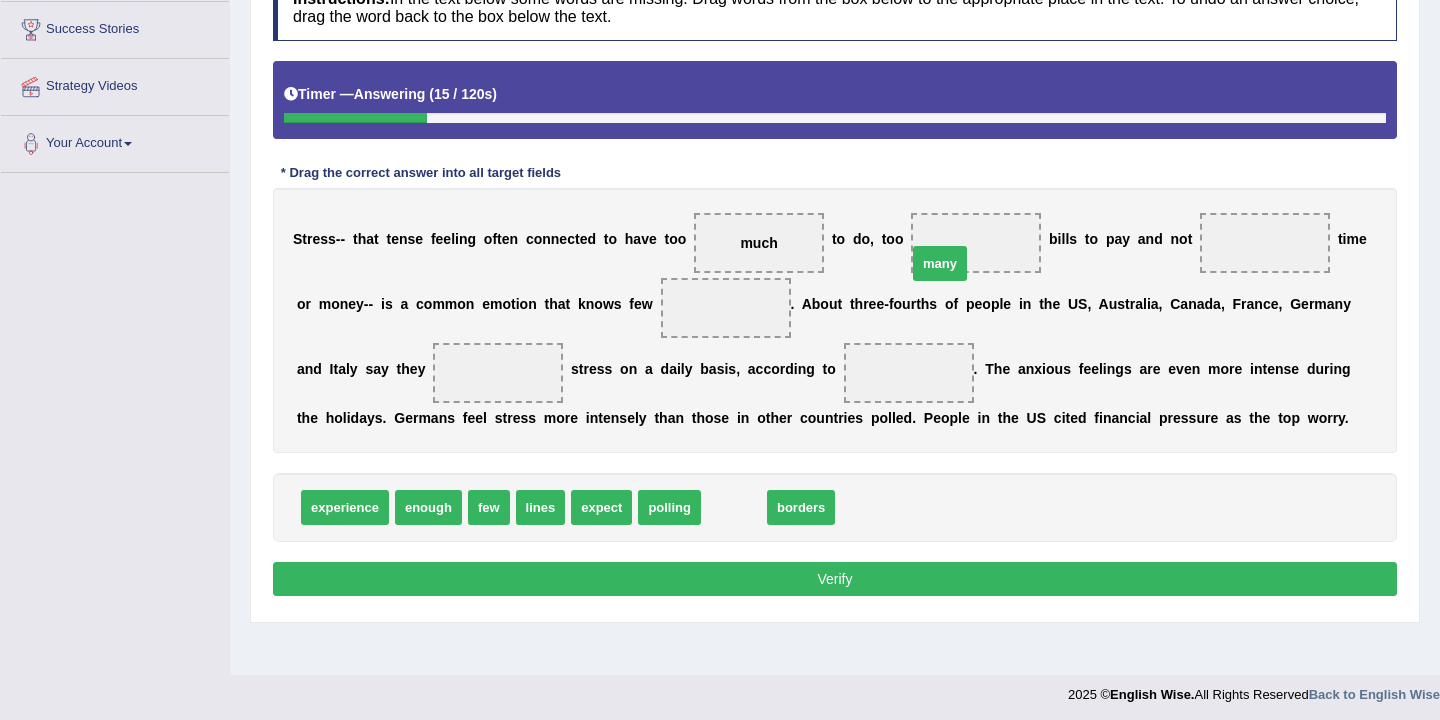 drag, startPoint x: 733, startPoint y: 521, endPoint x: 965, endPoint y: 257, distance: 351.45413 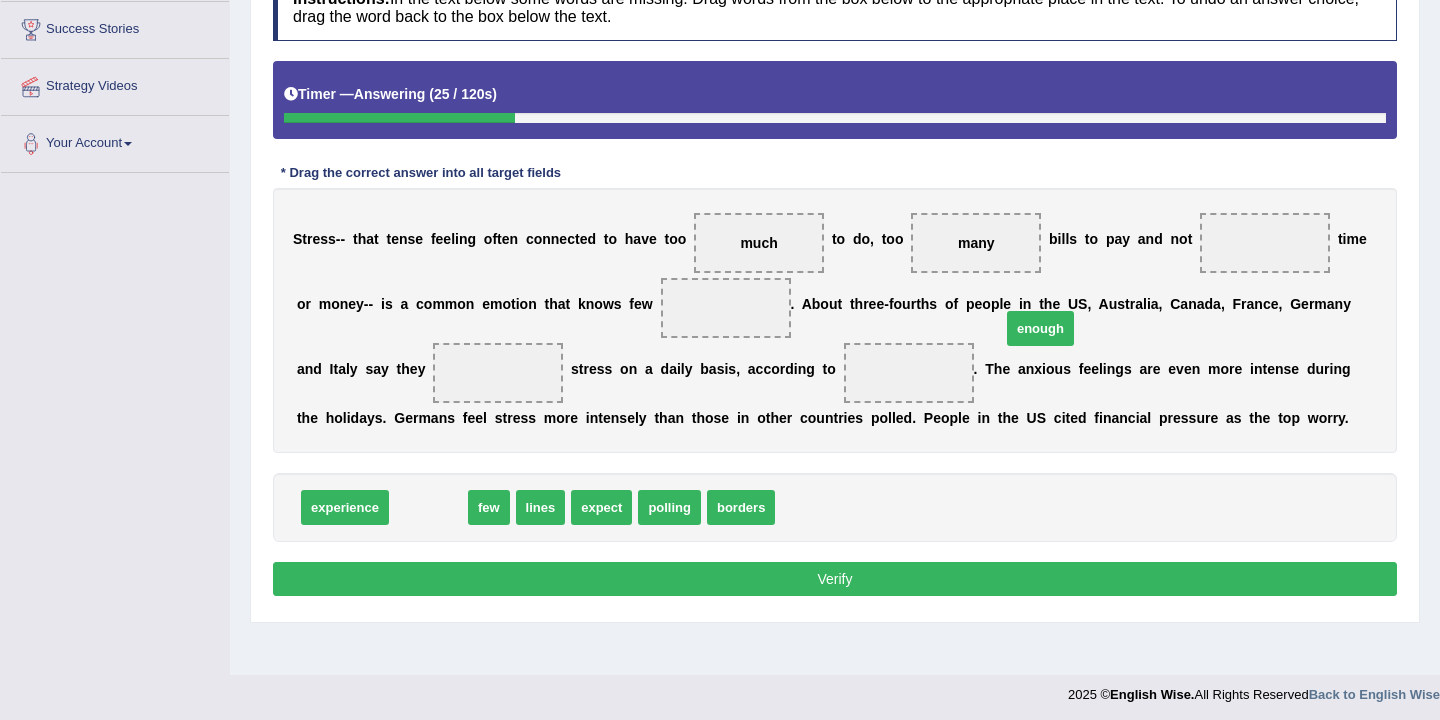 drag, startPoint x: 416, startPoint y: 510, endPoint x: 1040, endPoint y: 333, distance: 648.61774 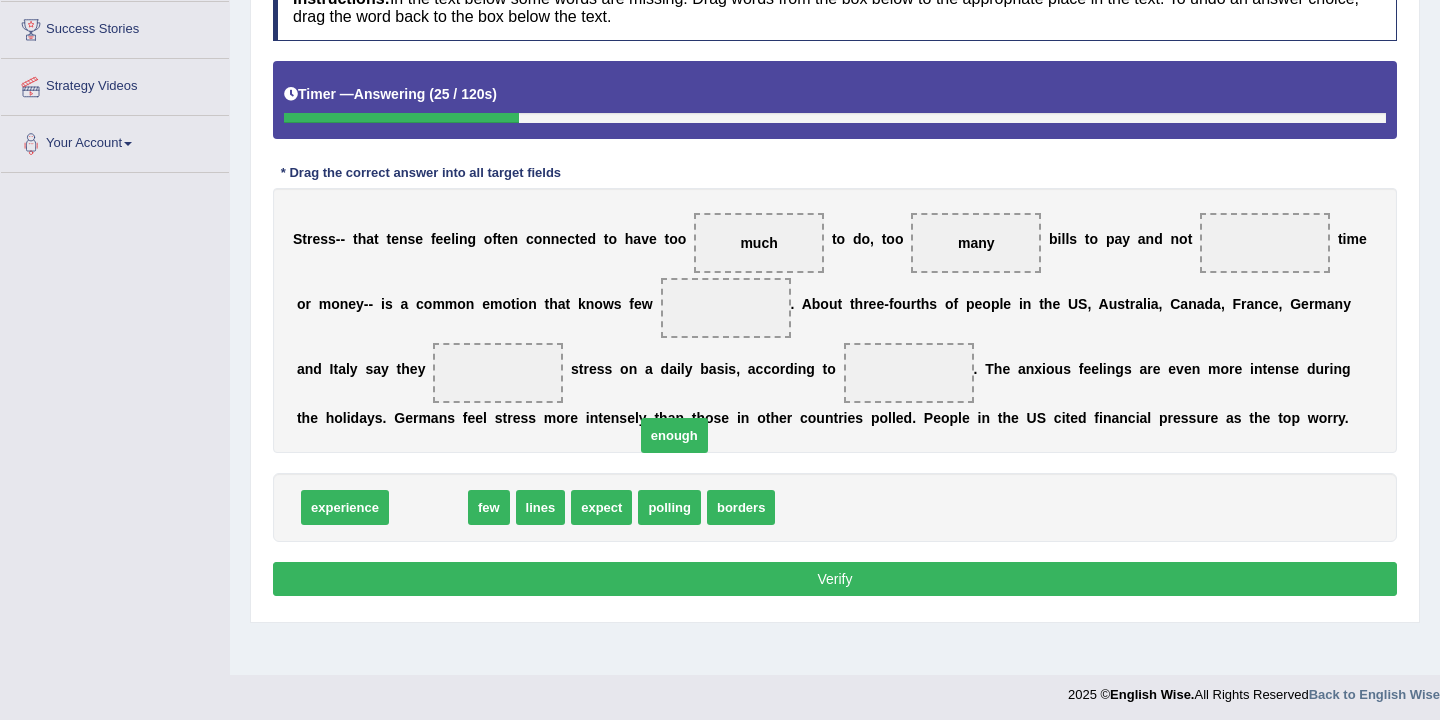 click on "S t r e s s - -    t h a t    t e n s e    f e e l i n g    o f t e n    c o n n e c t e d    t o    h a v e    t o o    much    t o    d o ,    t o o    many    b i l l s    t o    p a y    a n d    n o t       t i m e    o r    m o n e y - -    i s    a    c o m m o n    e m o t i o n    t h a t    k n o w s    f e w    .    A b o u t    t h r e e - f o u r t h s    o f    p e o p l e    i n    t h e    U S ,    A u s t r a l i a ,    C a n a d a ,    F r a n c e ,    G e r m a n y    a n d    I t a l y    s a y    t h e y       s t r e s s    o n    a    d a i l y    b a s i s ,    a c c o r d i n g    t o    .    T h e    a n x i o u s    f e e l i n g s    a r e    e v e n    m o r e    i n t e n s e    d u r i n g    t h e    h o l i d a y s .    G e r m a n s    f e e l    s t r e s s    m o r e    i n t e n s e l y    t h a n    t h o s e    i n    o t h e r    c o u n t r i e s    p o l l e d .    P e o p l e    i n    t h" at bounding box center (835, 320) 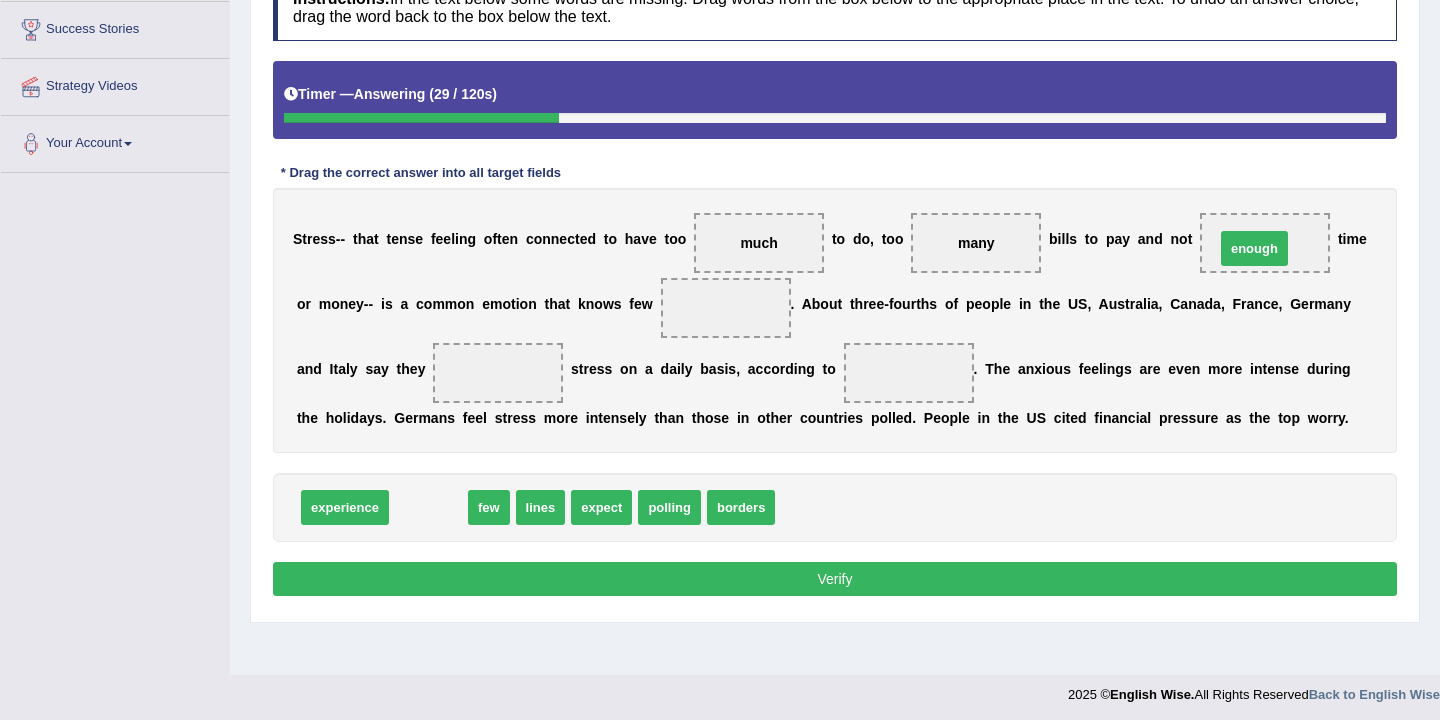 drag, startPoint x: 452, startPoint y: 512, endPoint x: 1278, endPoint y: 253, distance: 865.6541 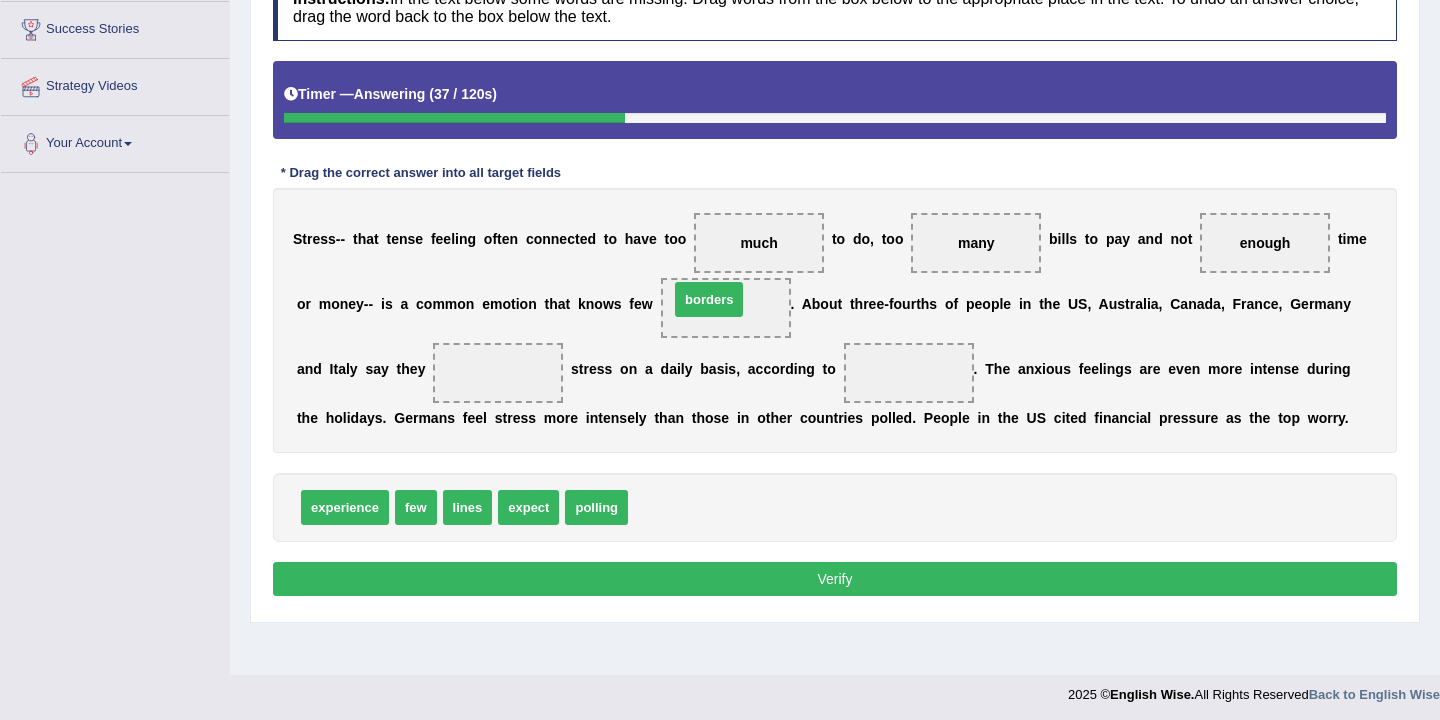 drag, startPoint x: 668, startPoint y: 511, endPoint x: 709, endPoint y: 303, distance: 212.00237 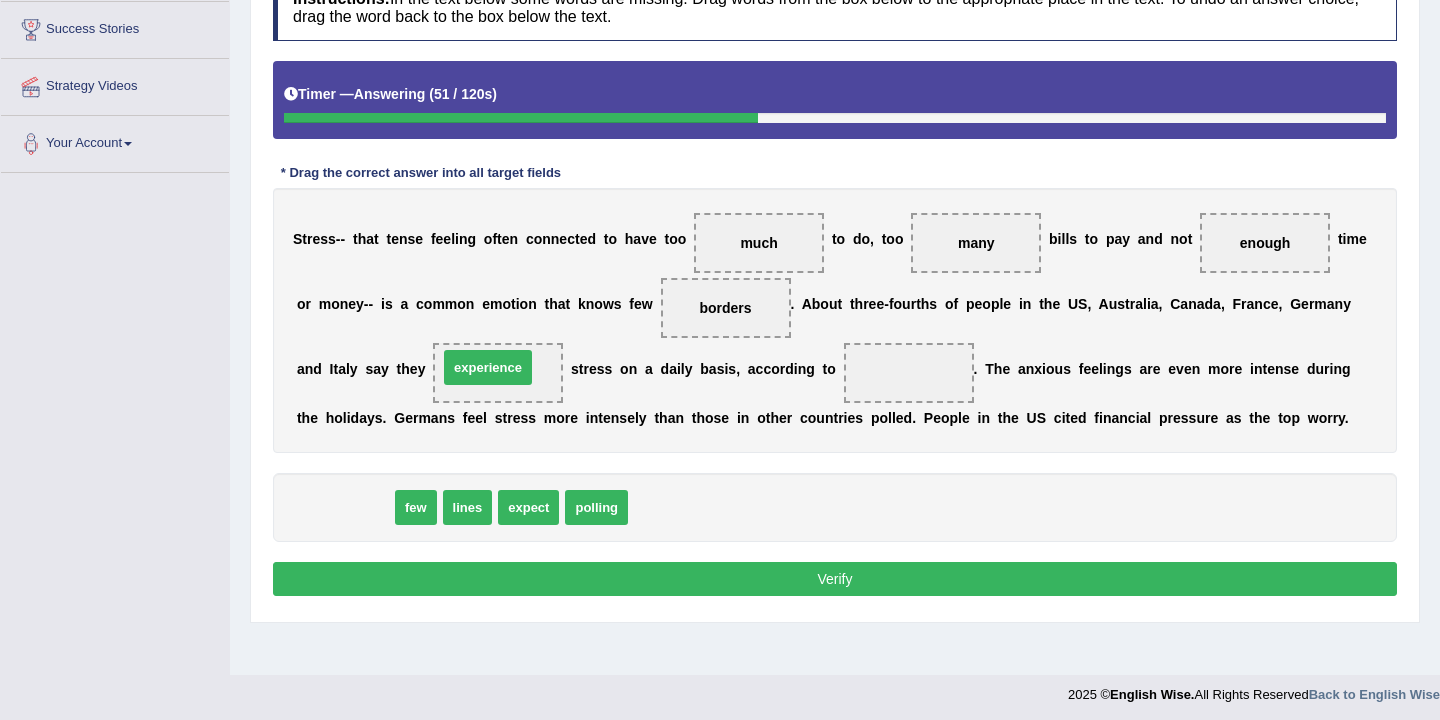 drag, startPoint x: 358, startPoint y: 509, endPoint x: 501, endPoint y: 370, distance: 199.42416 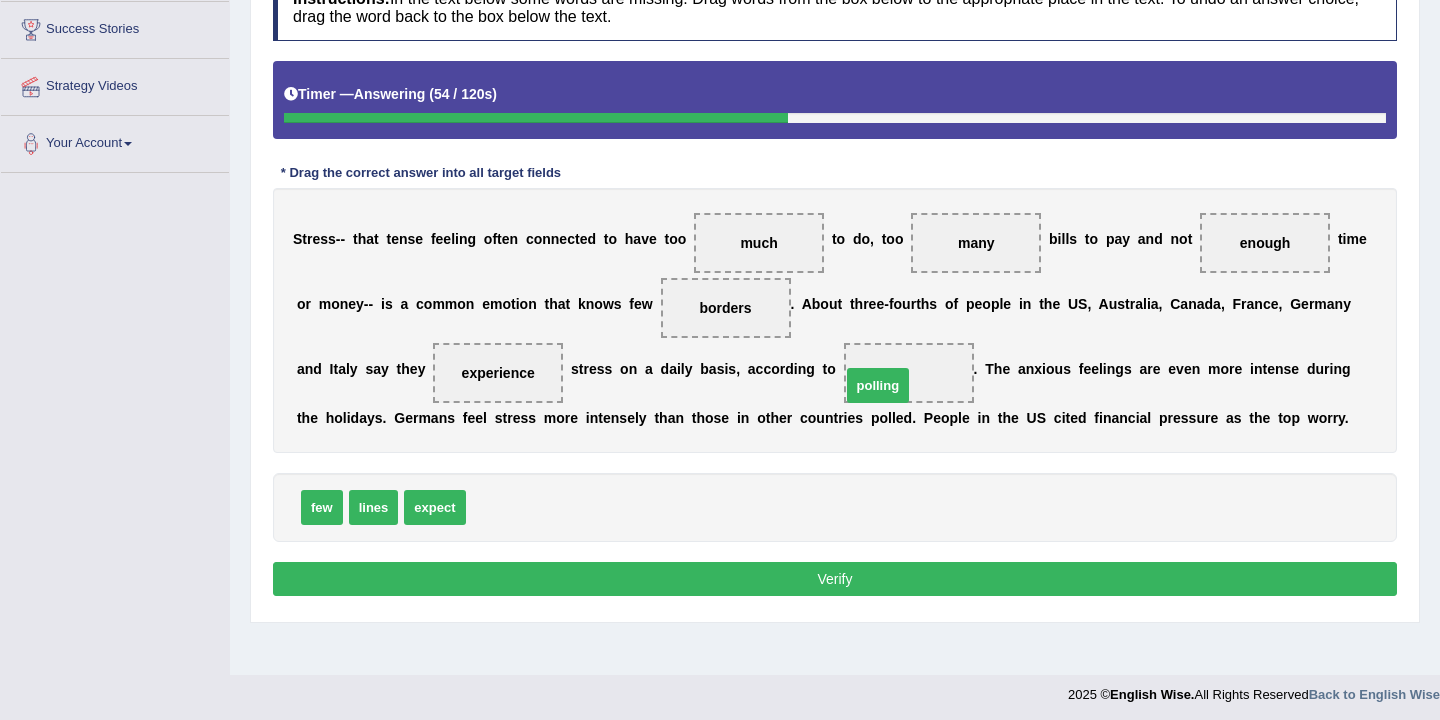 drag, startPoint x: 505, startPoint y: 520, endPoint x: 894, endPoint y: 390, distance: 410.14752 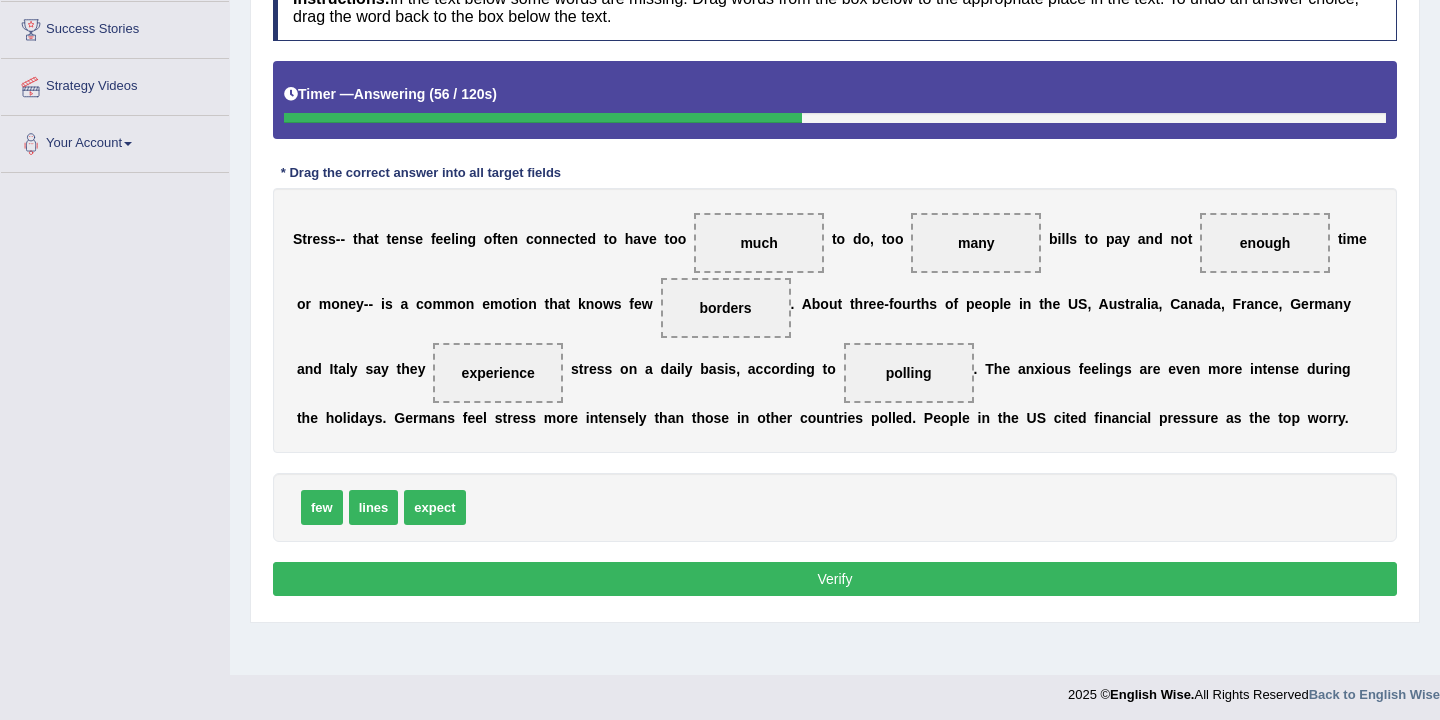 click on "Verify" at bounding box center [835, 579] 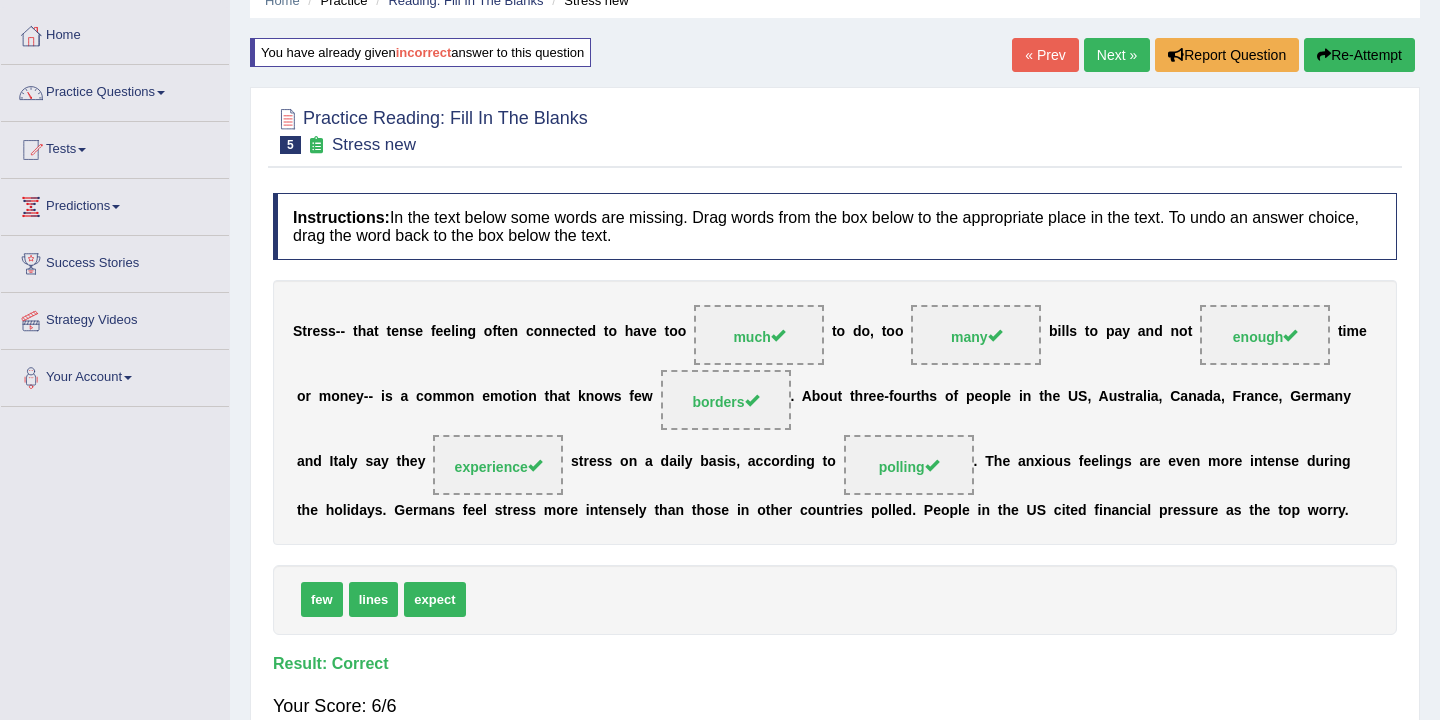 scroll, scrollTop: 0, scrollLeft: 0, axis: both 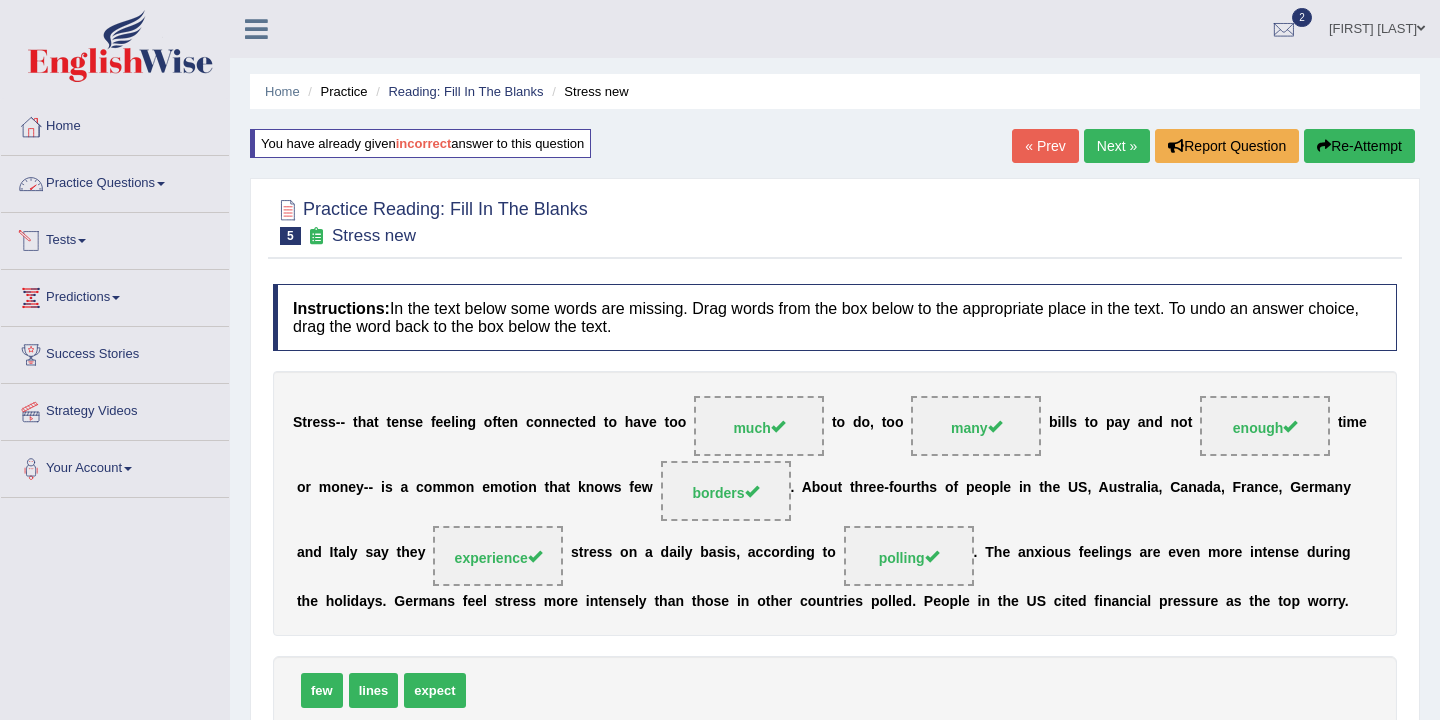 click on "Practice Questions" at bounding box center (115, 181) 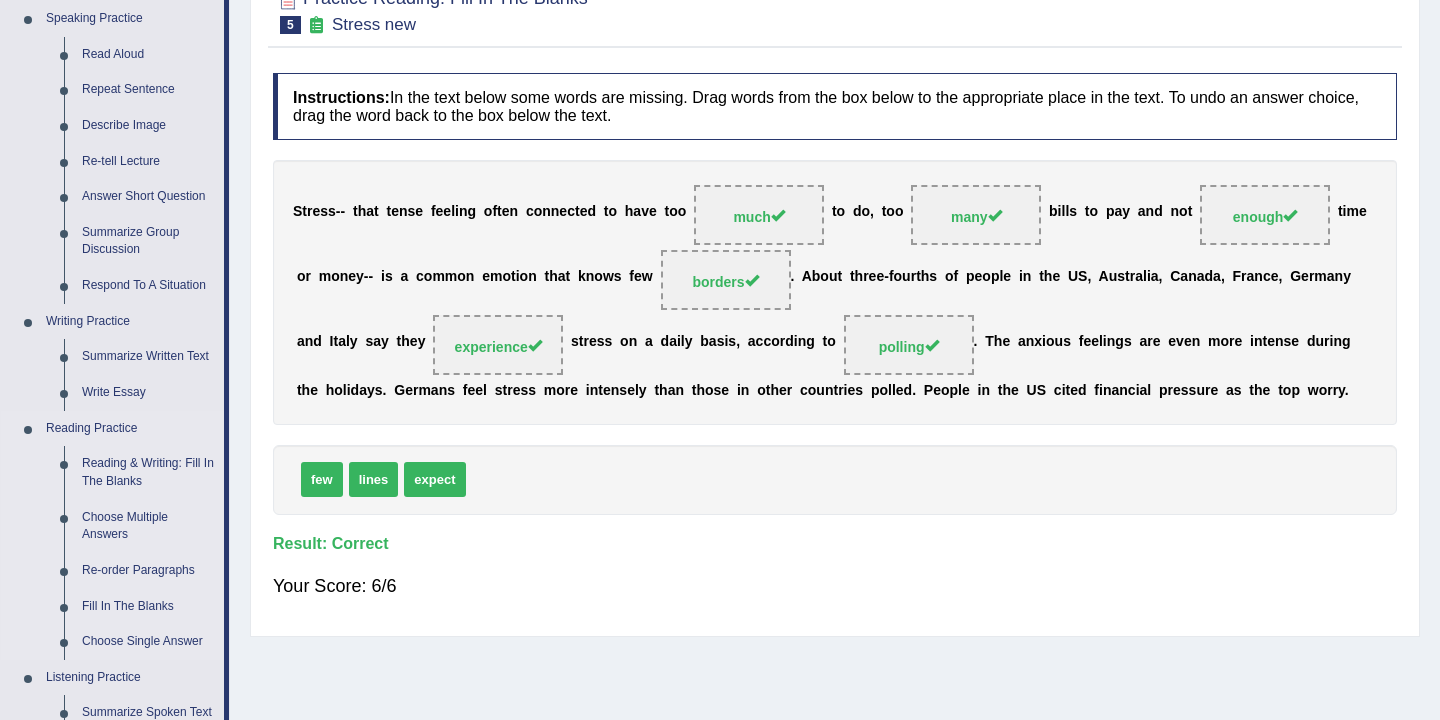 scroll, scrollTop: 0, scrollLeft: 0, axis: both 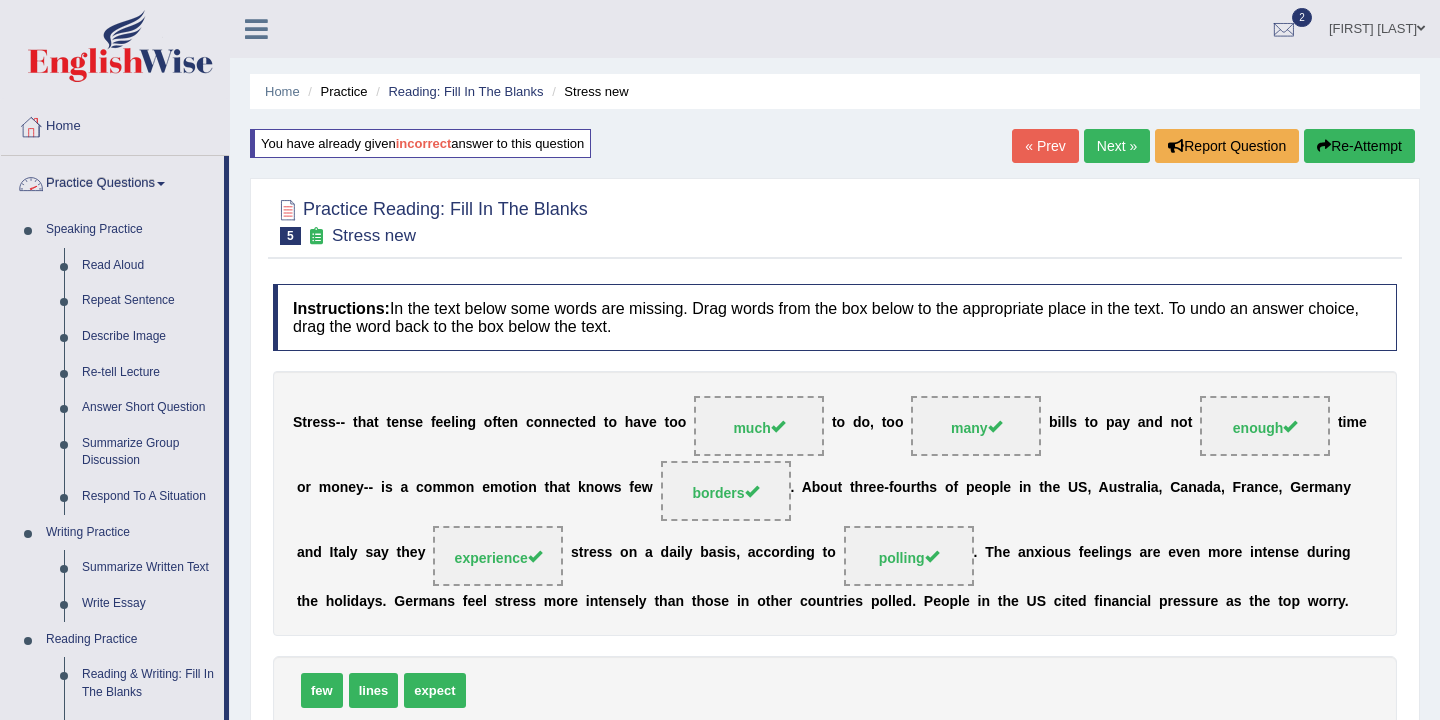 click on "Practice Questions" at bounding box center (112, 181) 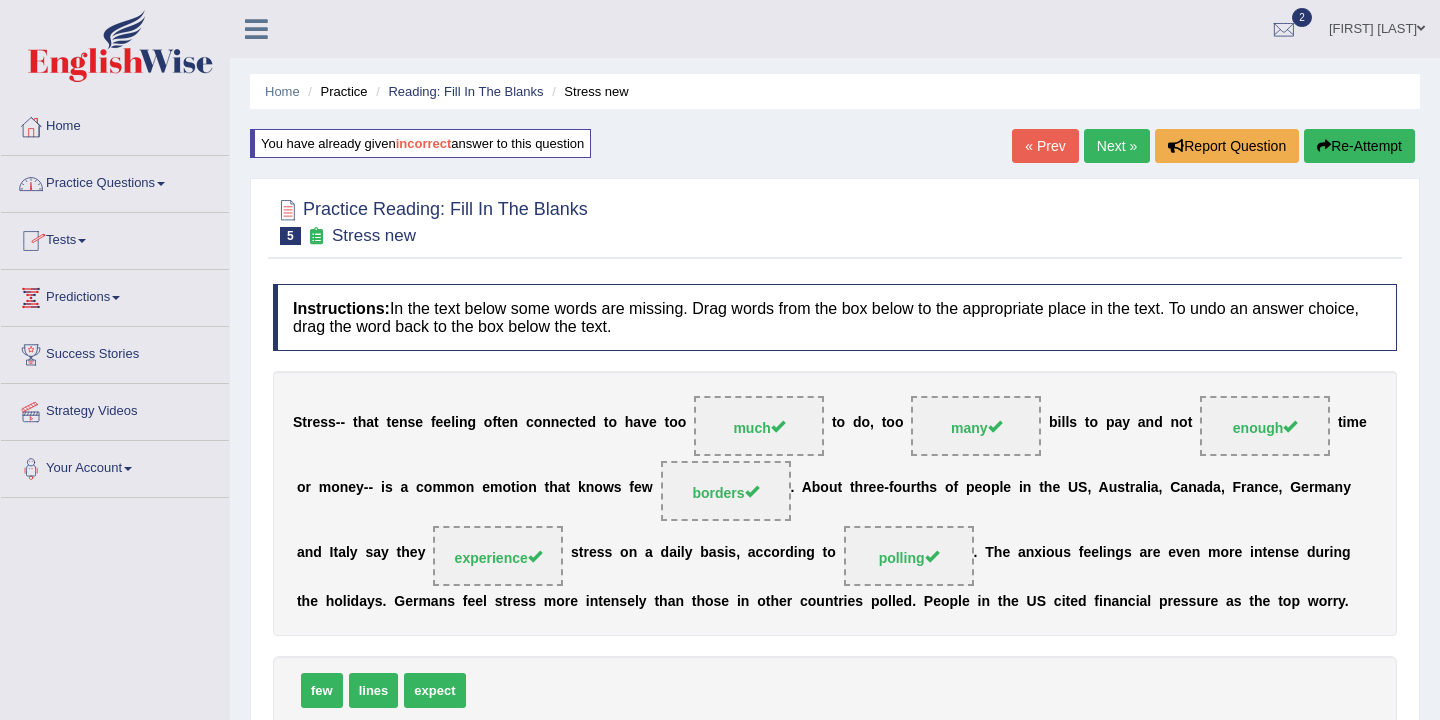 click on "Tests" at bounding box center (115, 238) 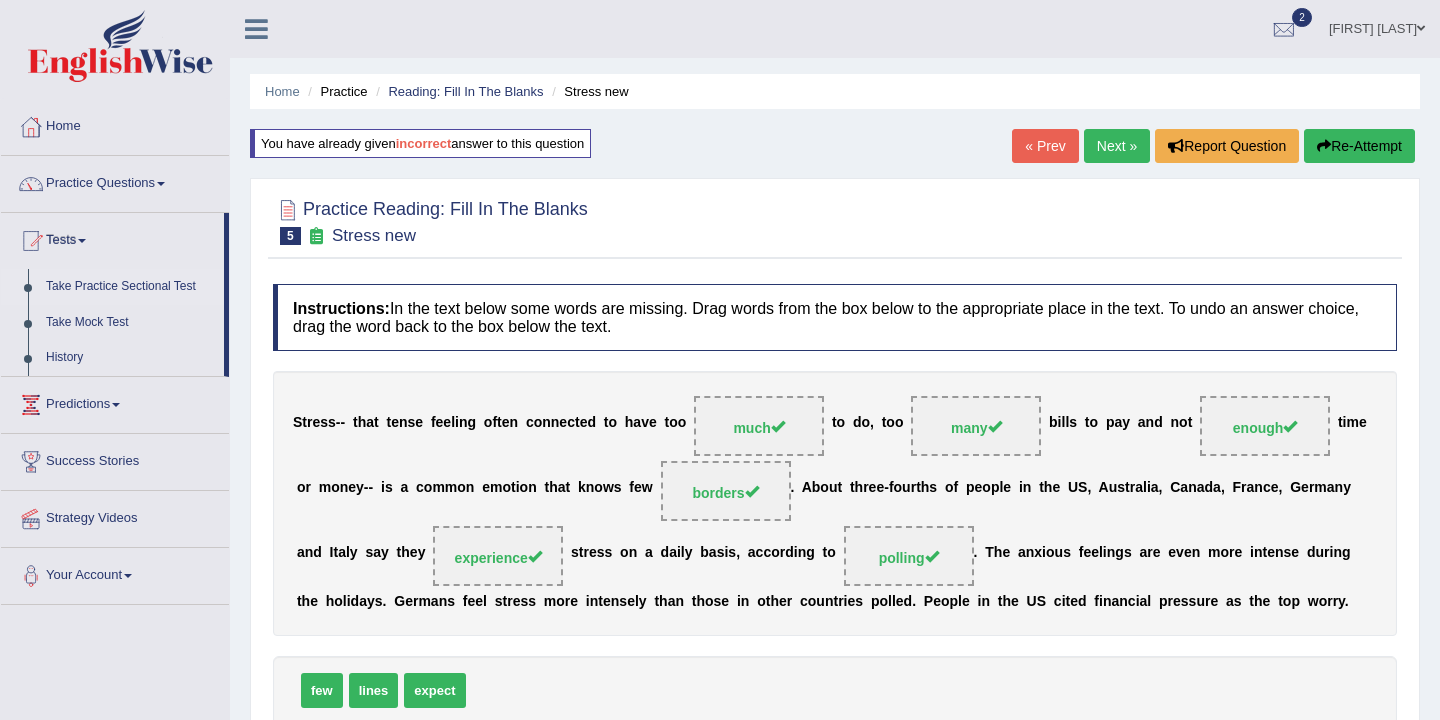 click on "Take Practice Sectional Test" at bounding box center [130, 287] 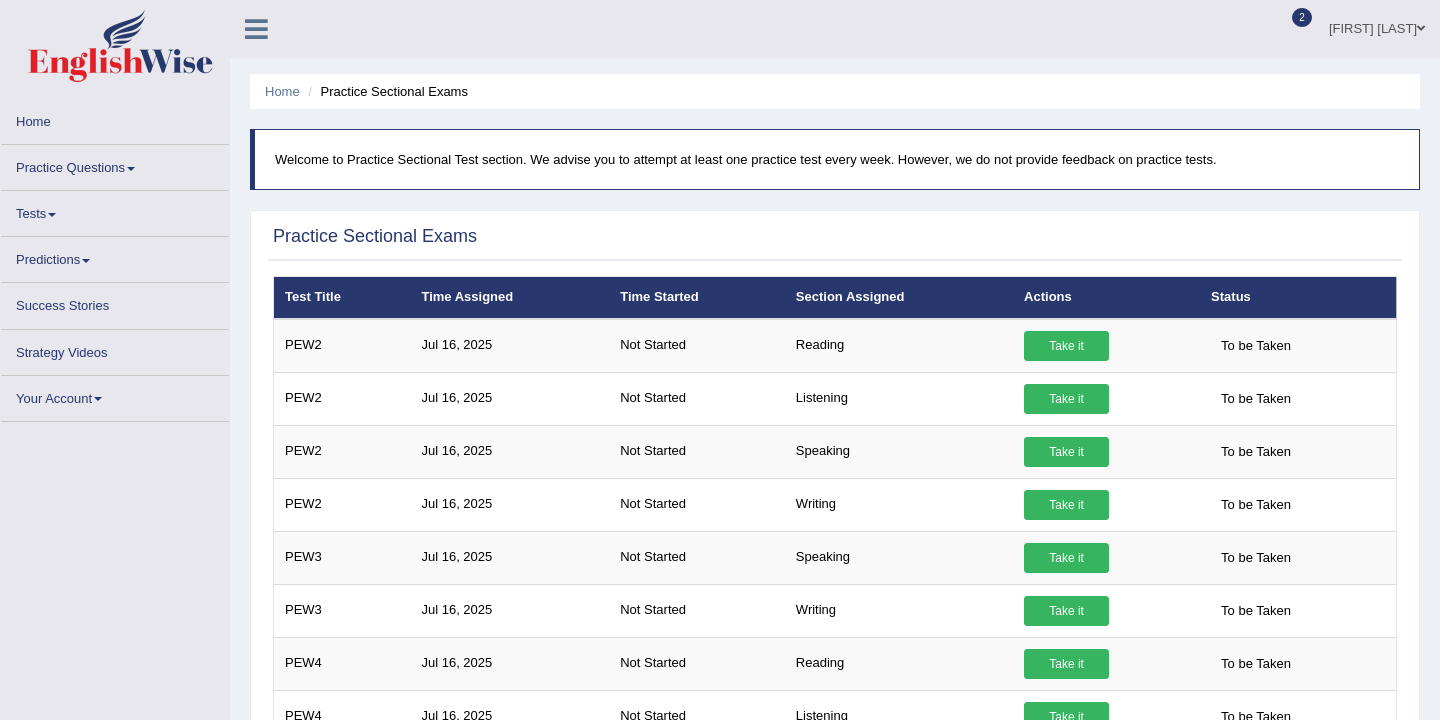 scroll, scrollTop: 0, scrollLeft: 0, axis: both 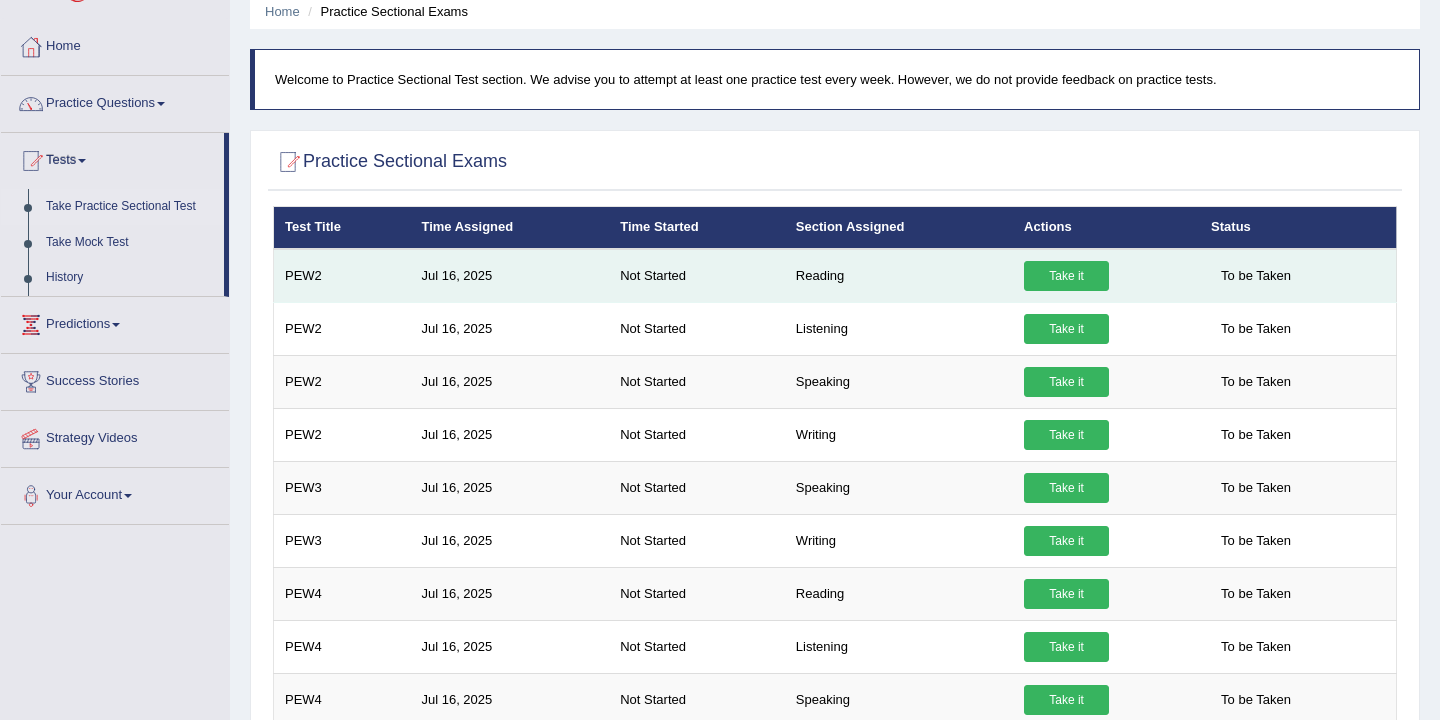 click on "Take it" at bounding box center [1066, 276] 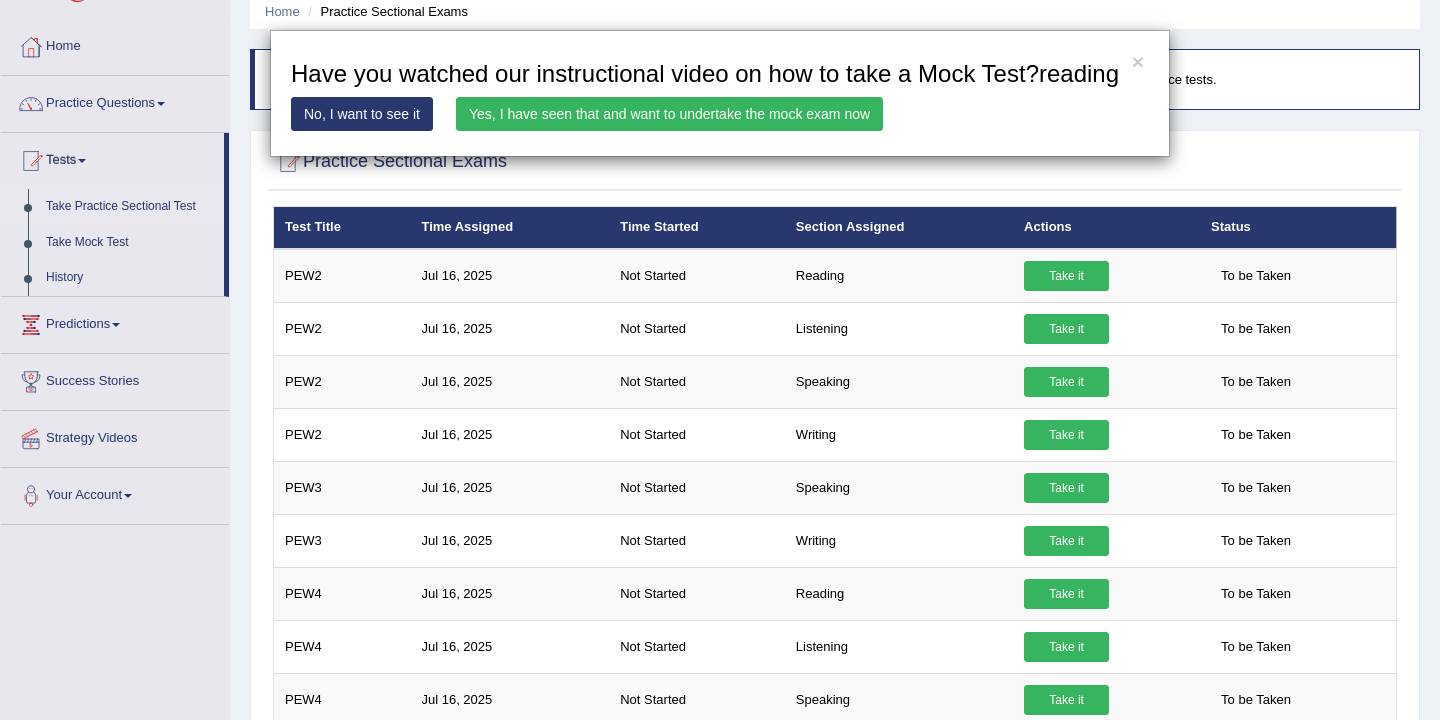 click on "Yes, I have seen that and want to undertake the mock exam now" at bounding box center [669, 114] 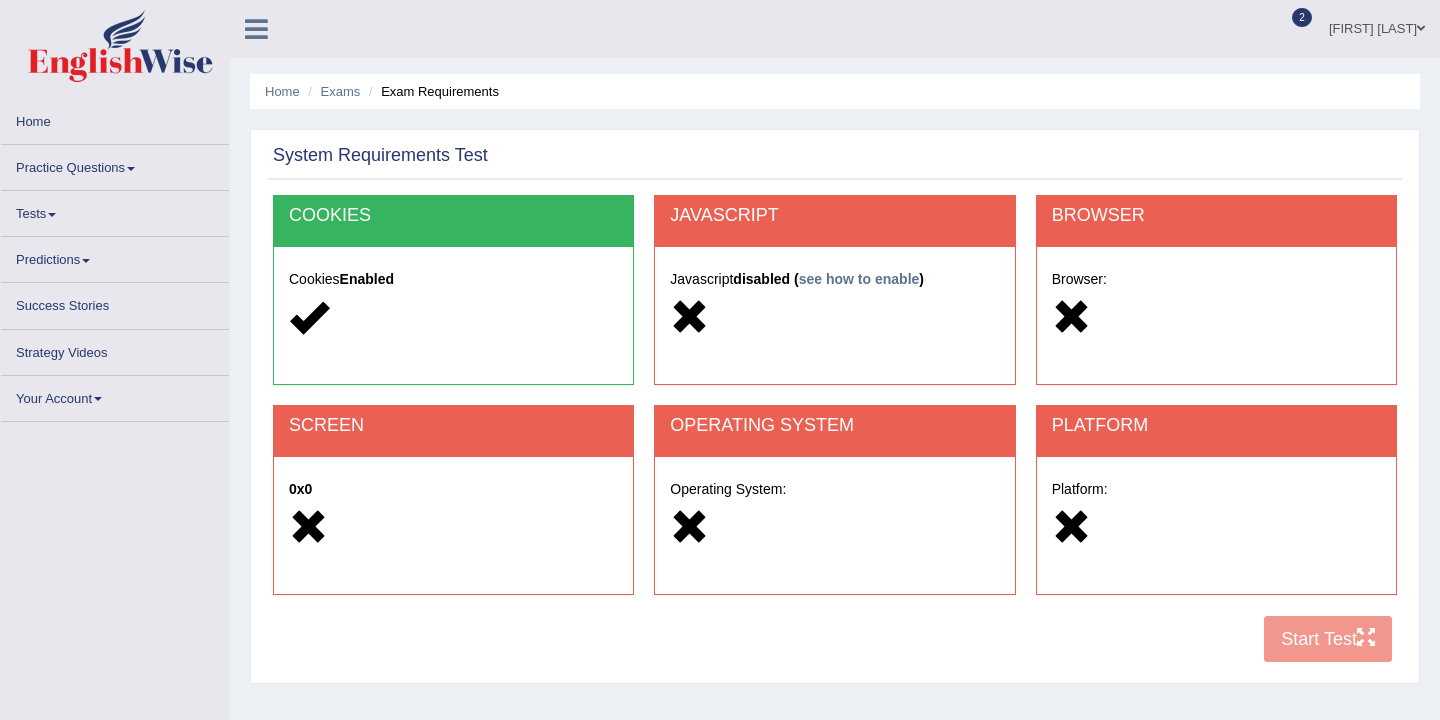 scroll, scrollTop: 0, scrollLeft: 0, axis: both 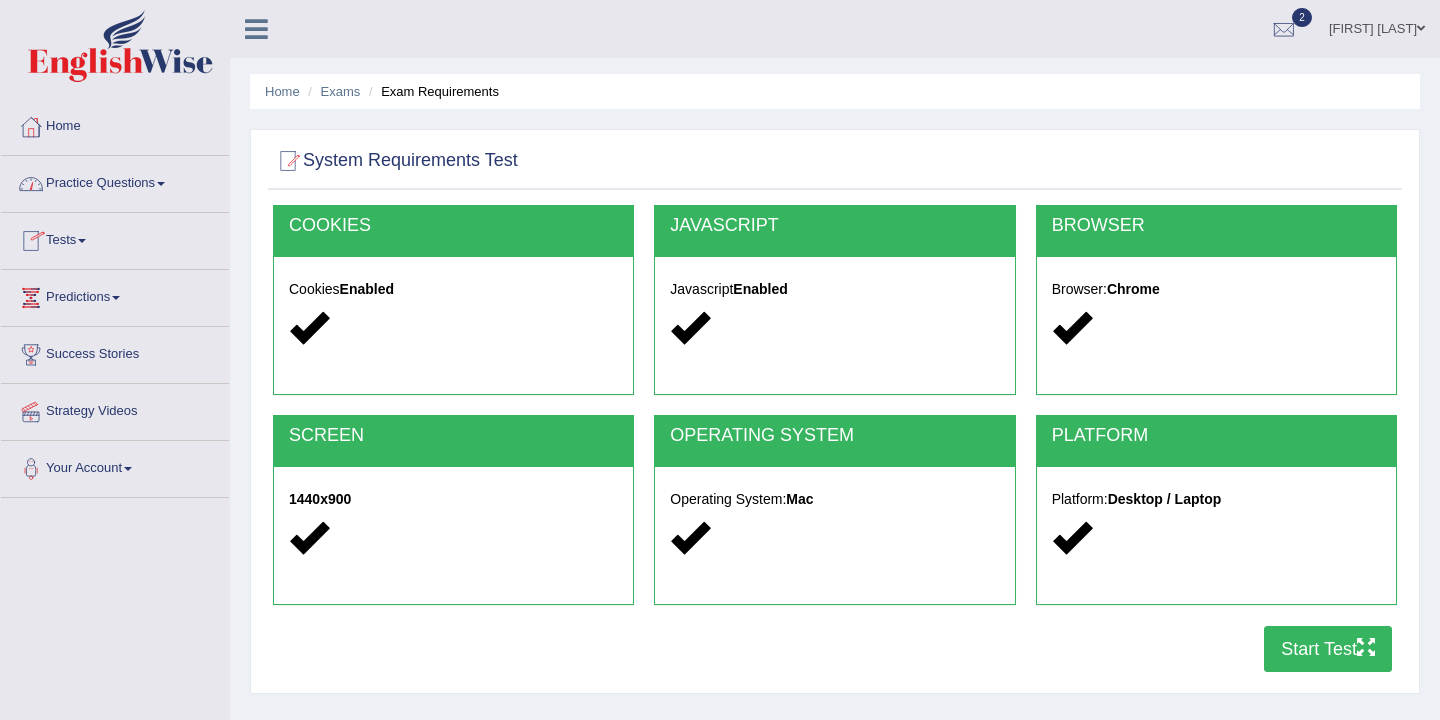 click on "Tests" at bounding box center [115, 238] 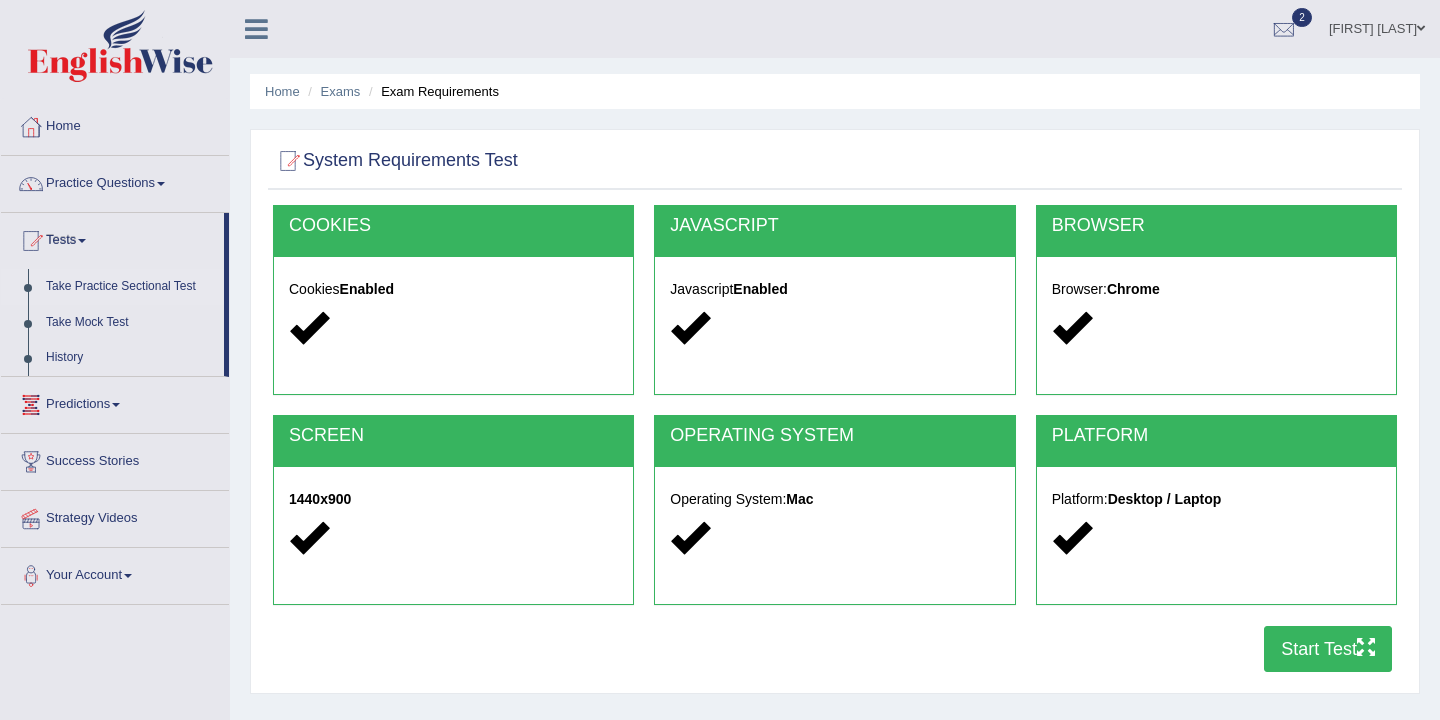 click on "Take Practice Sectional Test" at bounding box center [130, 287] 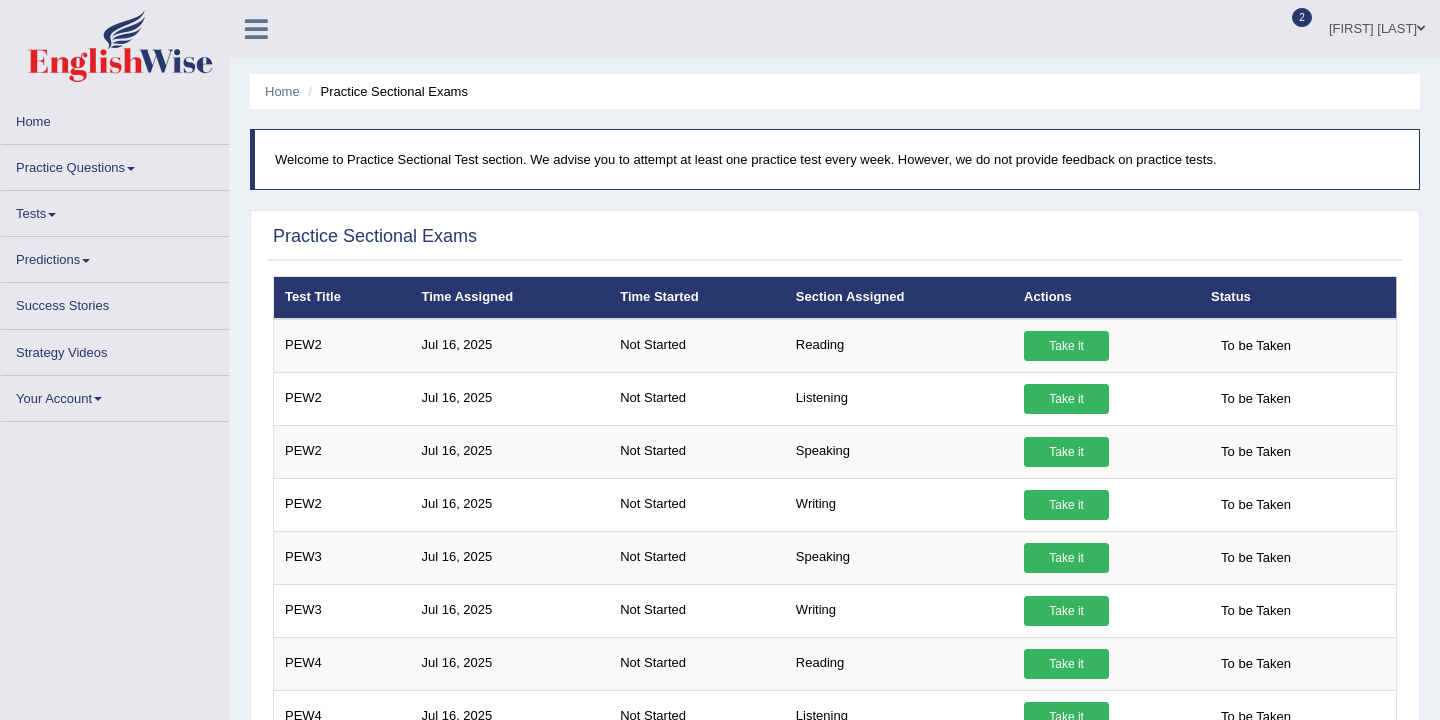 scroll, scrollTop: 0, scrollLeft: 0, axis: both 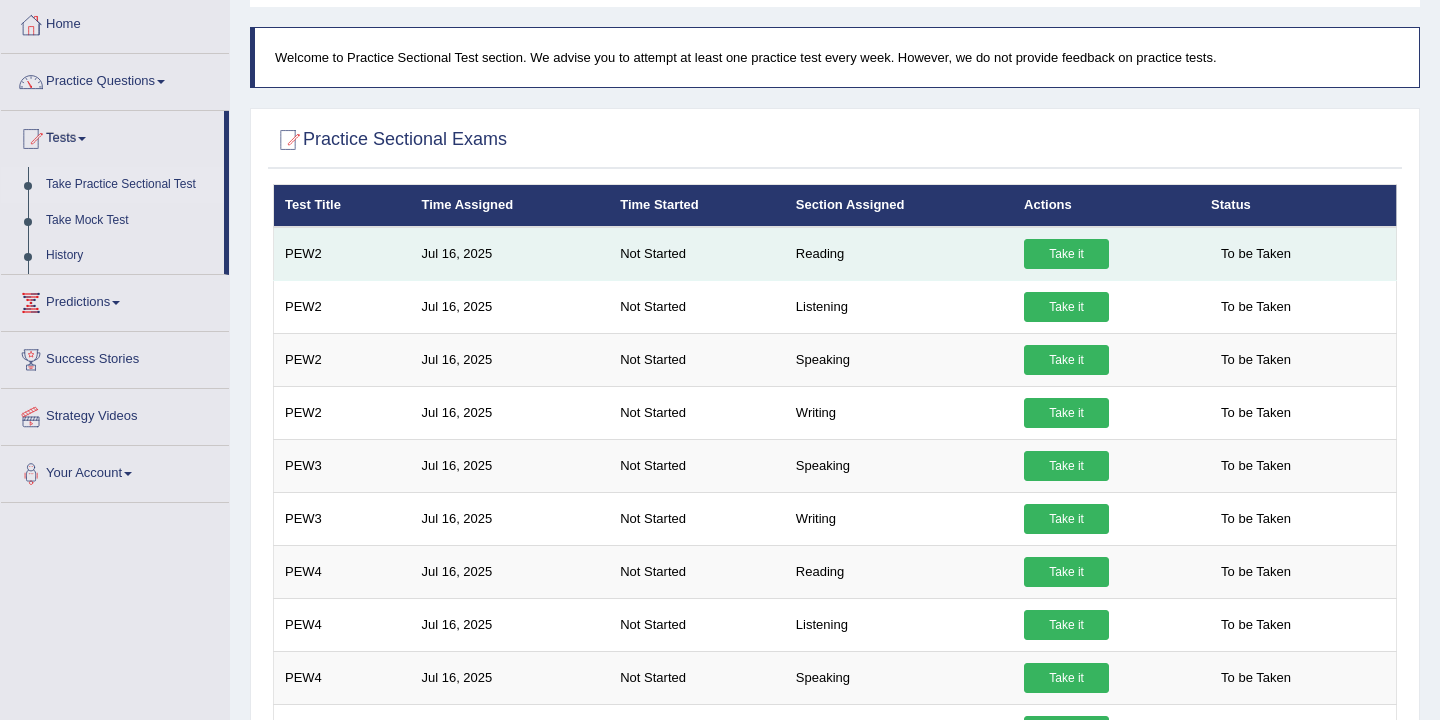 click on "Take it" at bounding box center (1066, 254) 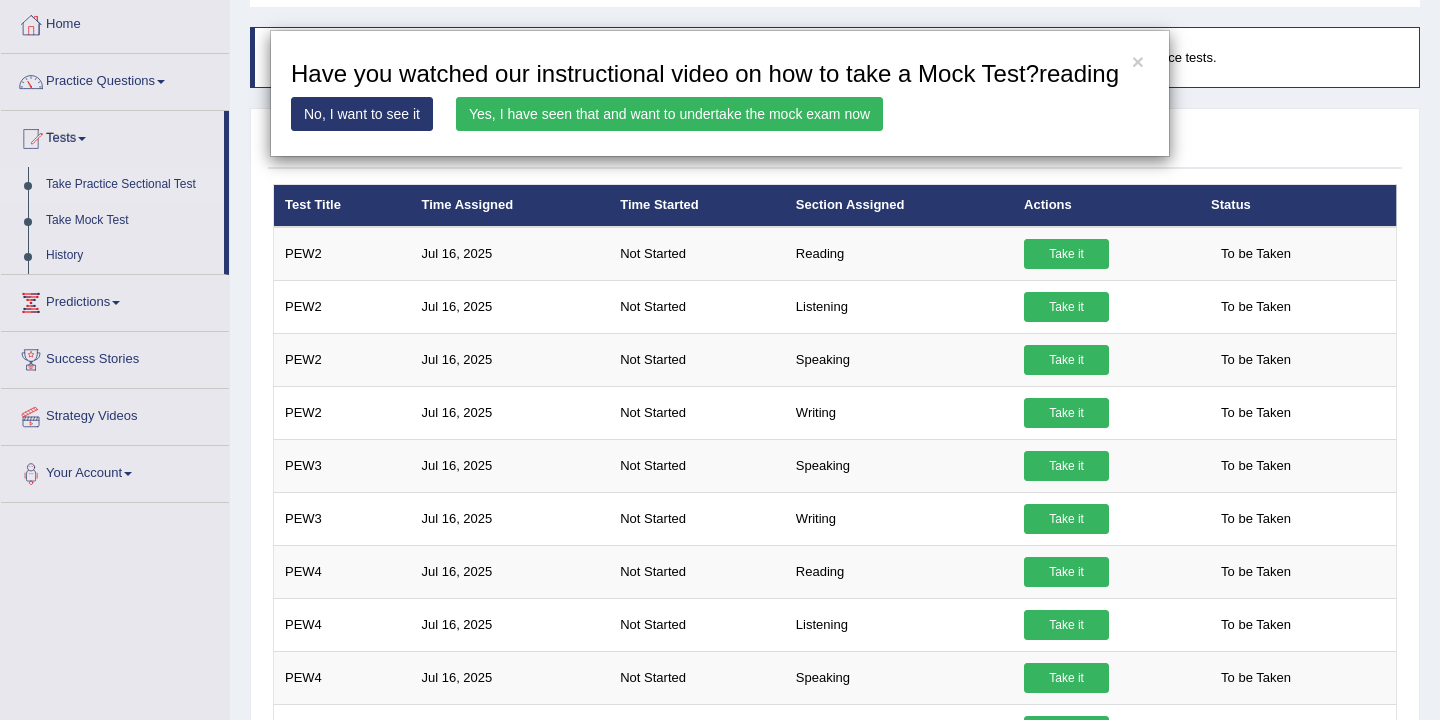 click on "Yes, I have seen that and want to undertake the mock exam now" at bounding box center (669, 114) 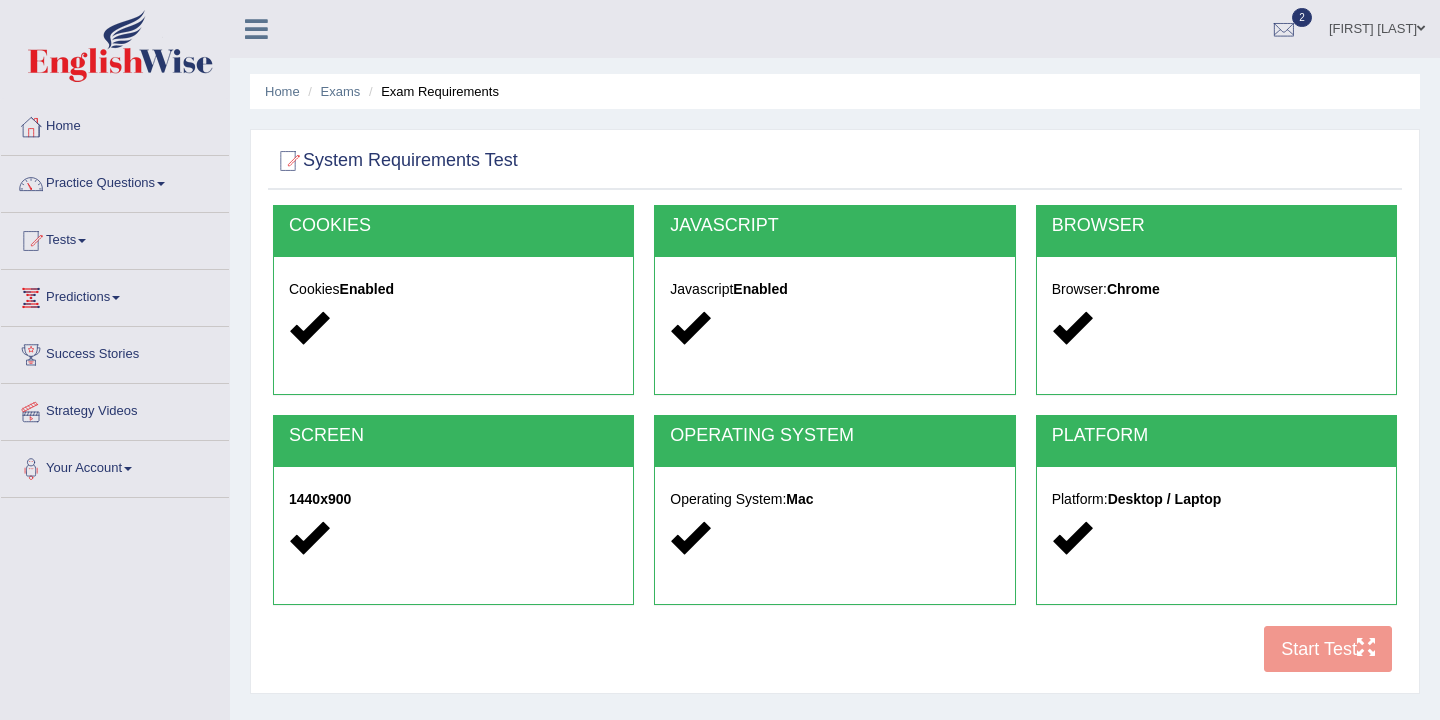 scroll, scrollTop: 0, scrollLeft: 0, axis: both 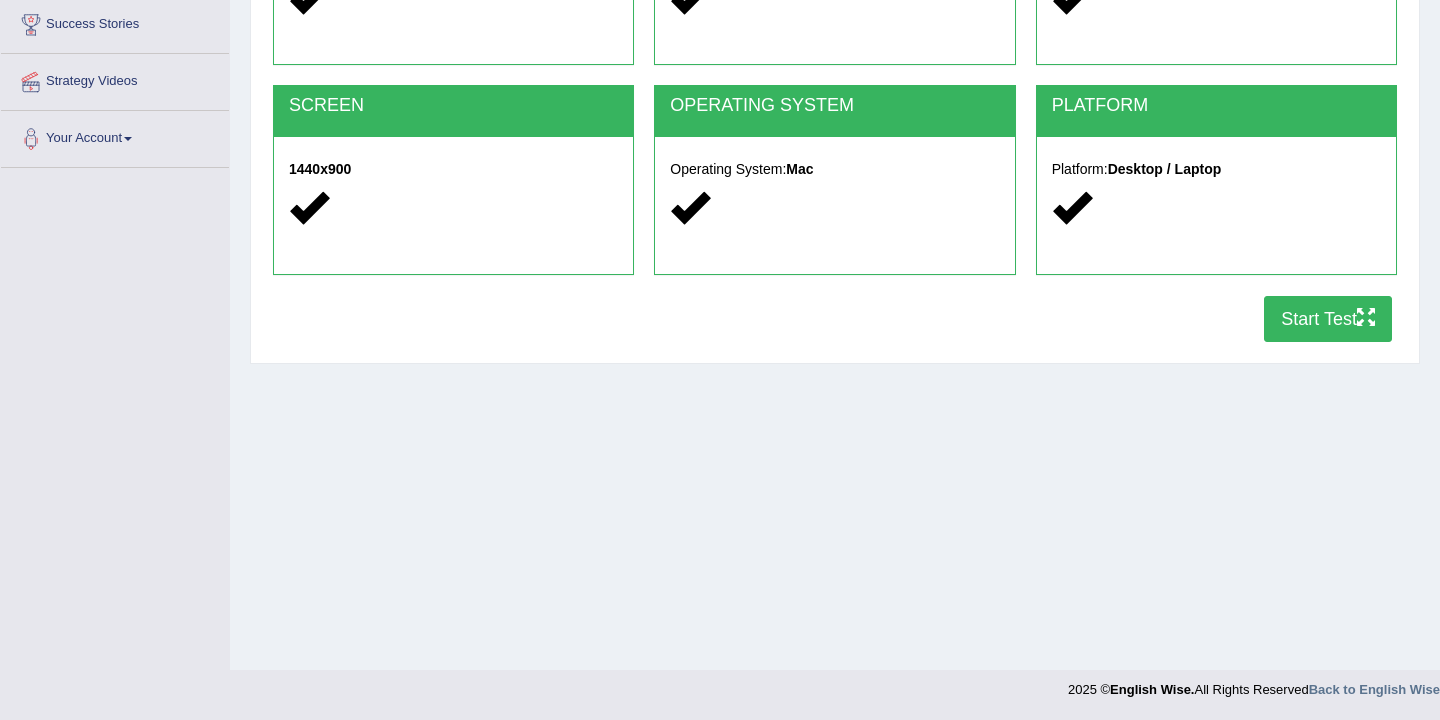 click on "Start Test" at bounding box center (1328, 319) 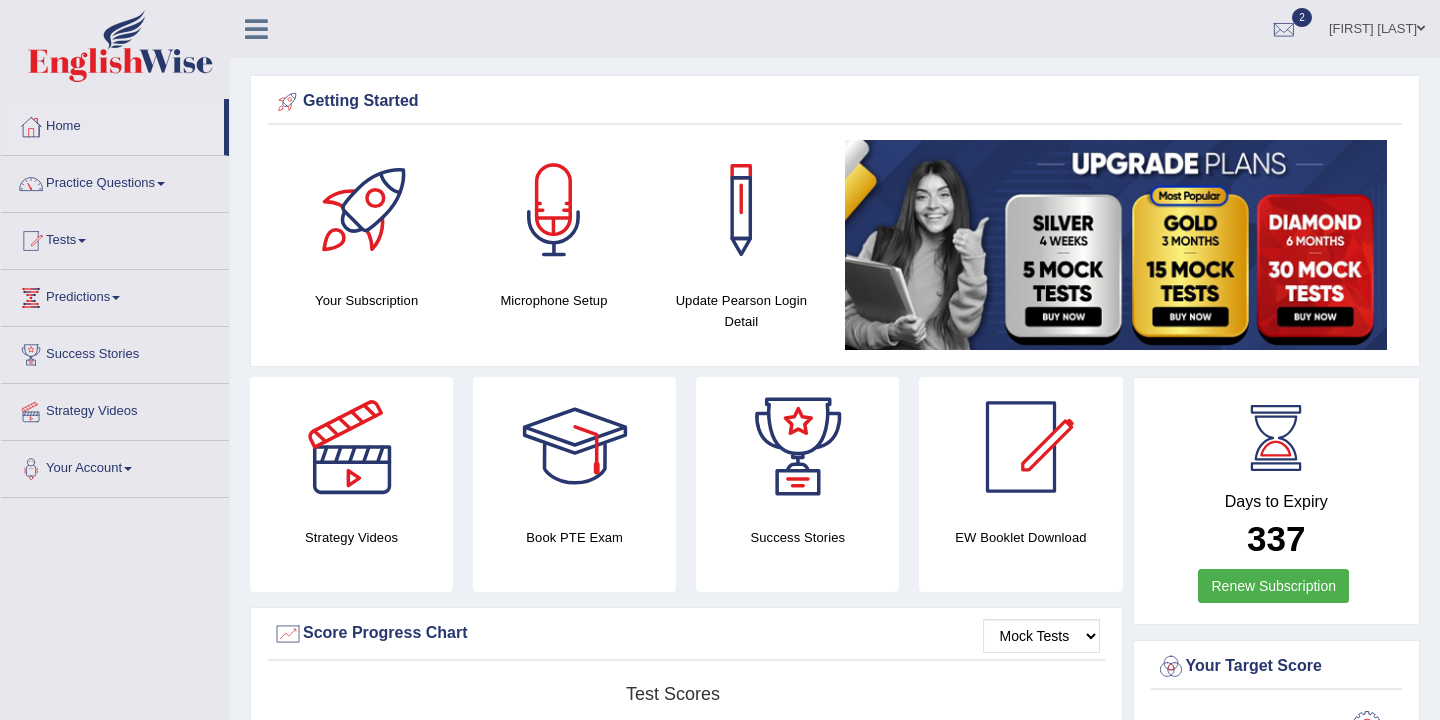 scroll, scrollTop: 0, scrollLeft: 0, axis: both 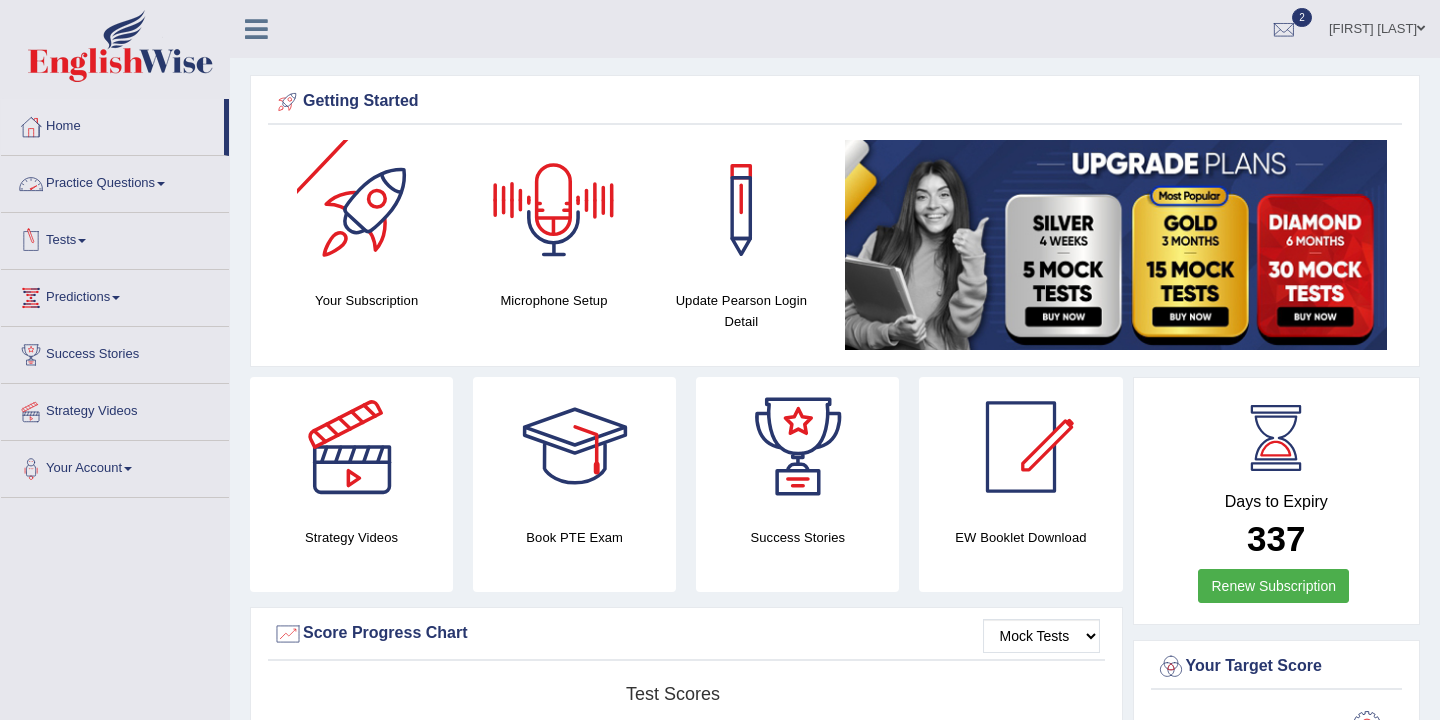click on "Practice Questions" at bounding box center [115, 181] 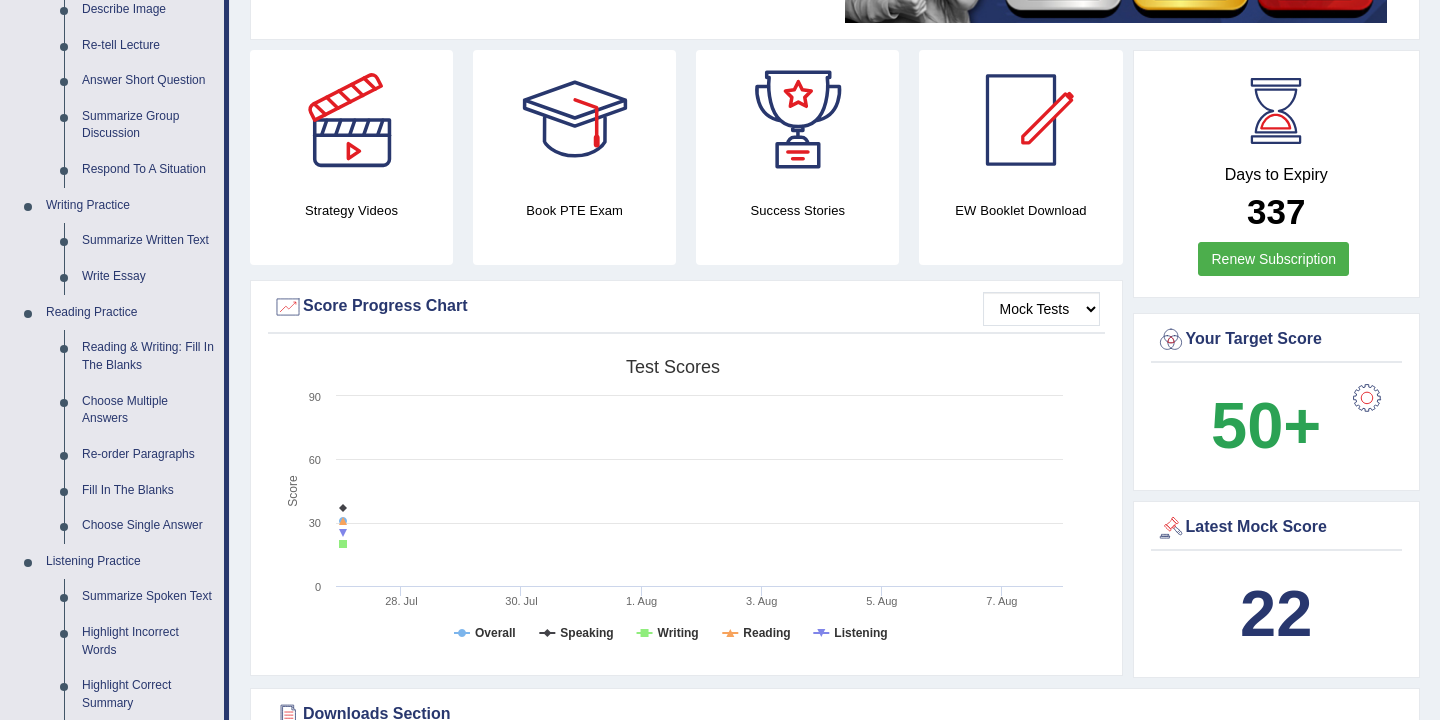 scroll, scrollTop: 344, scrollLeft: 0, axis: vertical 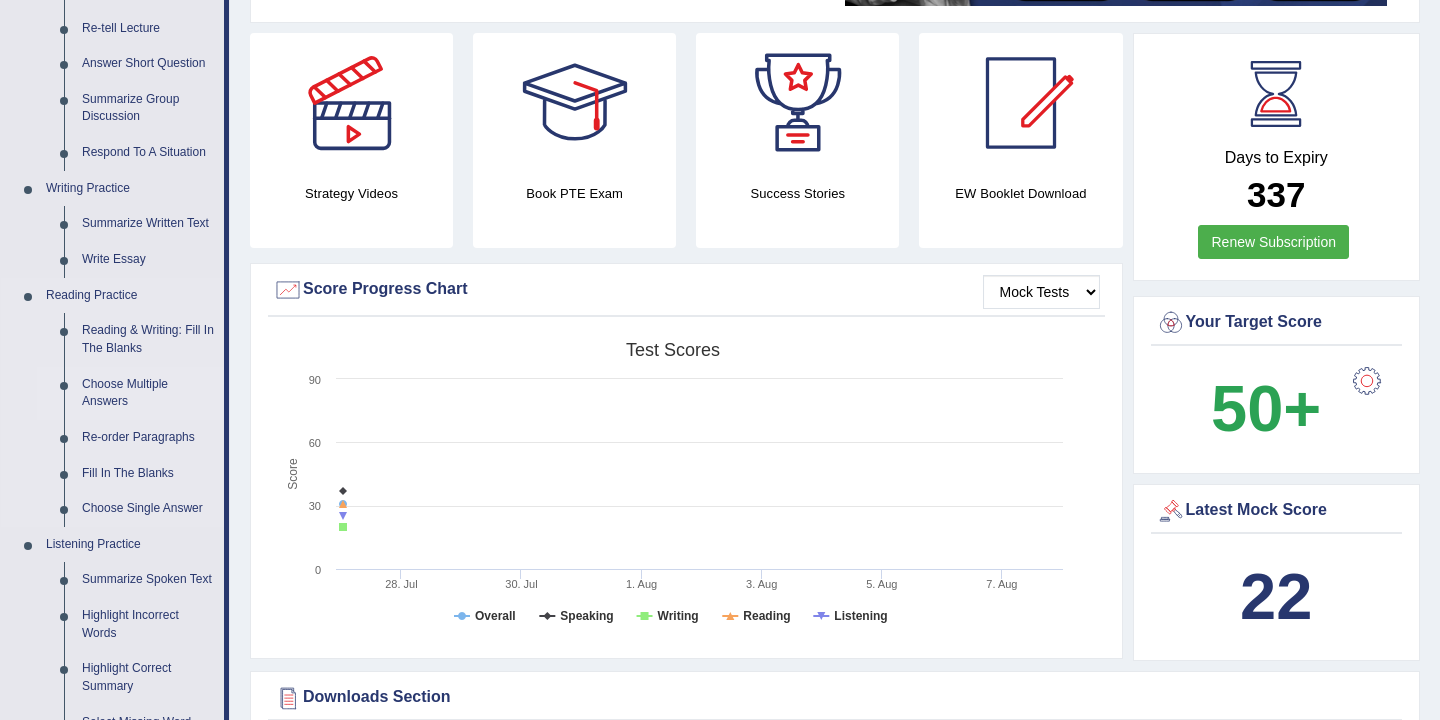 click on "Choose Multiple Answers" at bounding box center (148, 393) 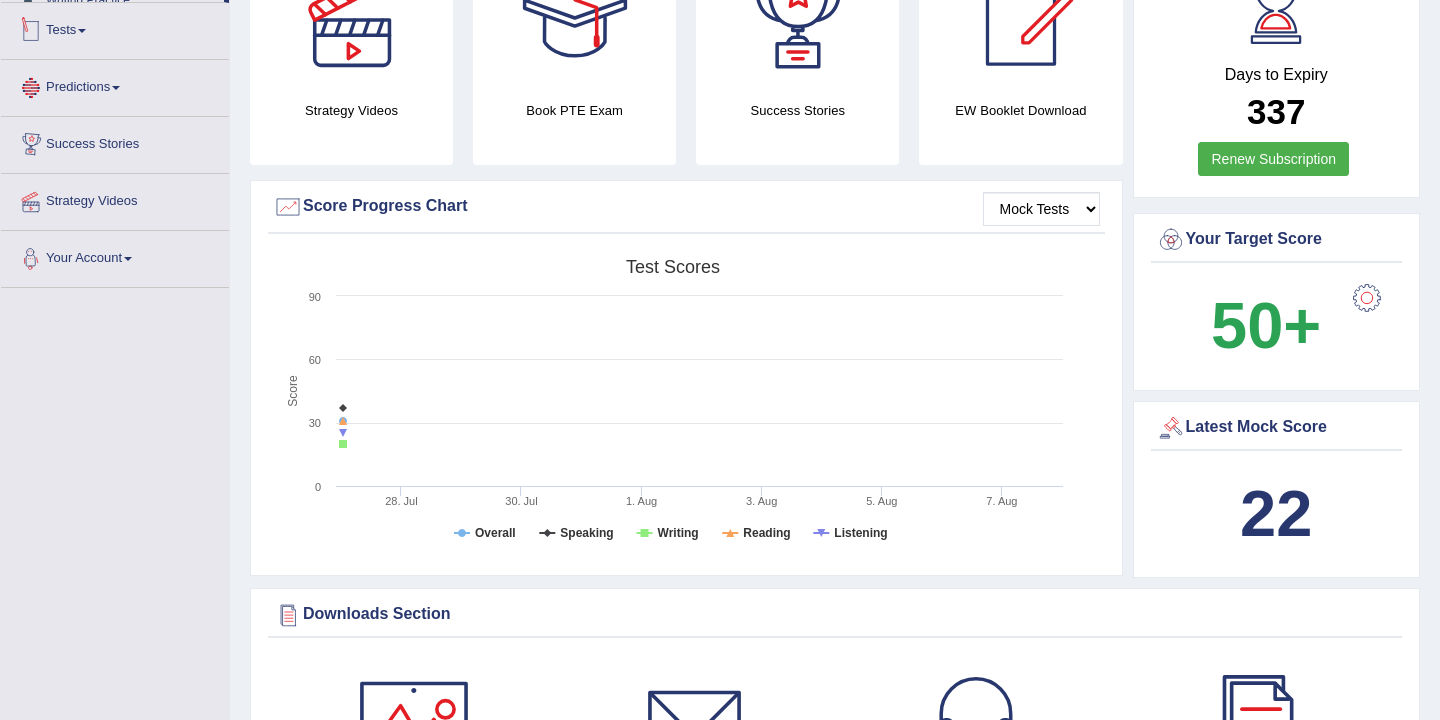 scroll, scrollTop: 590, scrollLeft: 0, axis: vertical 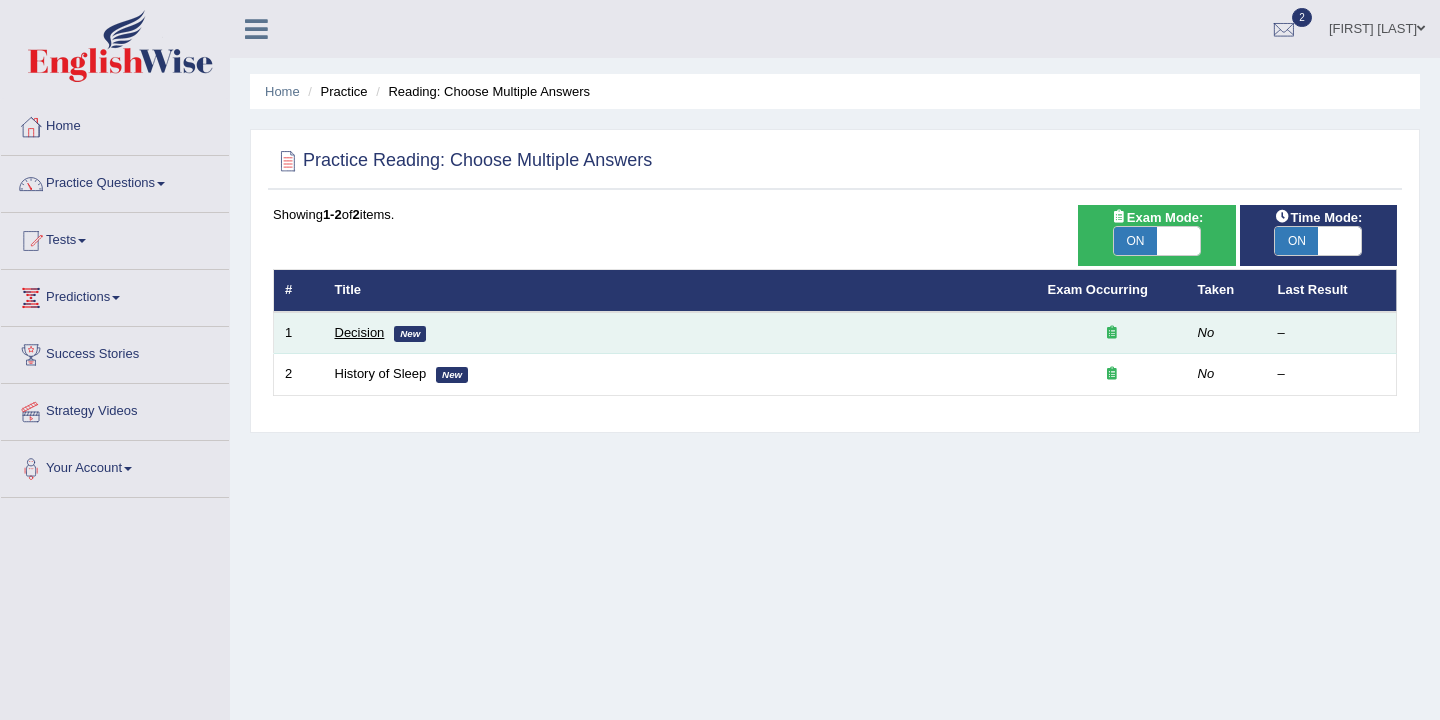 click on "Decision" at bounding box center [360, 332] 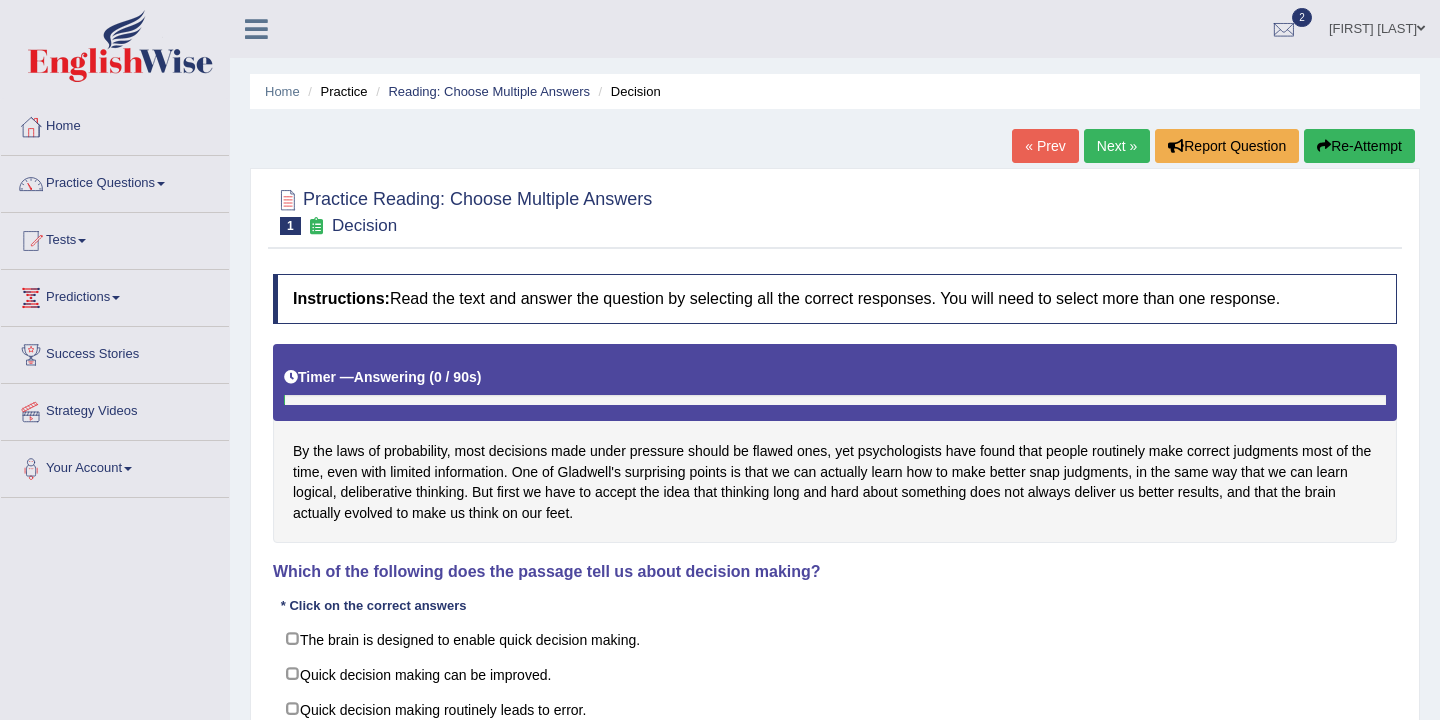 scroll, scrollTop: 0, scrollLeft: 0, axis: both 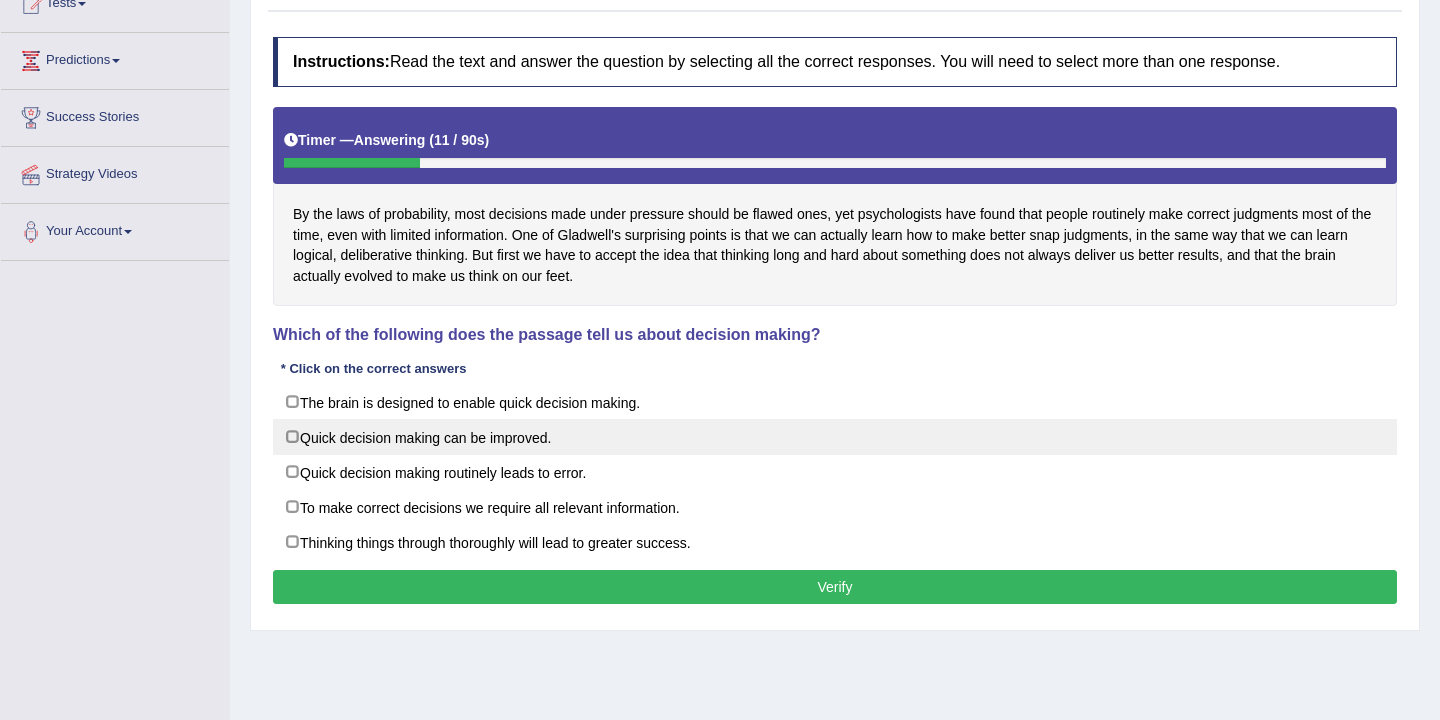 click on "Quick decision making can be improved." at bounding box center (835, 437) 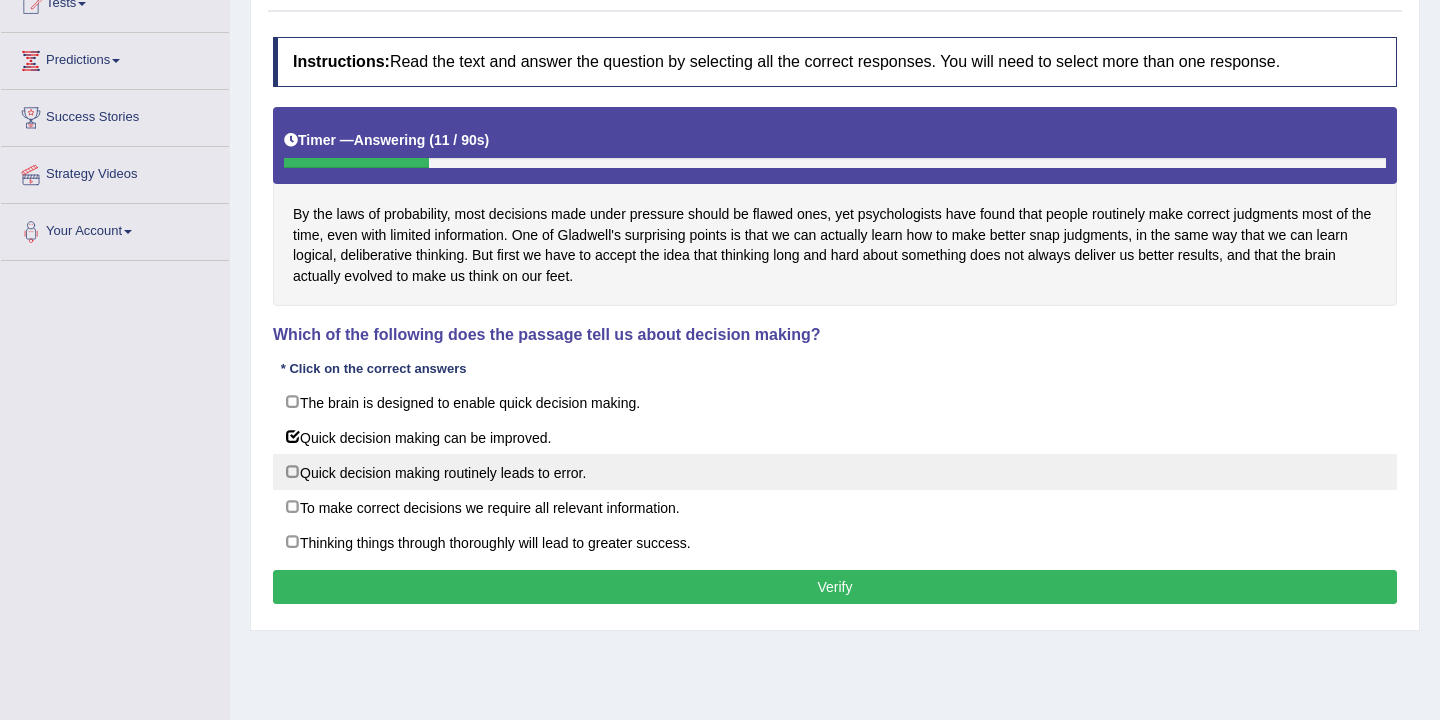 click on "Quick decision making routinely leads to error." at bounding box center (835, 472) 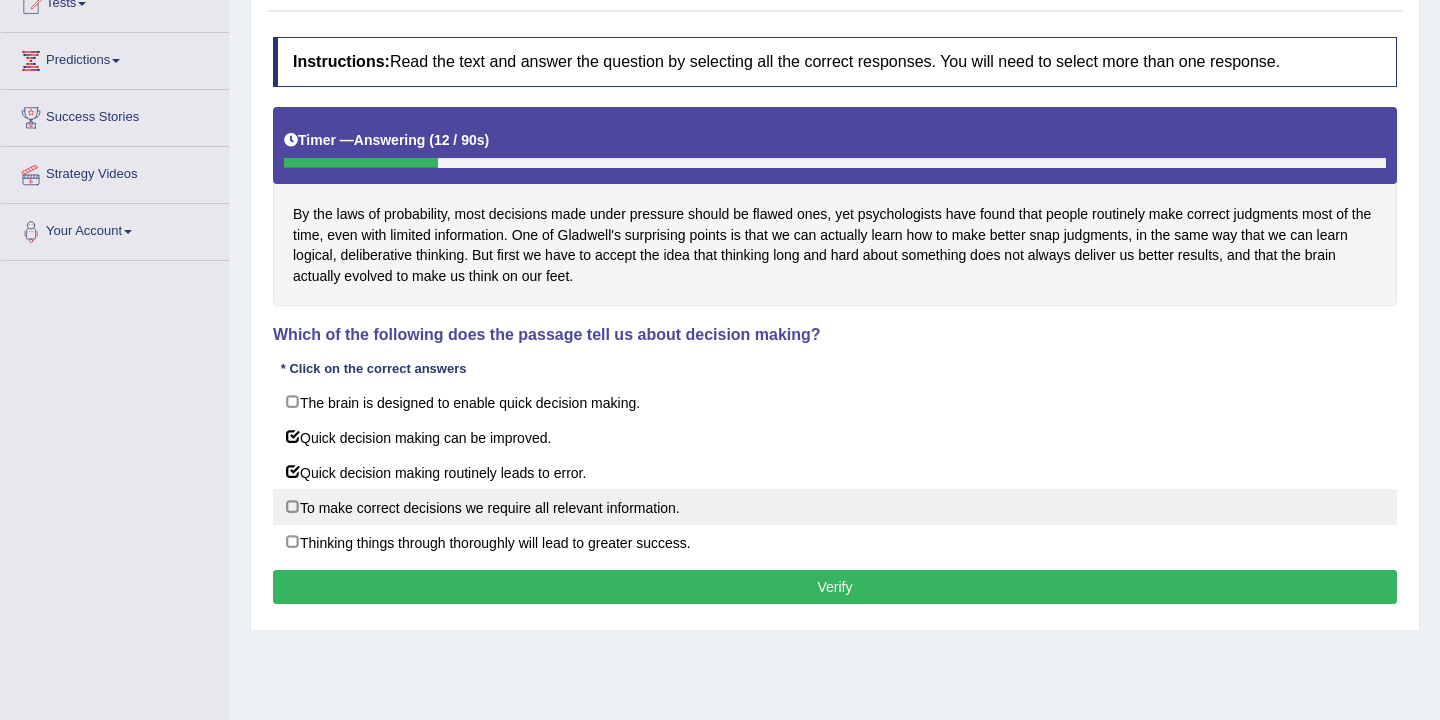 click on "To make correct decisions we require all relevant information." at bounding box center [835, 507] 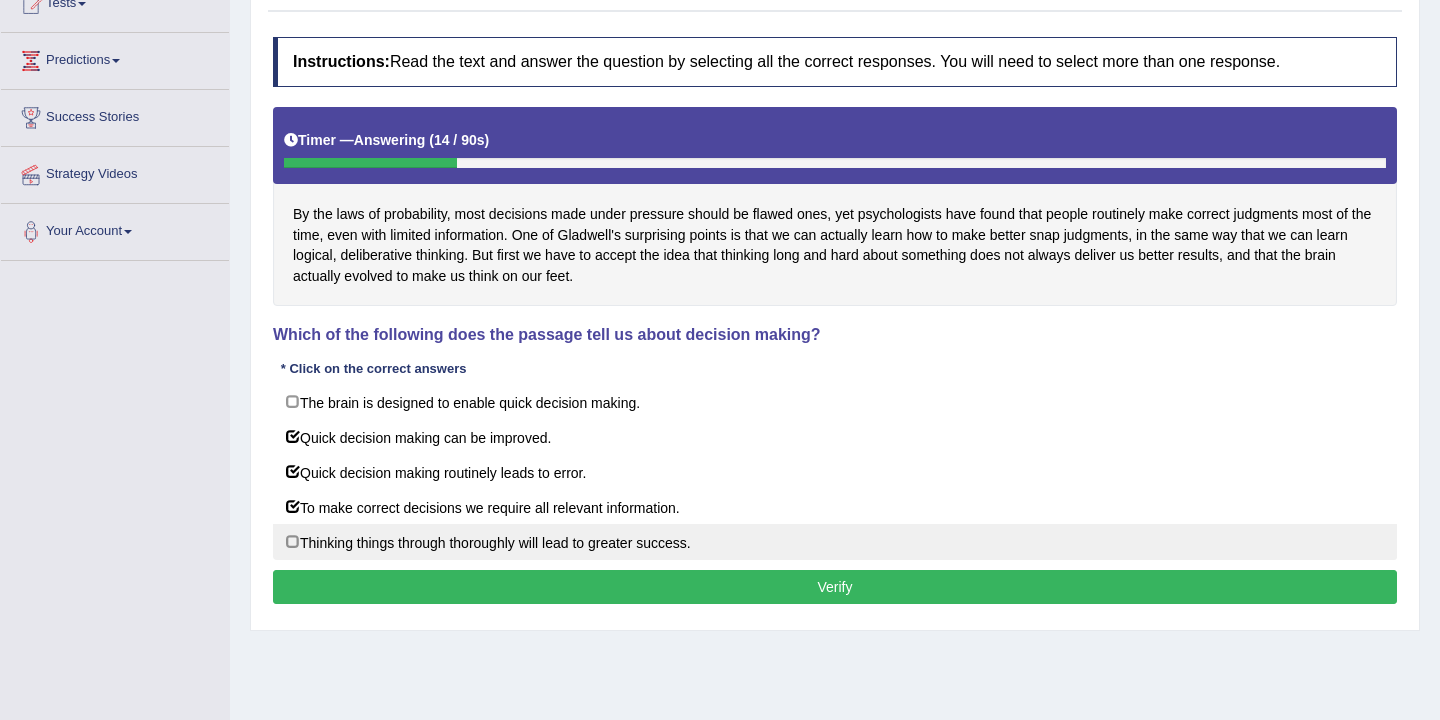 click on "Thinking things through thoroughly will lead to greater success." at bounding box center (835, 542) 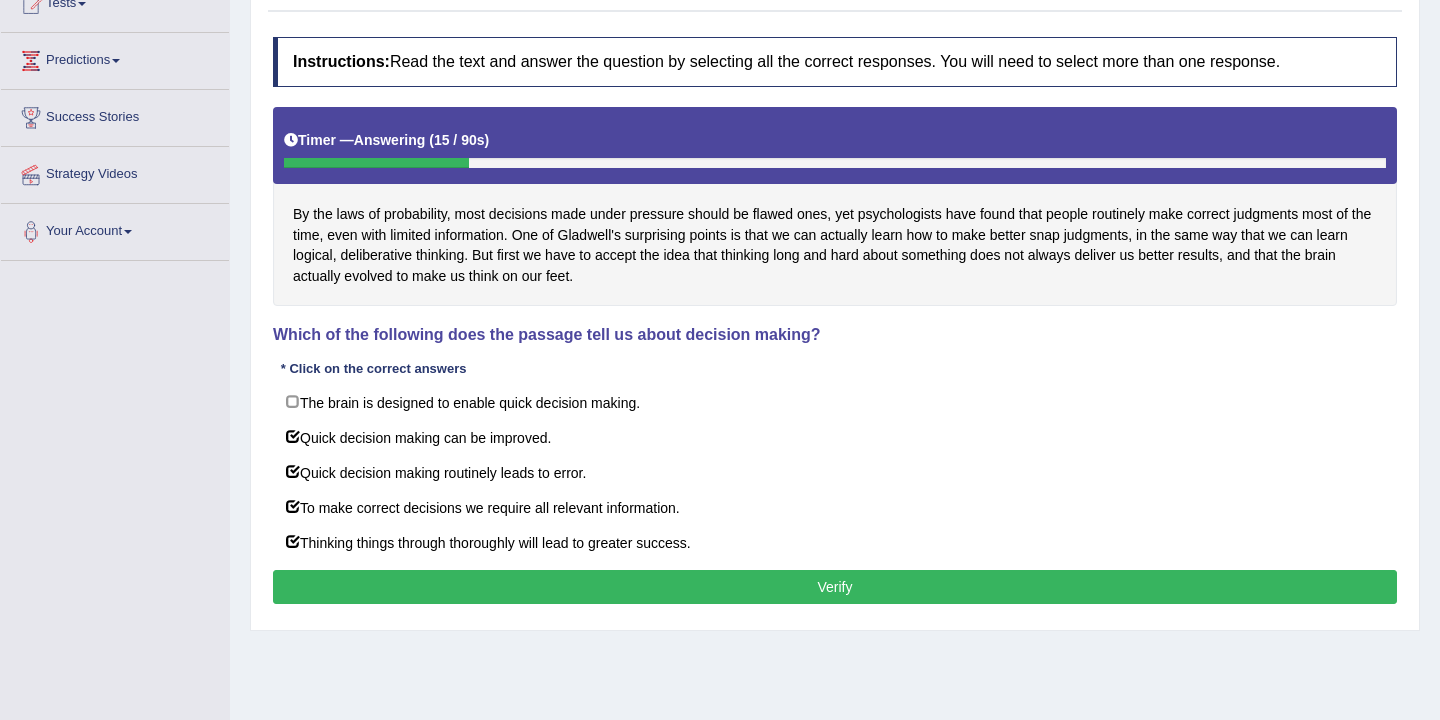 click on "Verify" at bounding box center (835, 587) 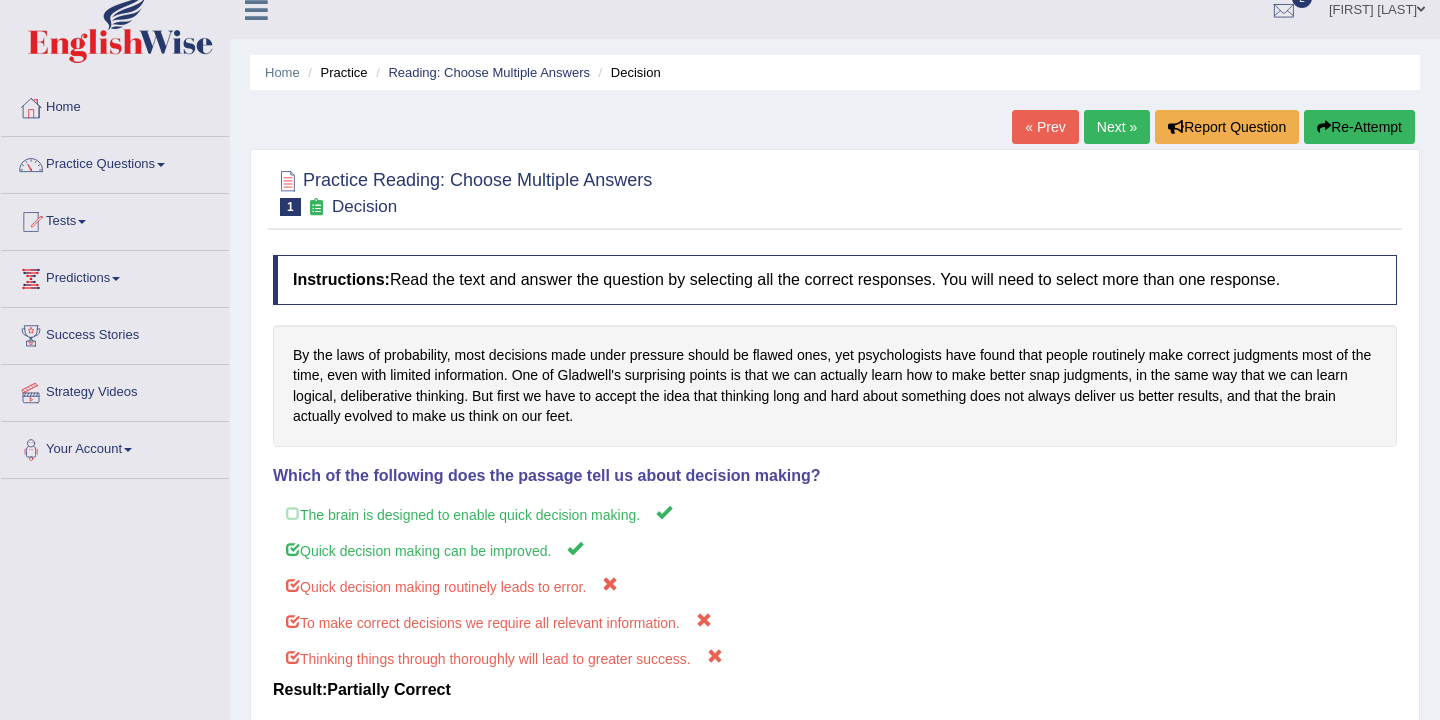 scroll, scrollTop: 0, scrollLeft: 0, axis: both 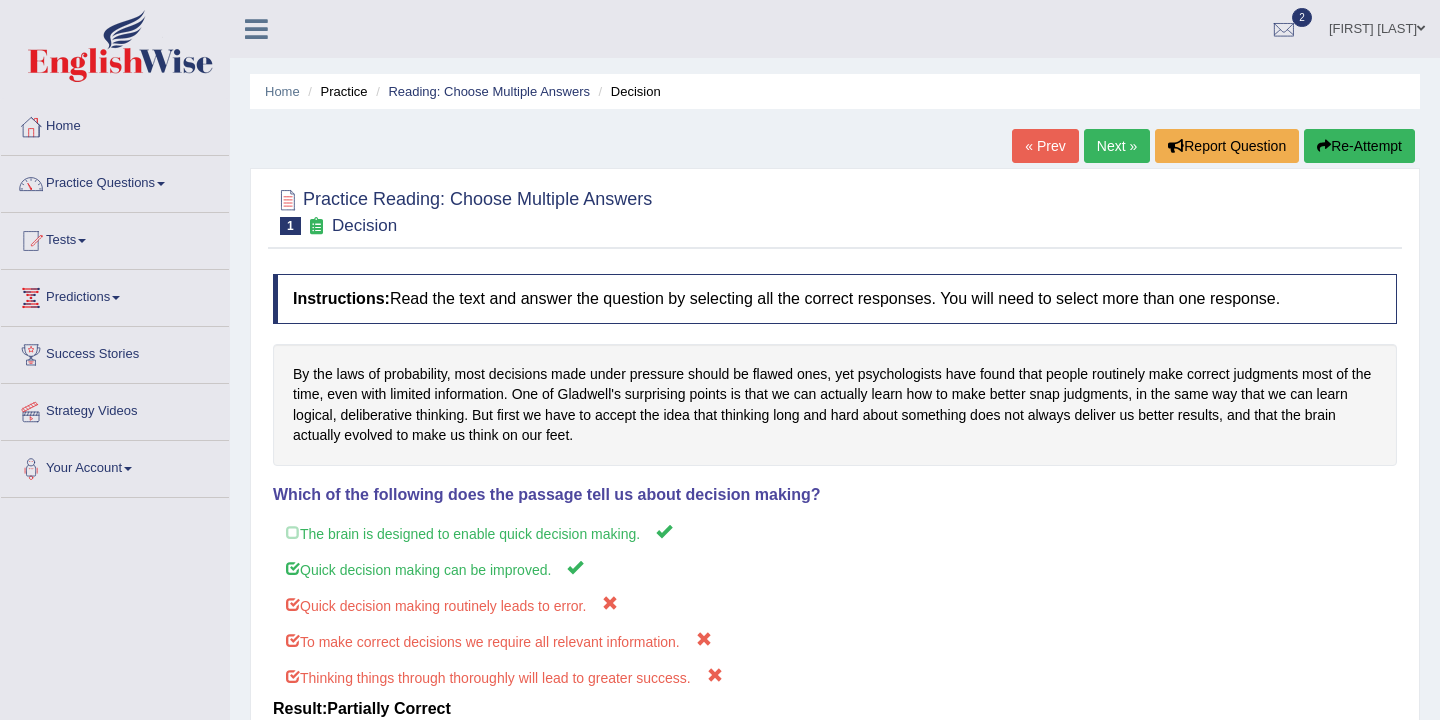 click on "Next »" at bounding box center (1117, 146) 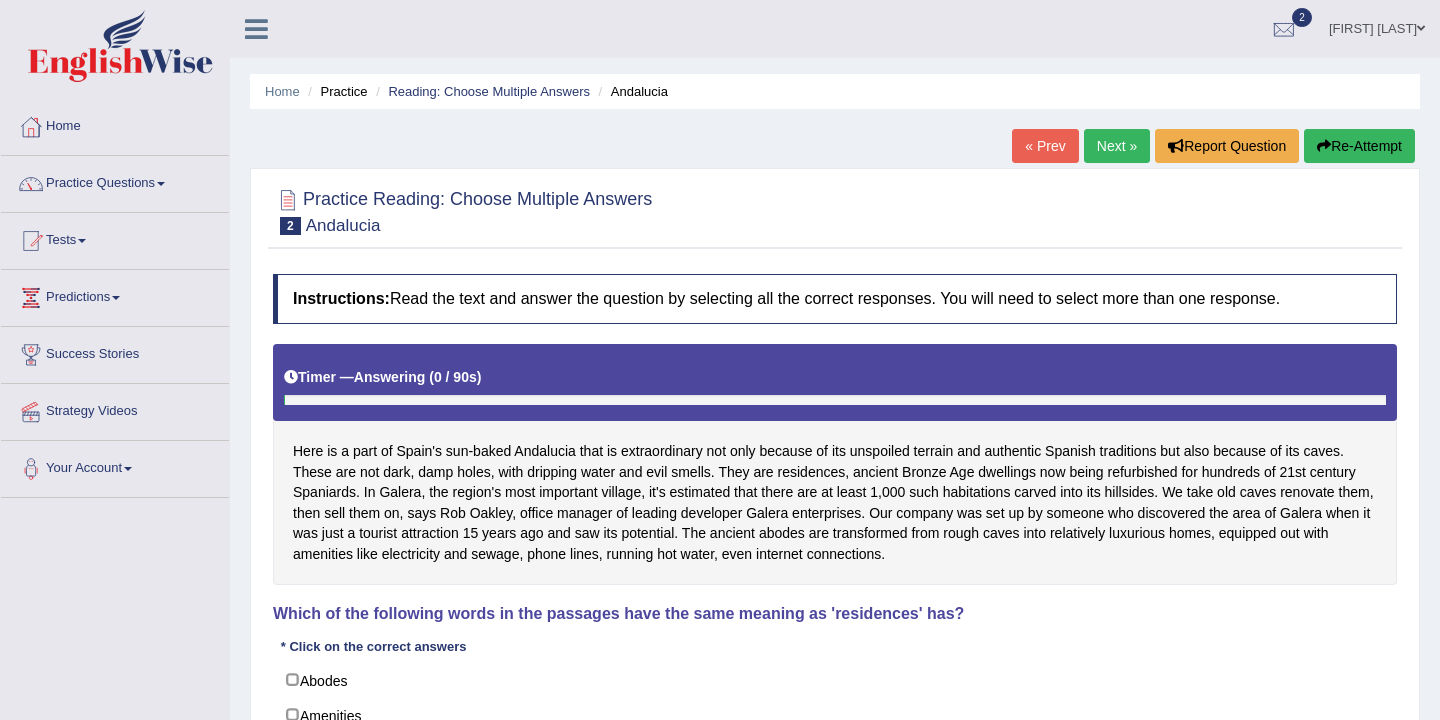 scroll, scrollTop: 0, scrollLeft: 0, axis: both 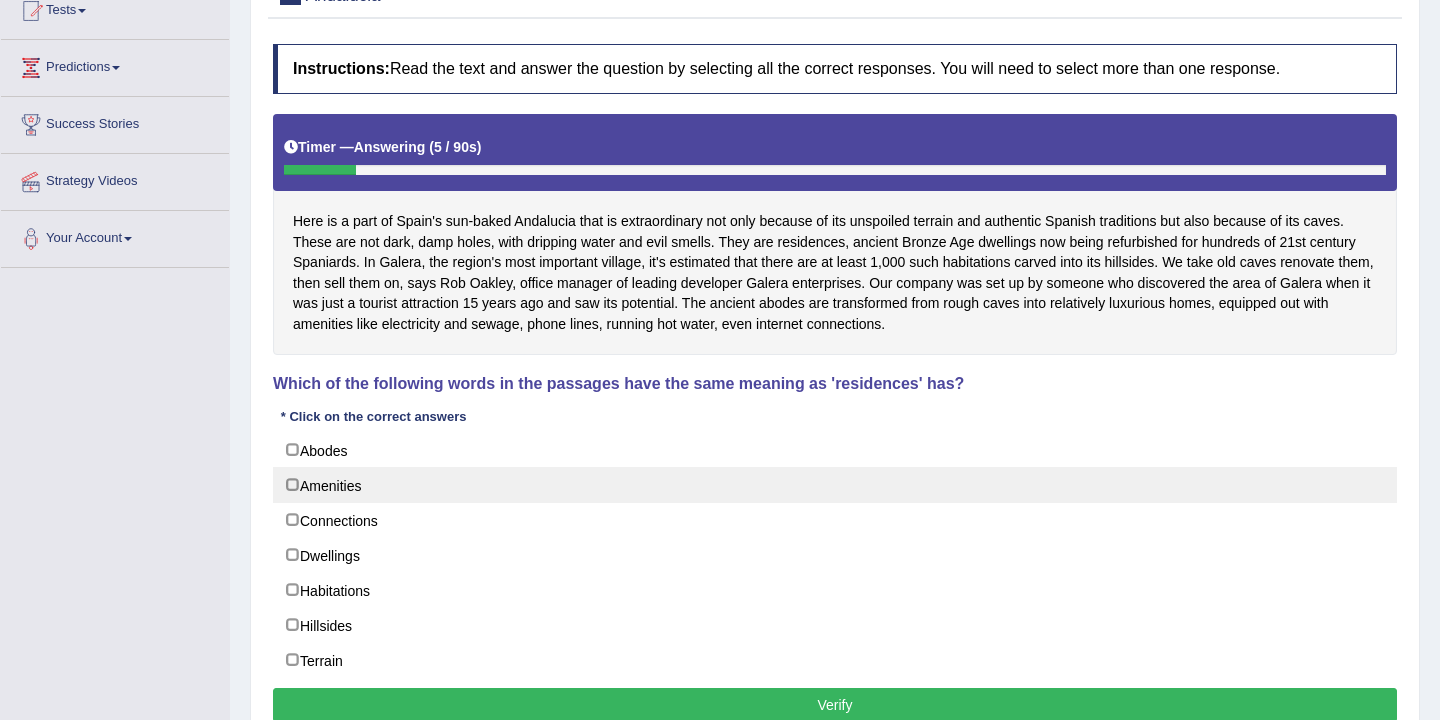 click on "Amenities" at bounding box center [835, 485] 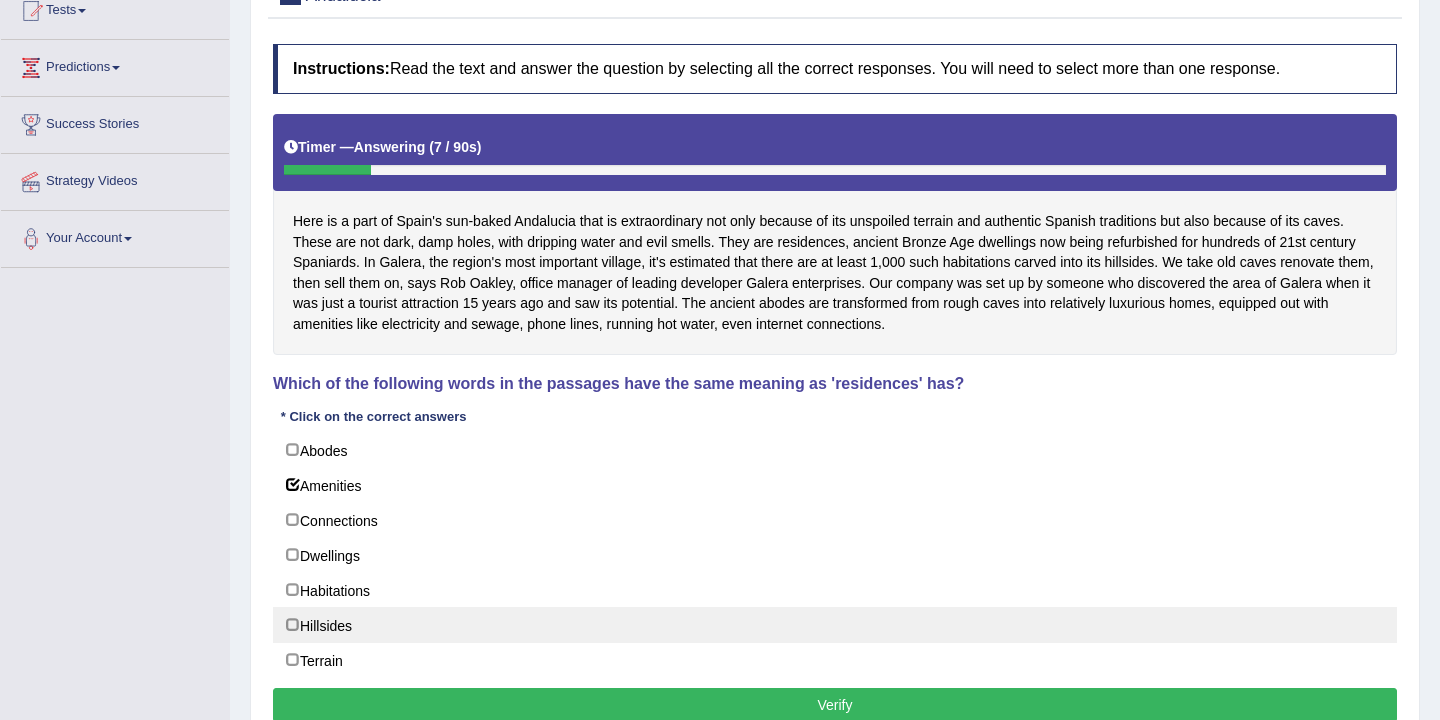 click on "Hillsides" at bounding box center (835, 625) 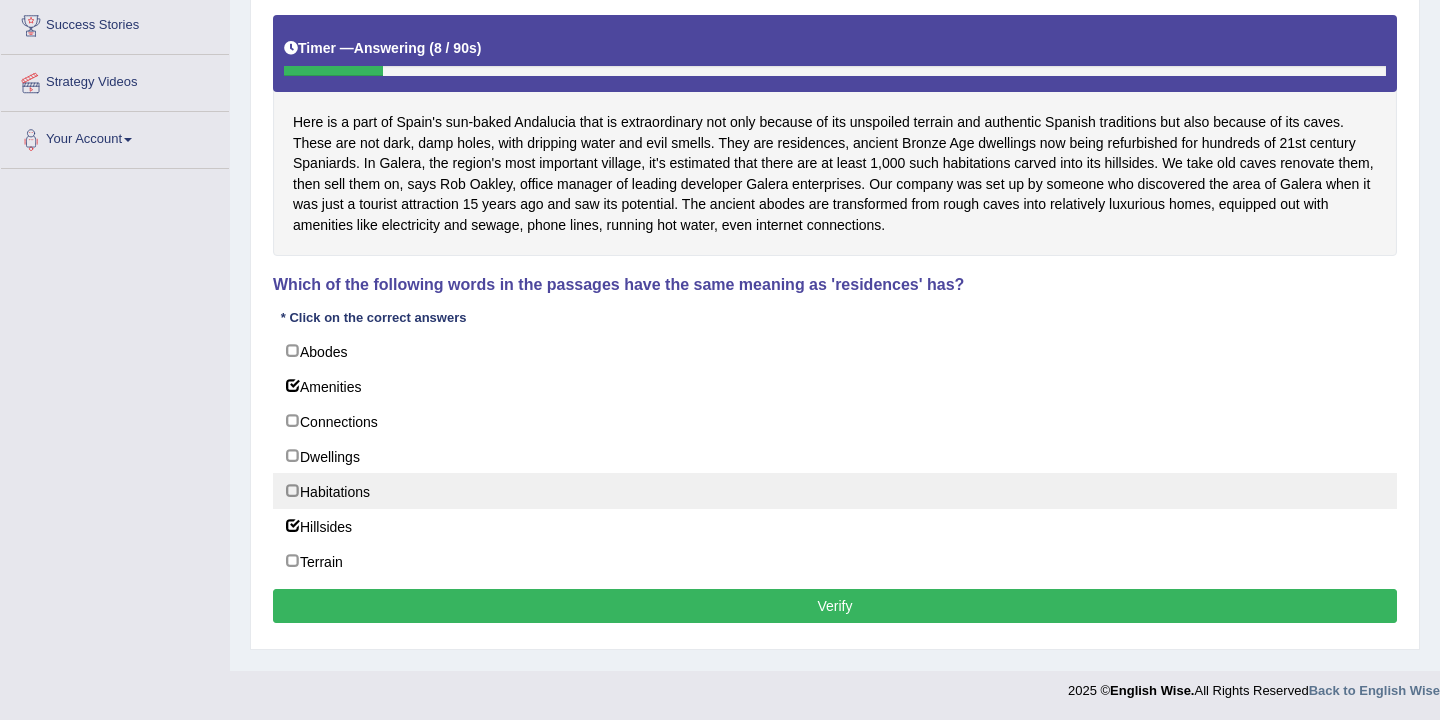 scroll, scrollTop: 330, scrollLeft: 0, axis: vertical 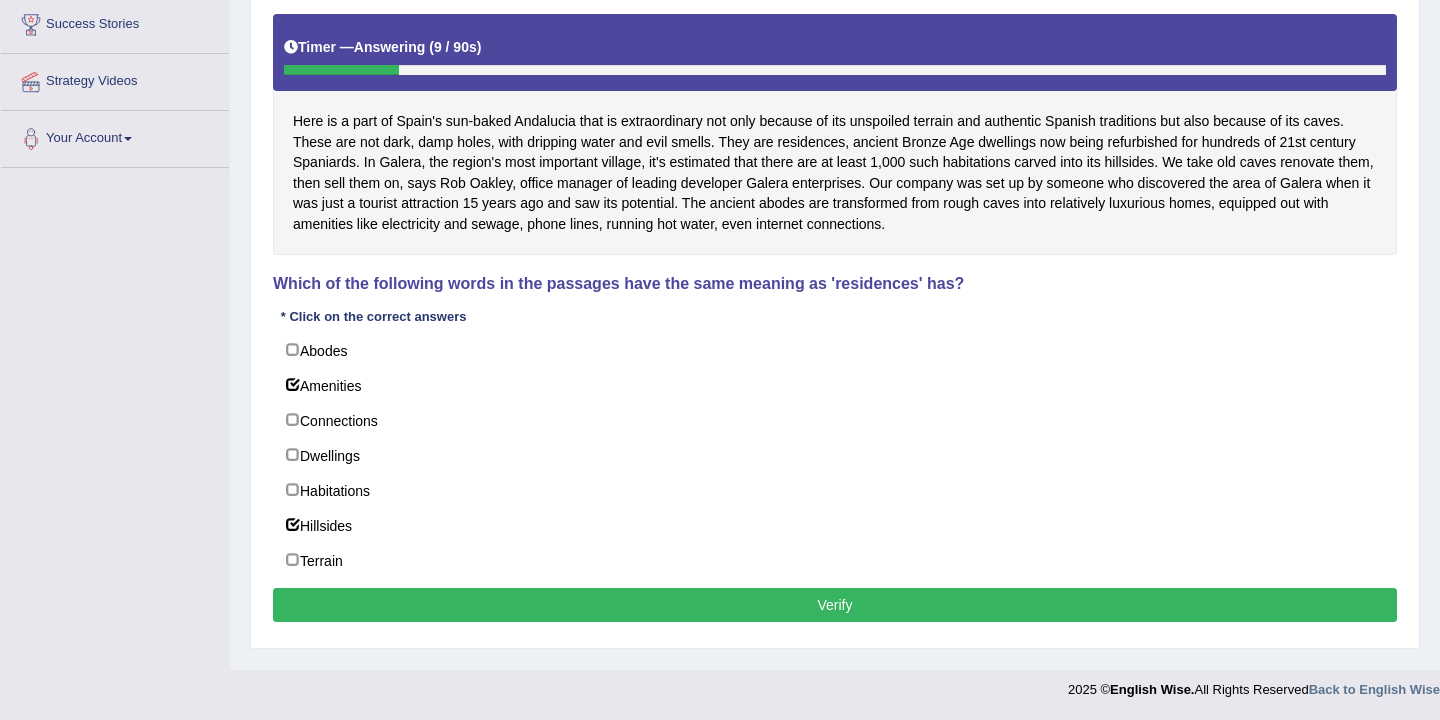 click on "Verify" at bounding box center (835, 605) 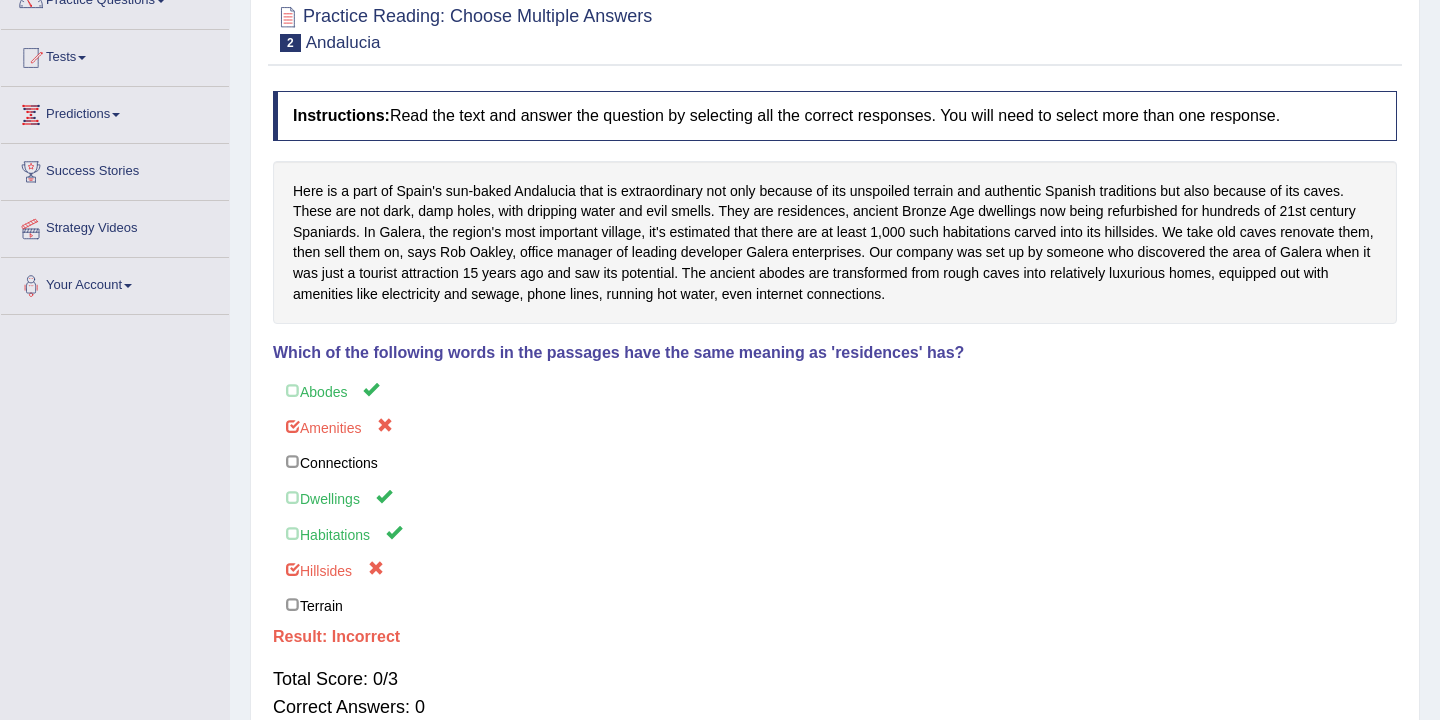 scroll, scrollTop: 98, scrollLeft: 0, axis: vertical 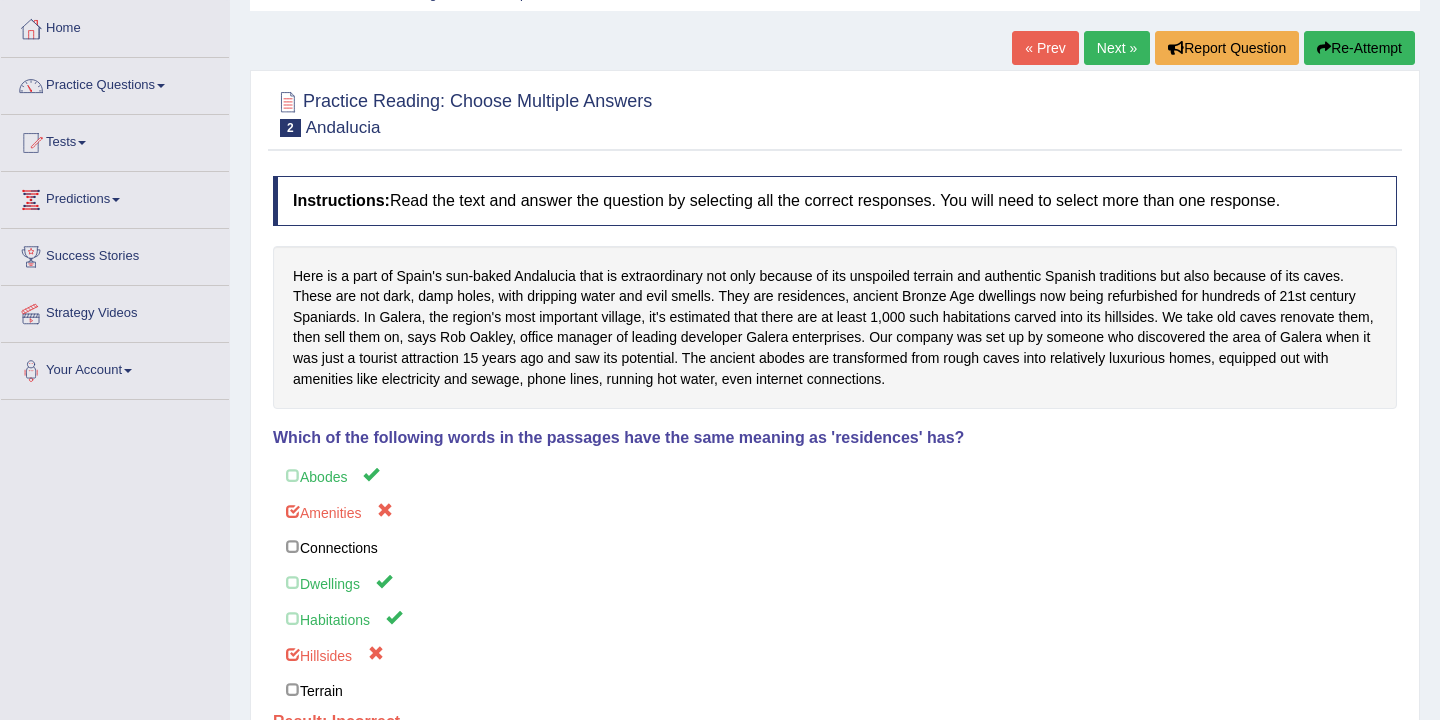 click on "Re-Attempt" at bounding box center (1359, 48) 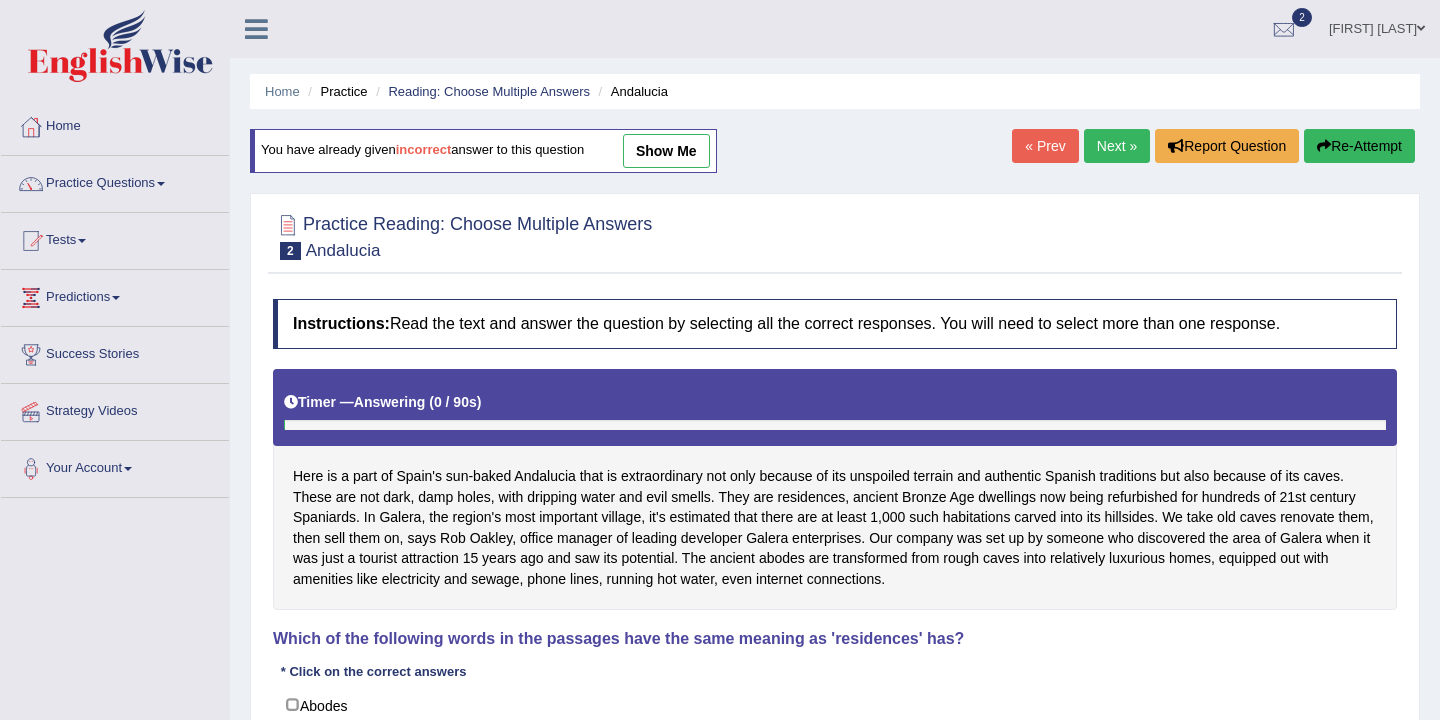 scroll, scrollTop: 98, scrollLeft: 0, axis: vertical 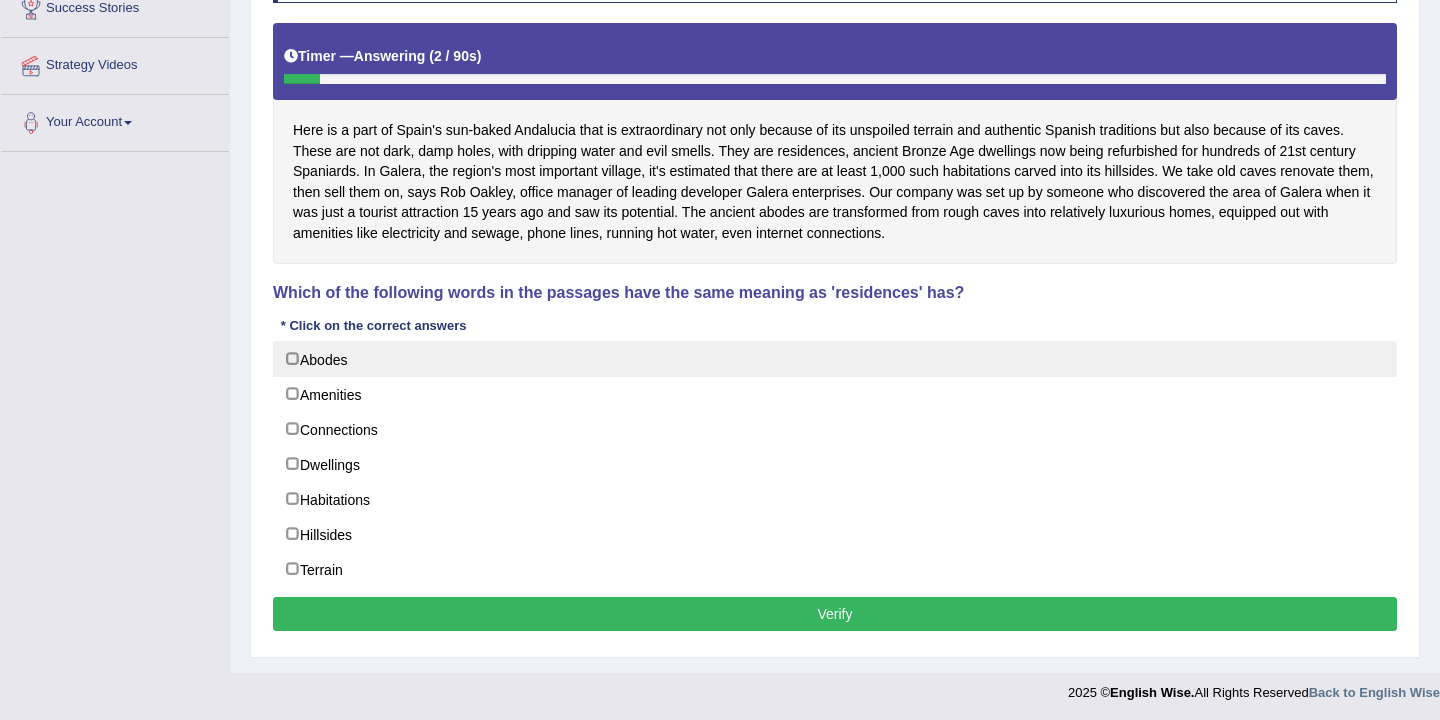 click on "Abodes" at bounding box center (835, 359) 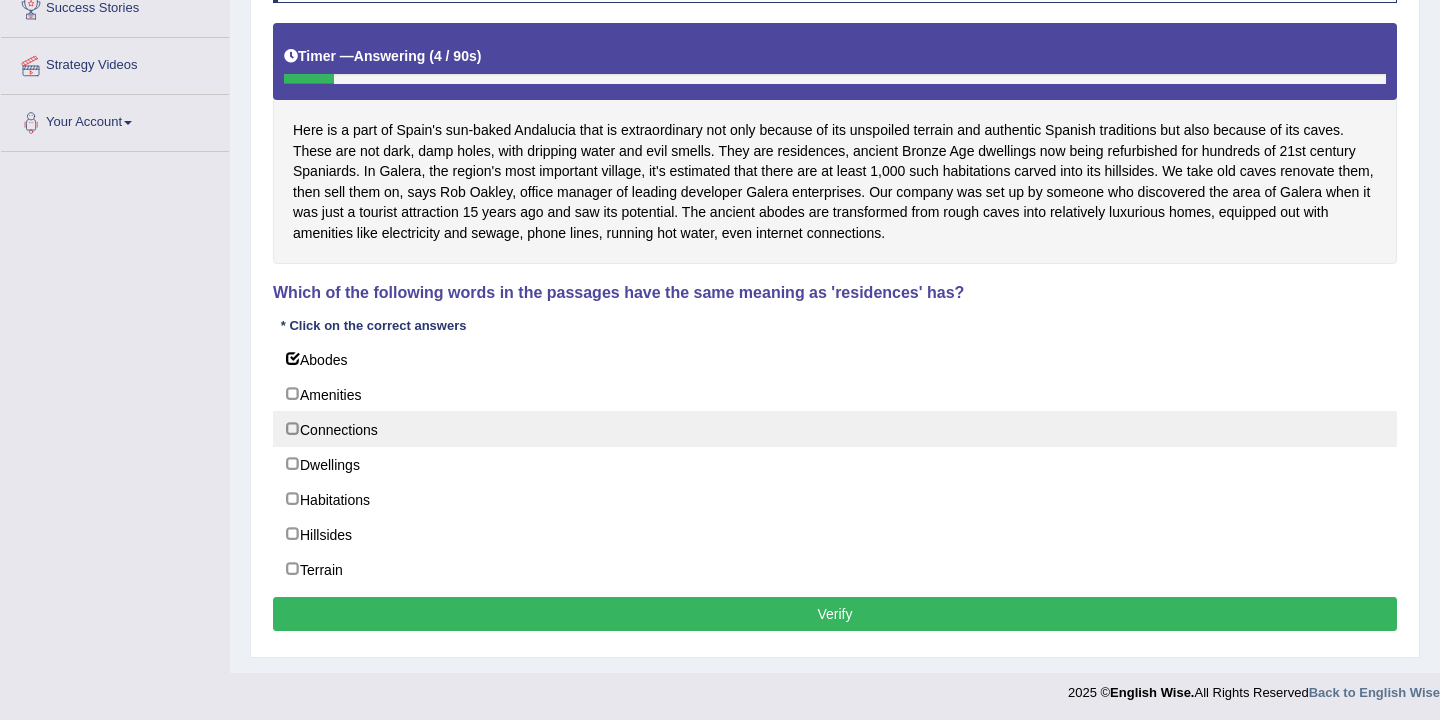 click on "Connections" at bounding box center (835, 429) 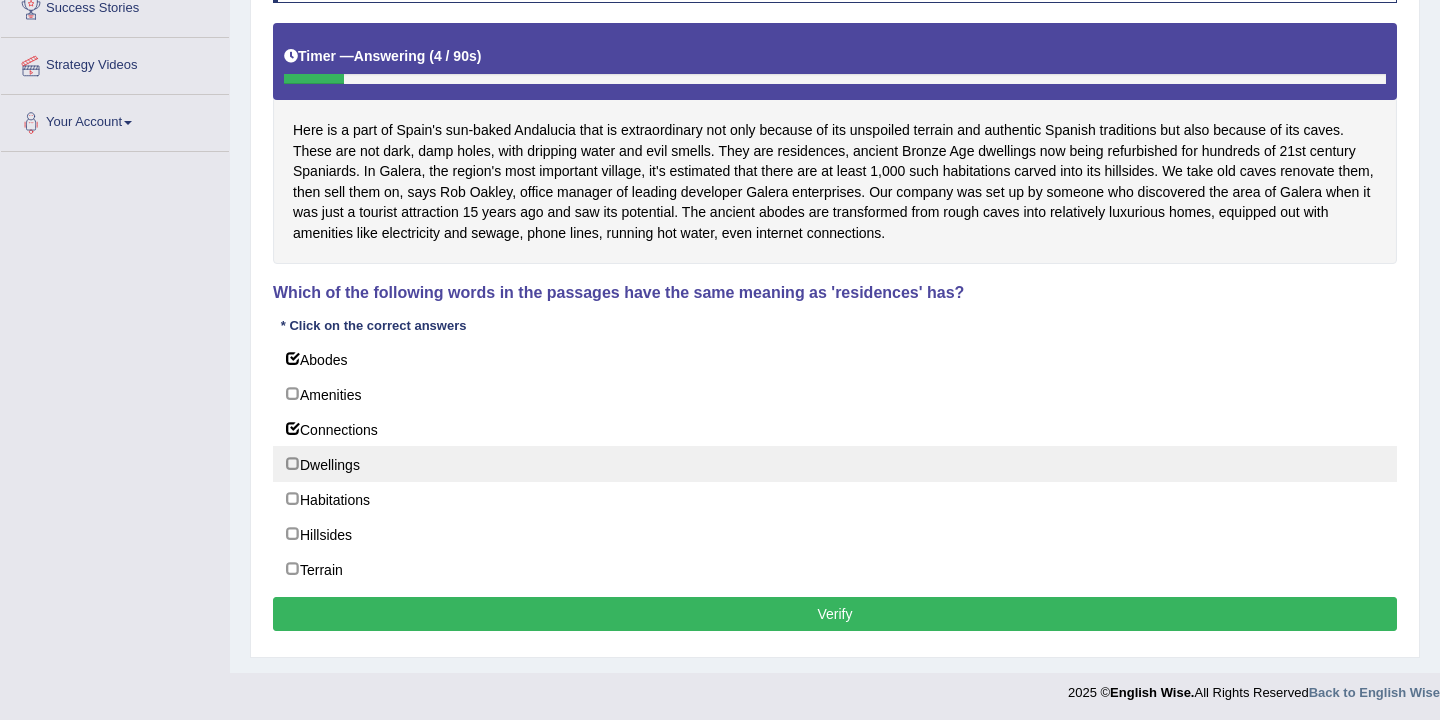 click on "Dwellings" at bounding box center [835, 464] 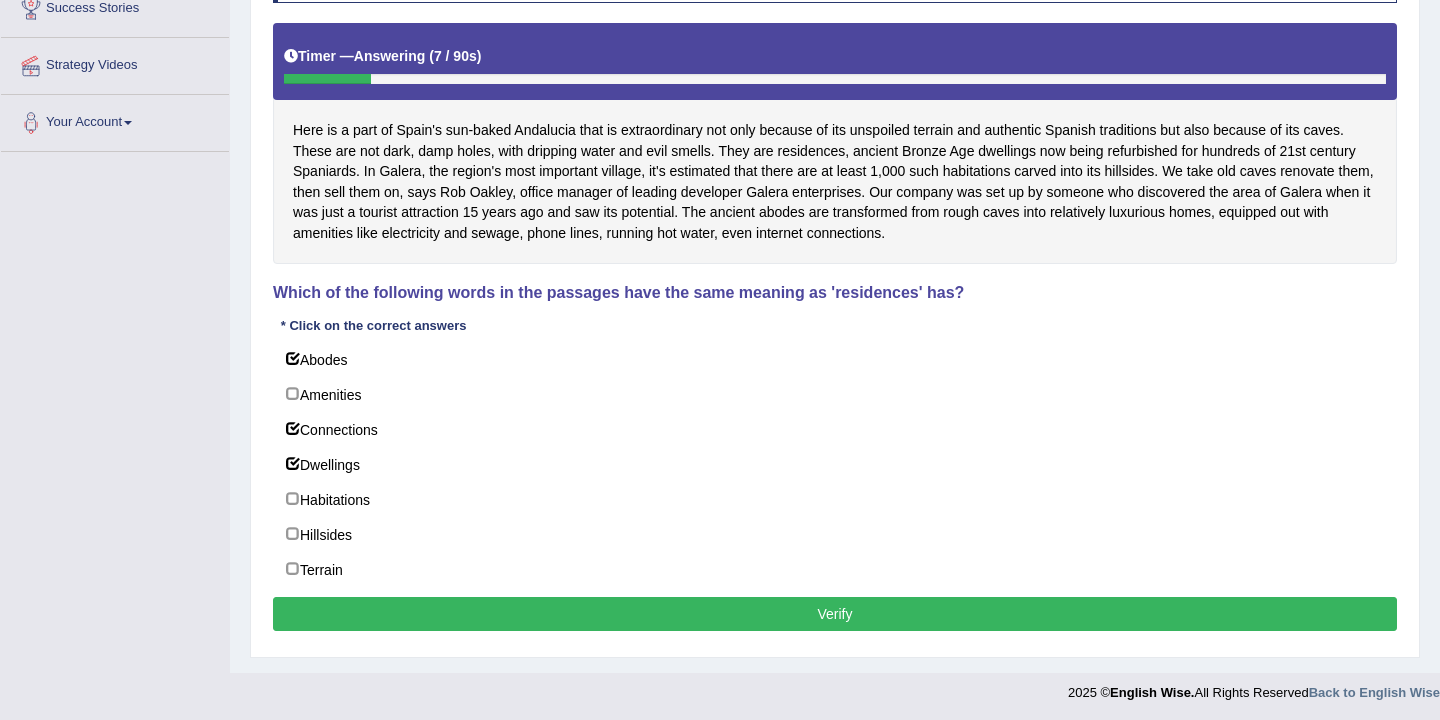 click on "Verify" at bounding box center [835, 614] 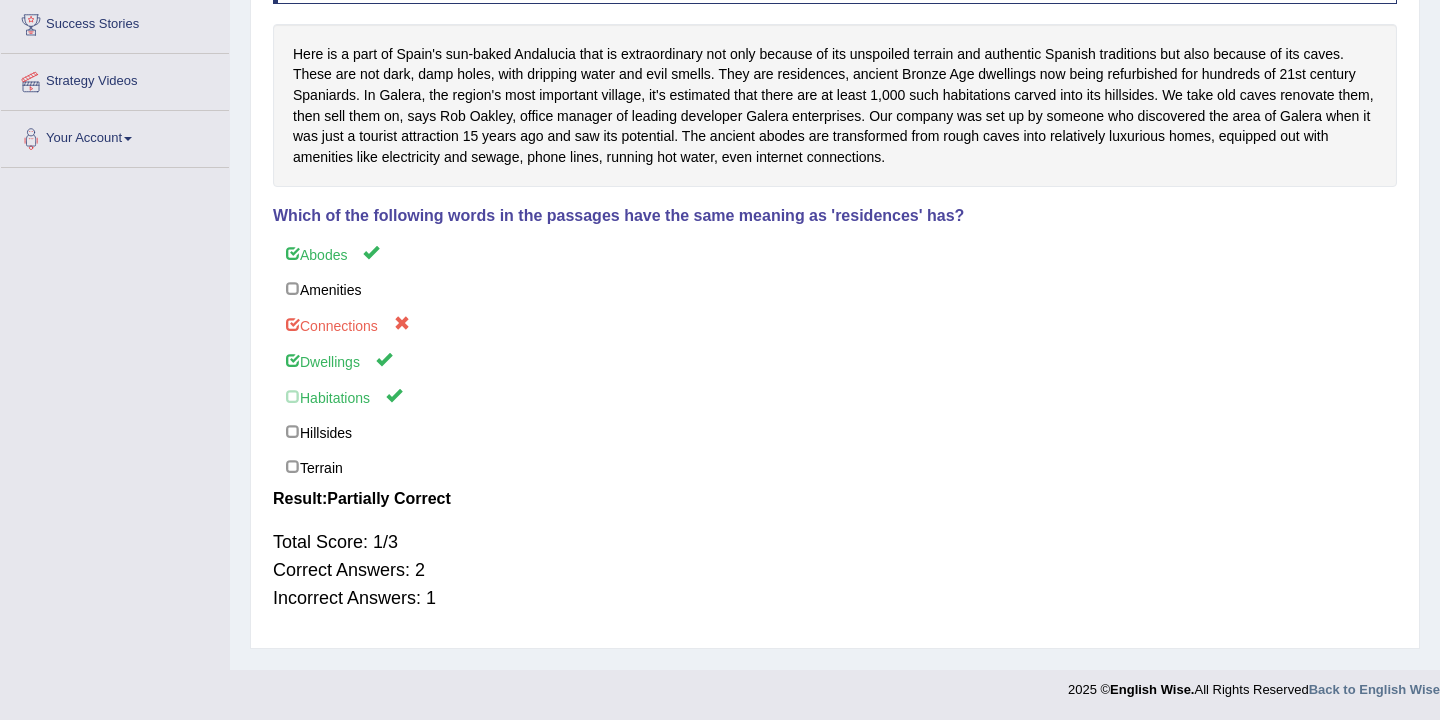 scroll, scrollTop: 330, scrollLeft: 0, axis: vertical 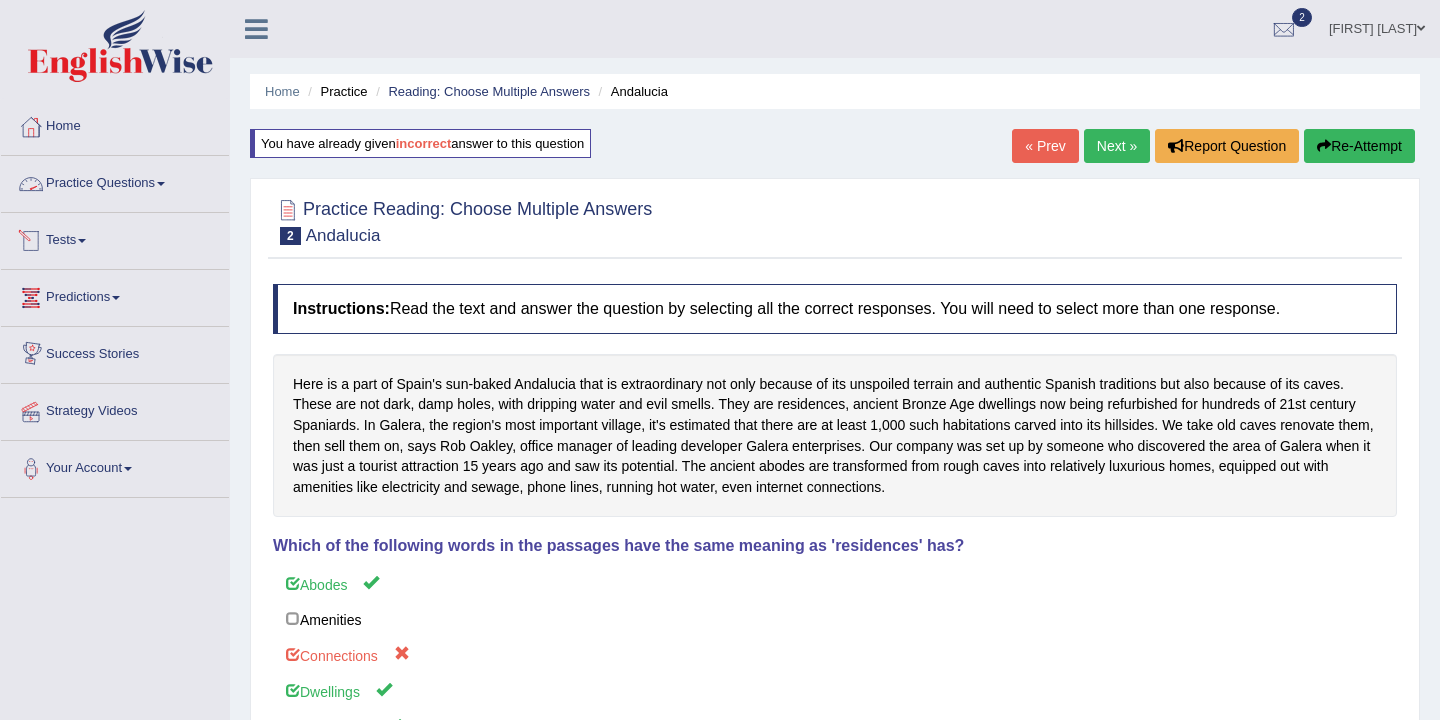 click on "Practice Questions" at bounding box center [115, 181] 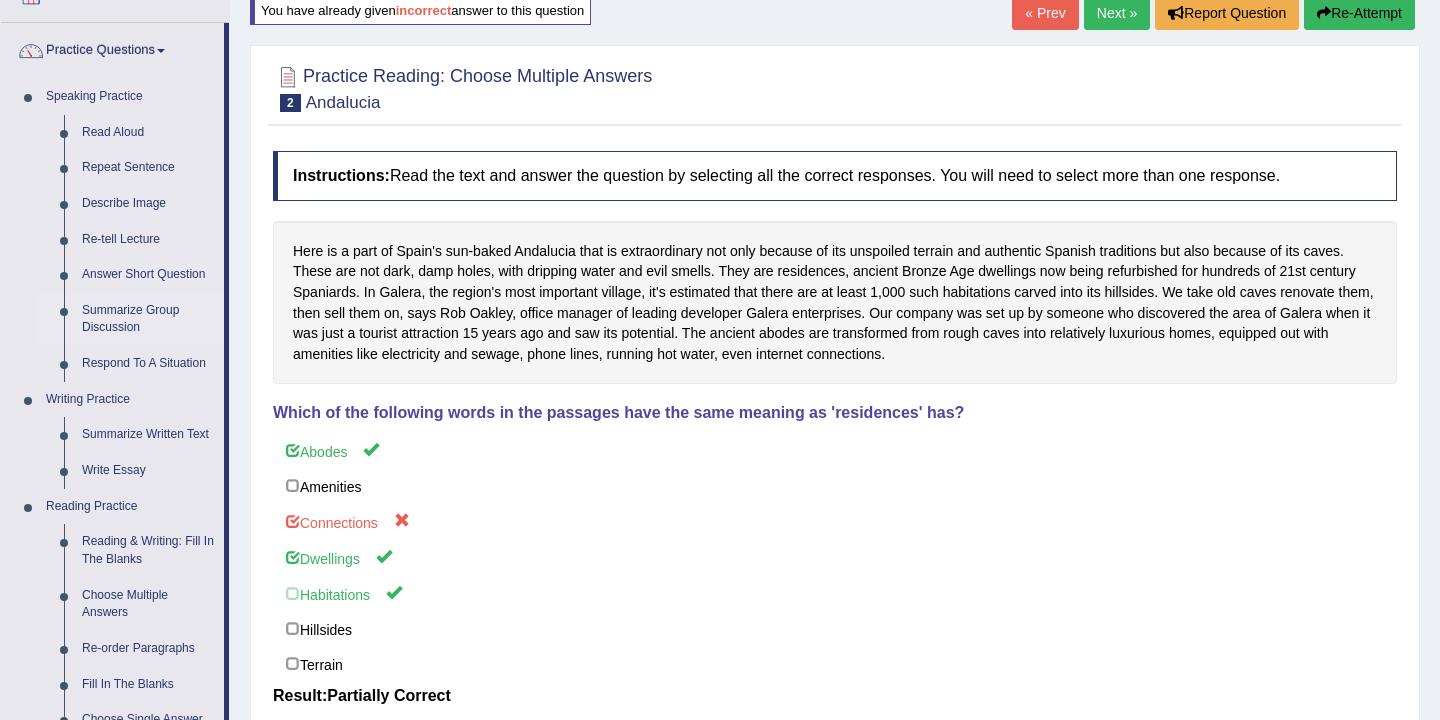 scroll, scrollTop: 0, scrollLeft: 0, axis: both 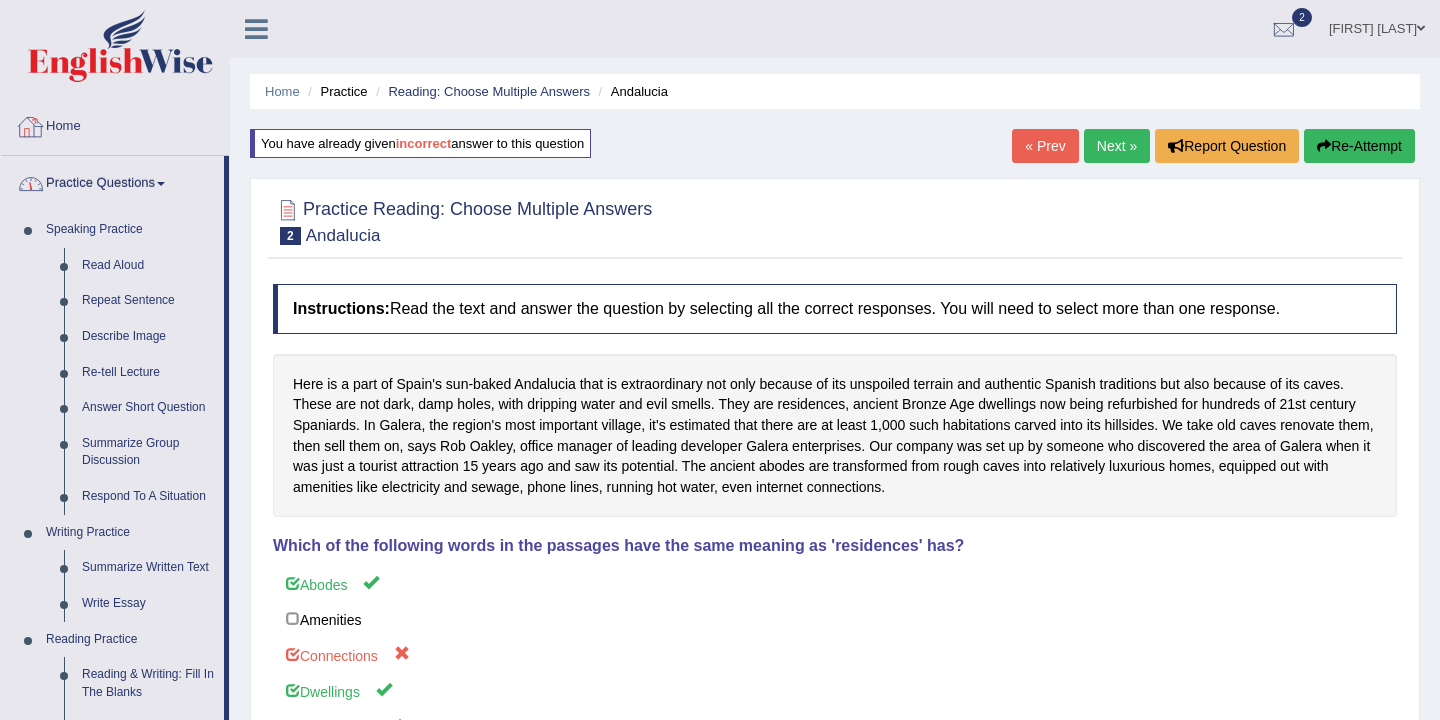 click on "Home" at bounding box center (115, 124) 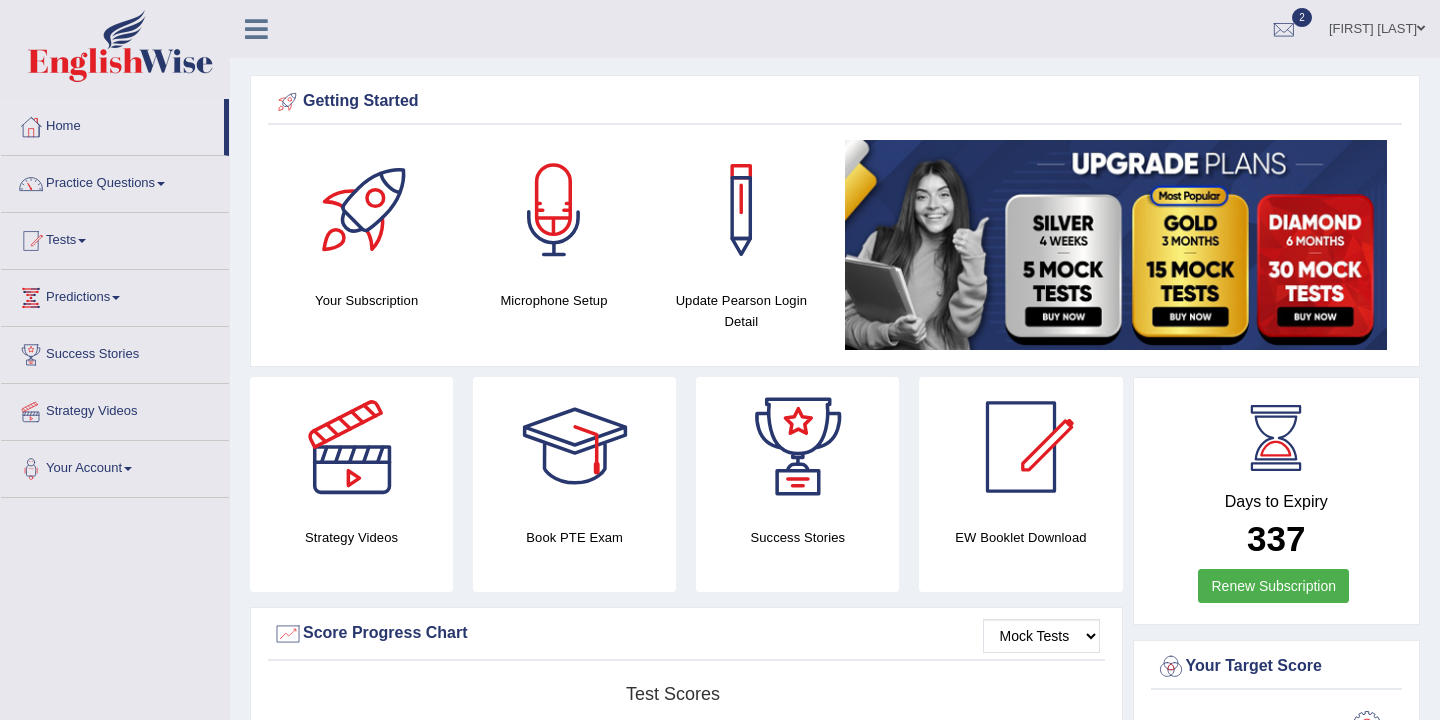 scroll, scrollTop: 0, scrollLeft: 0, axis: both 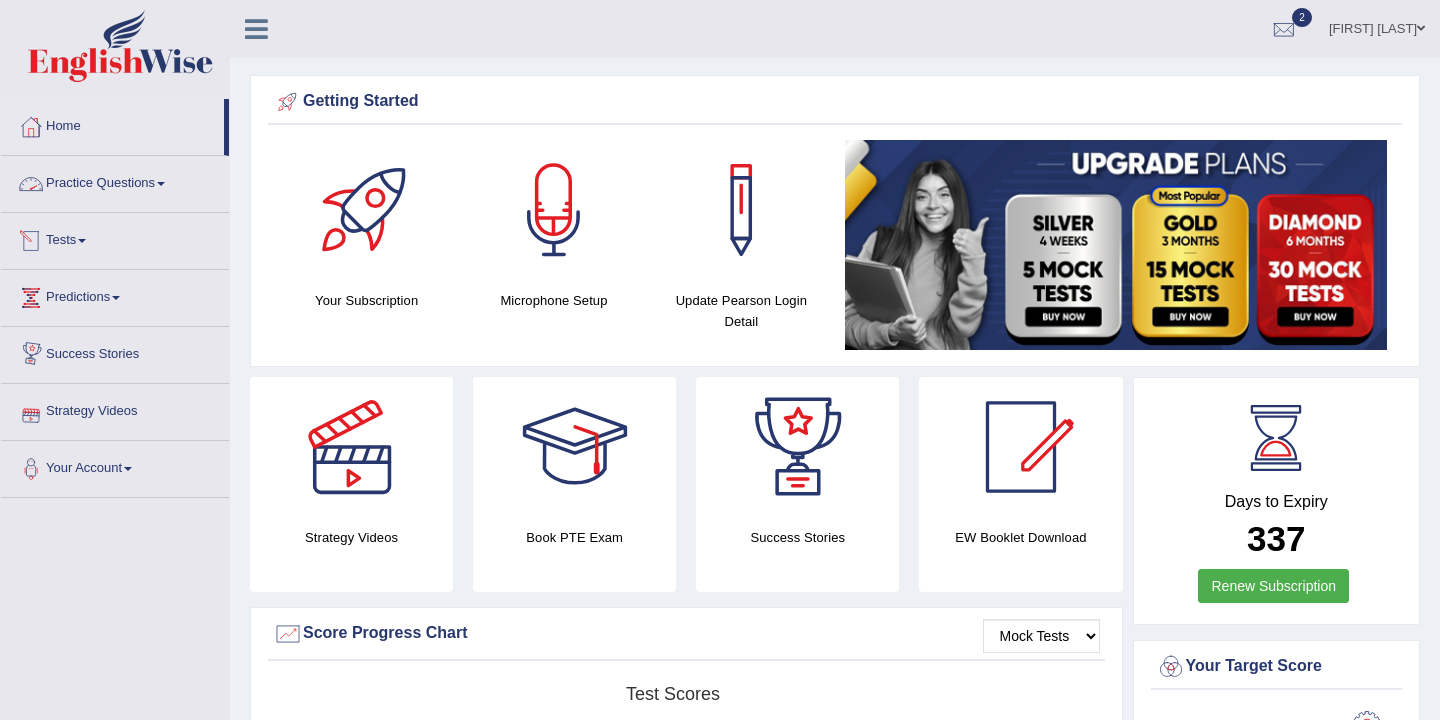 click on "Practice Questions" at bounding box center (115, 181) 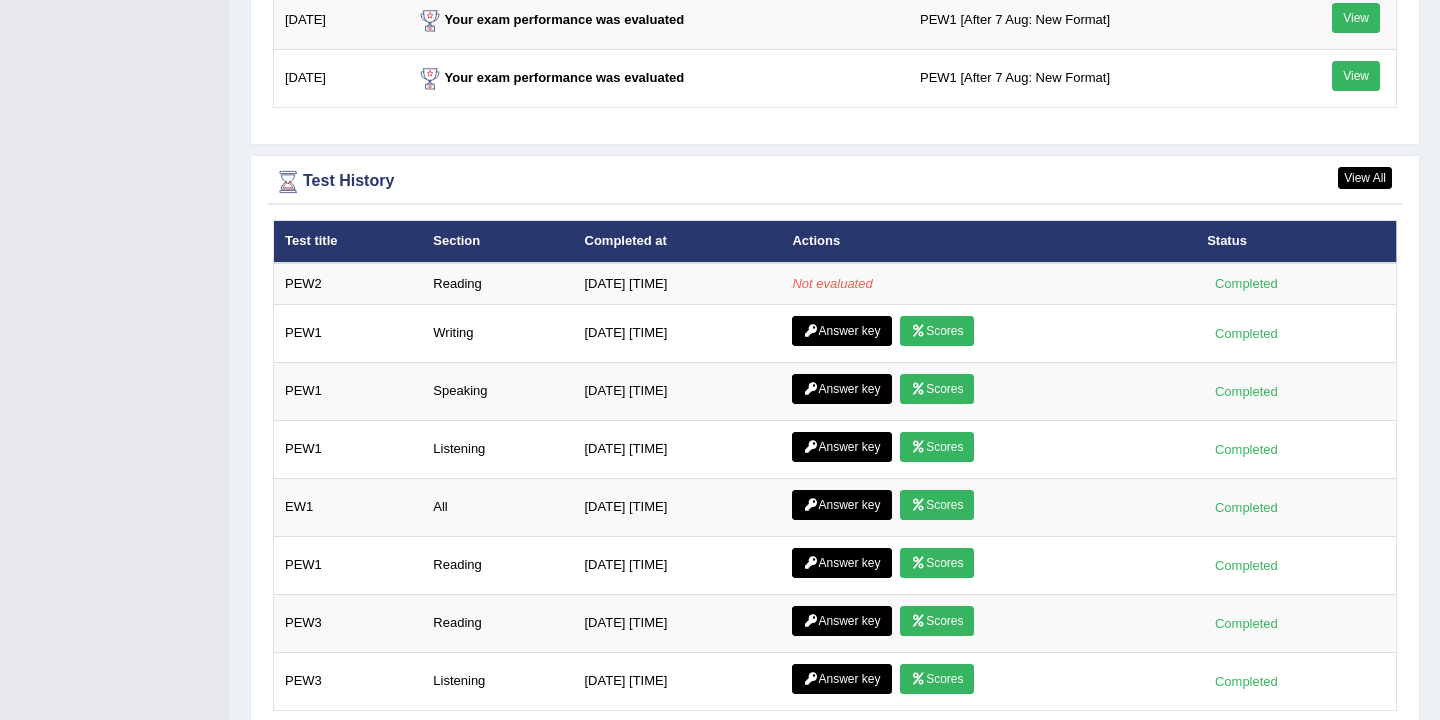 scroll, scrollTop: 2669, scrollLeft: 0, axis: vertical 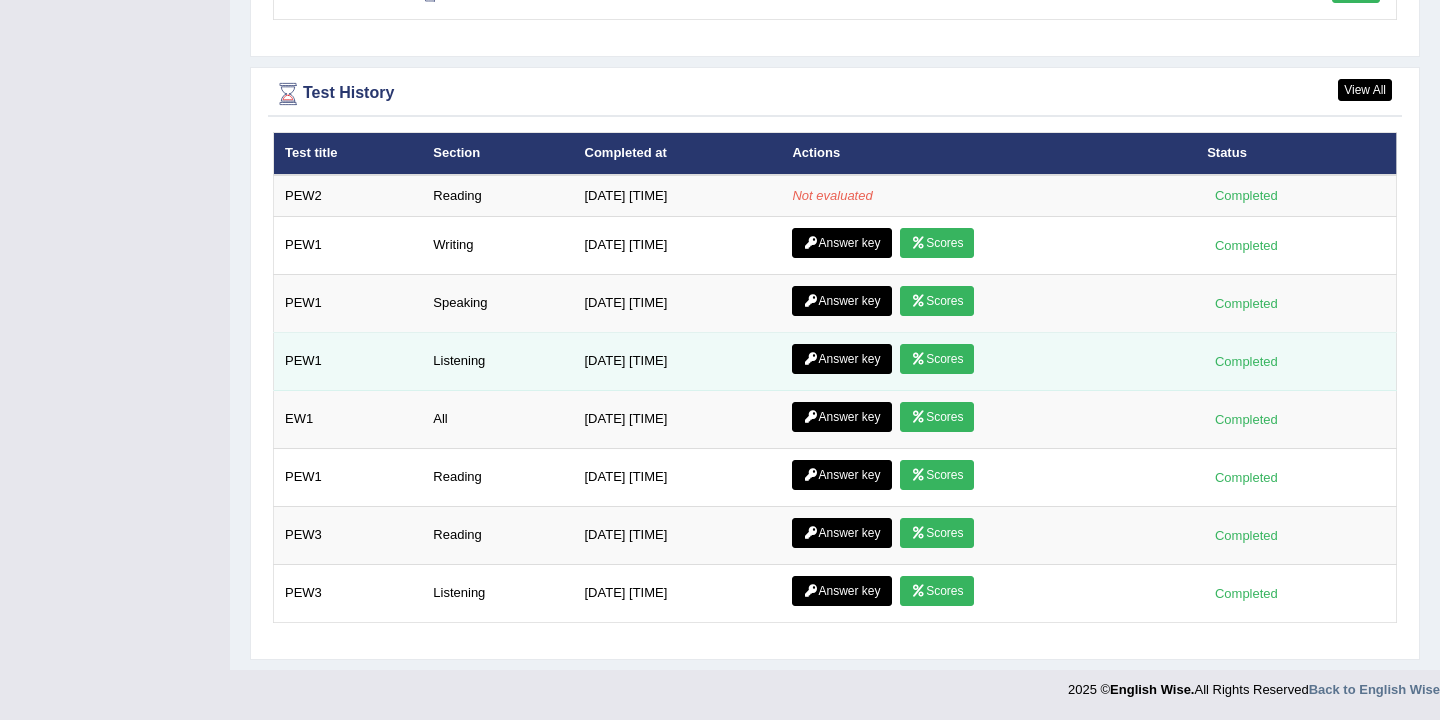 click on "Scores" at bounding box center [937, 359] 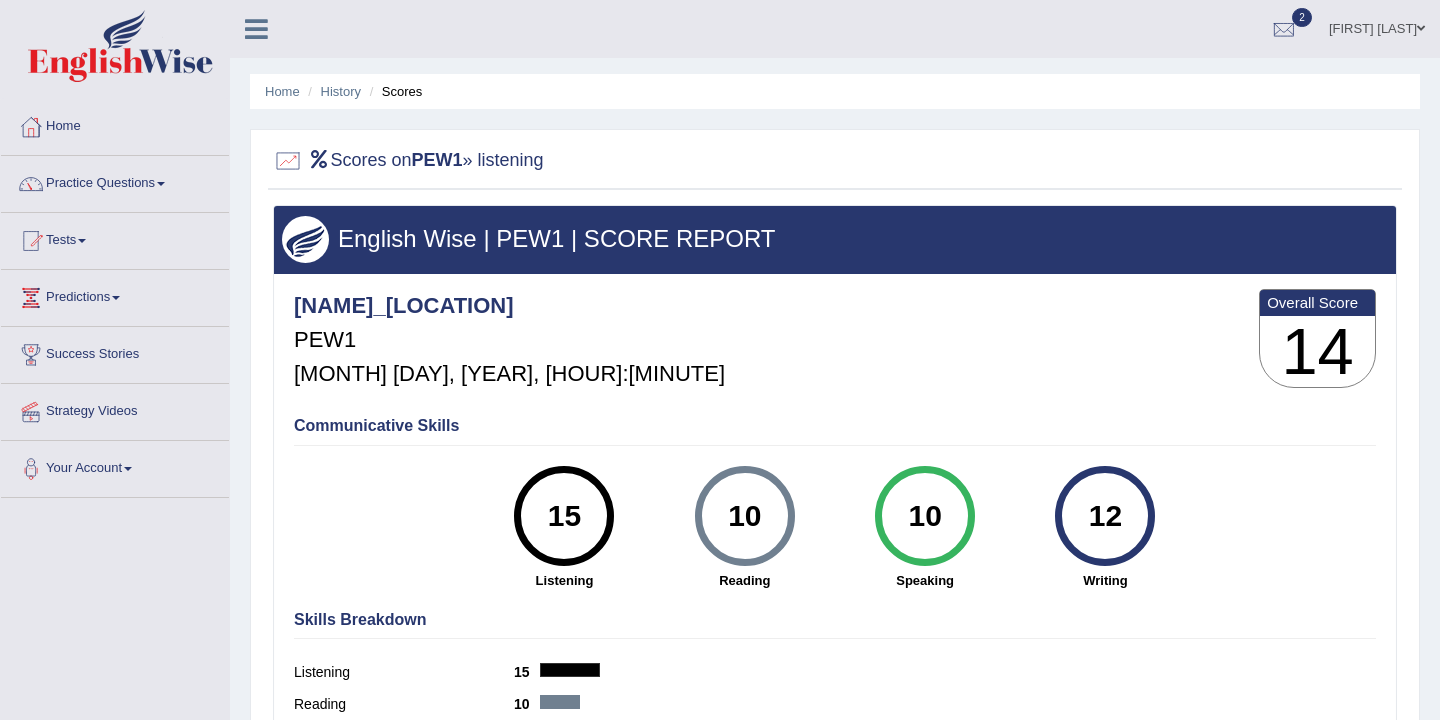 scroll, scrollTop: 0, scrollLeft: 0, axis: both 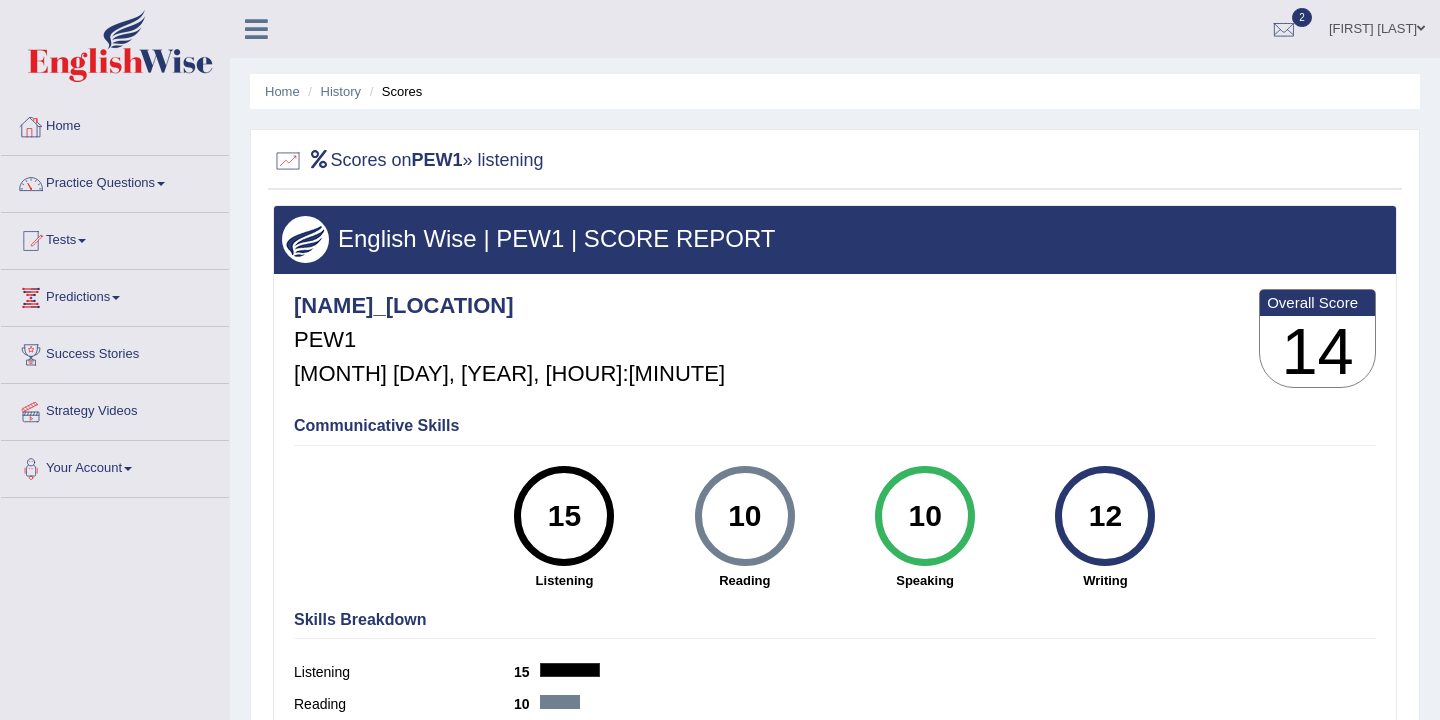 click on "Home" at bounding box center [115, 124] 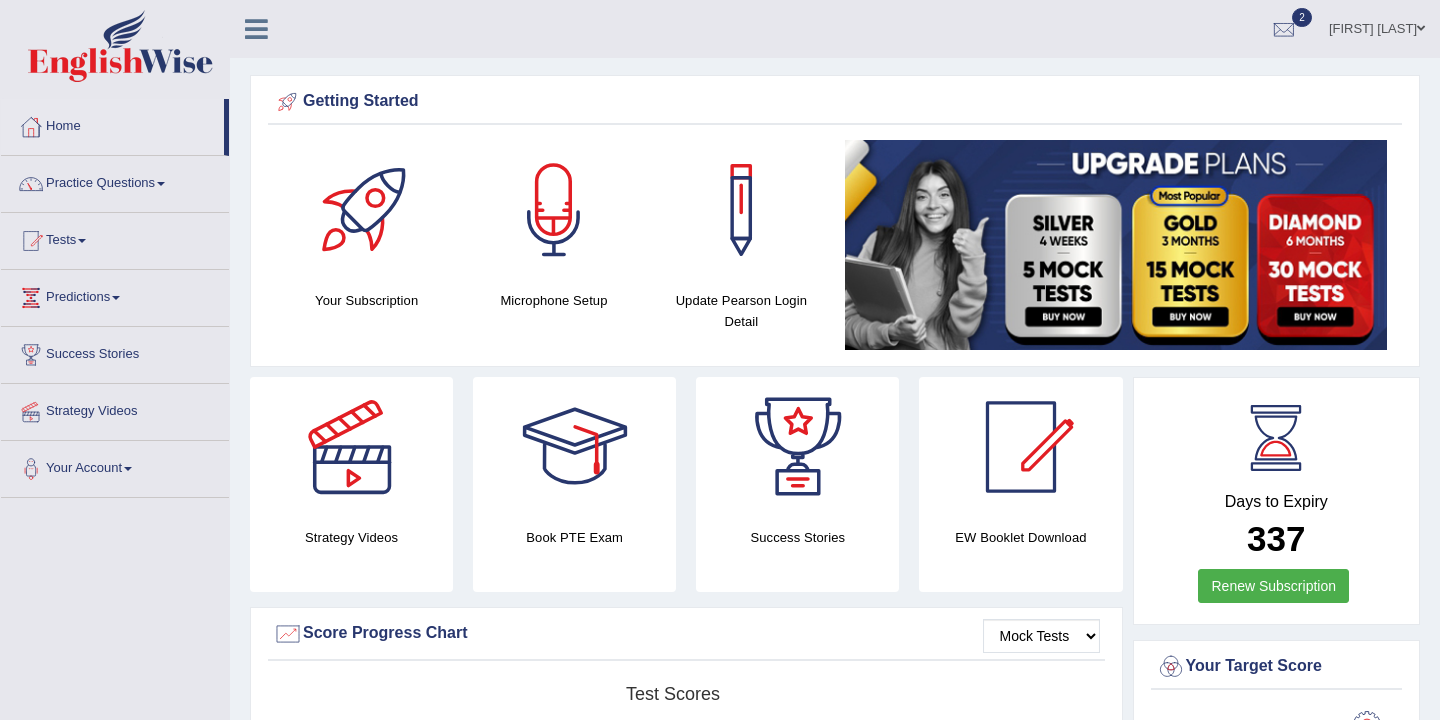 scroll, scrollTop: 509, scrollLeft: 0, axis: vertical 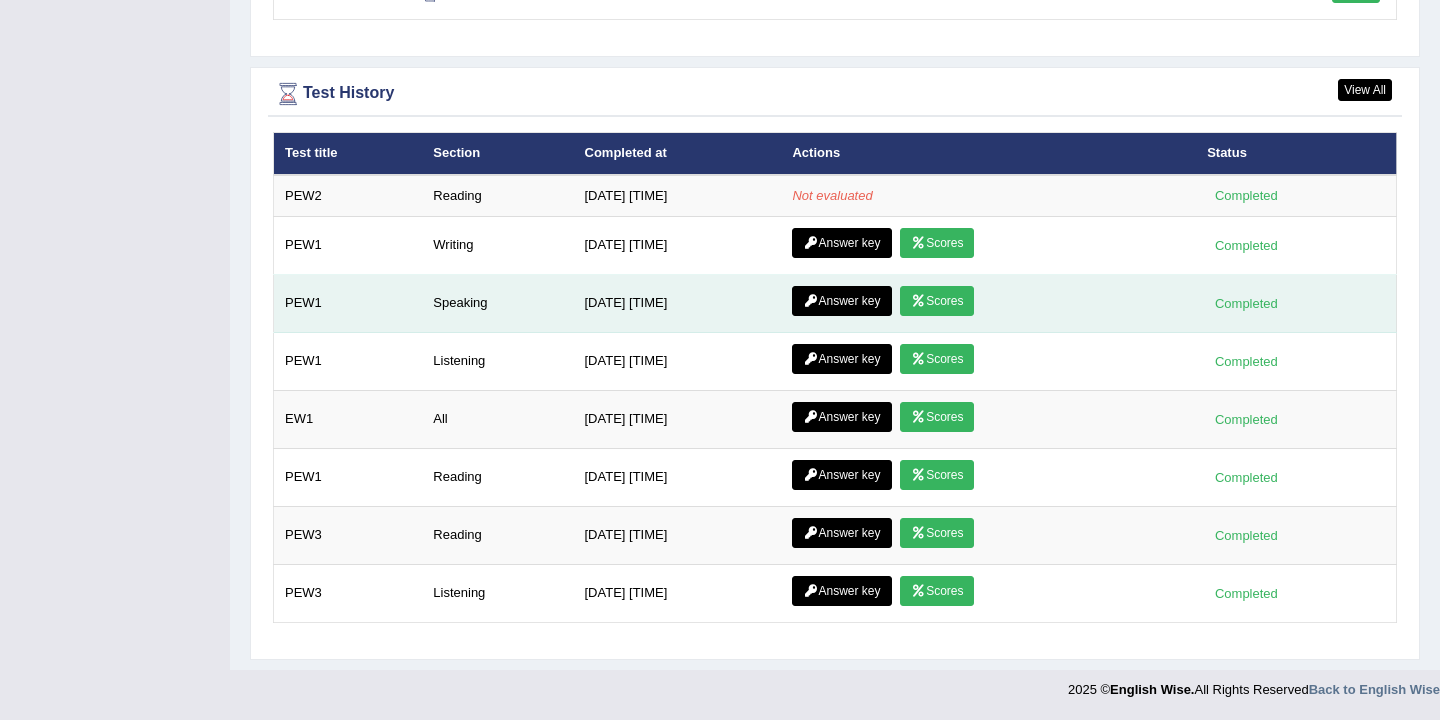 click on "Scores" at bounding box center [937, 301] 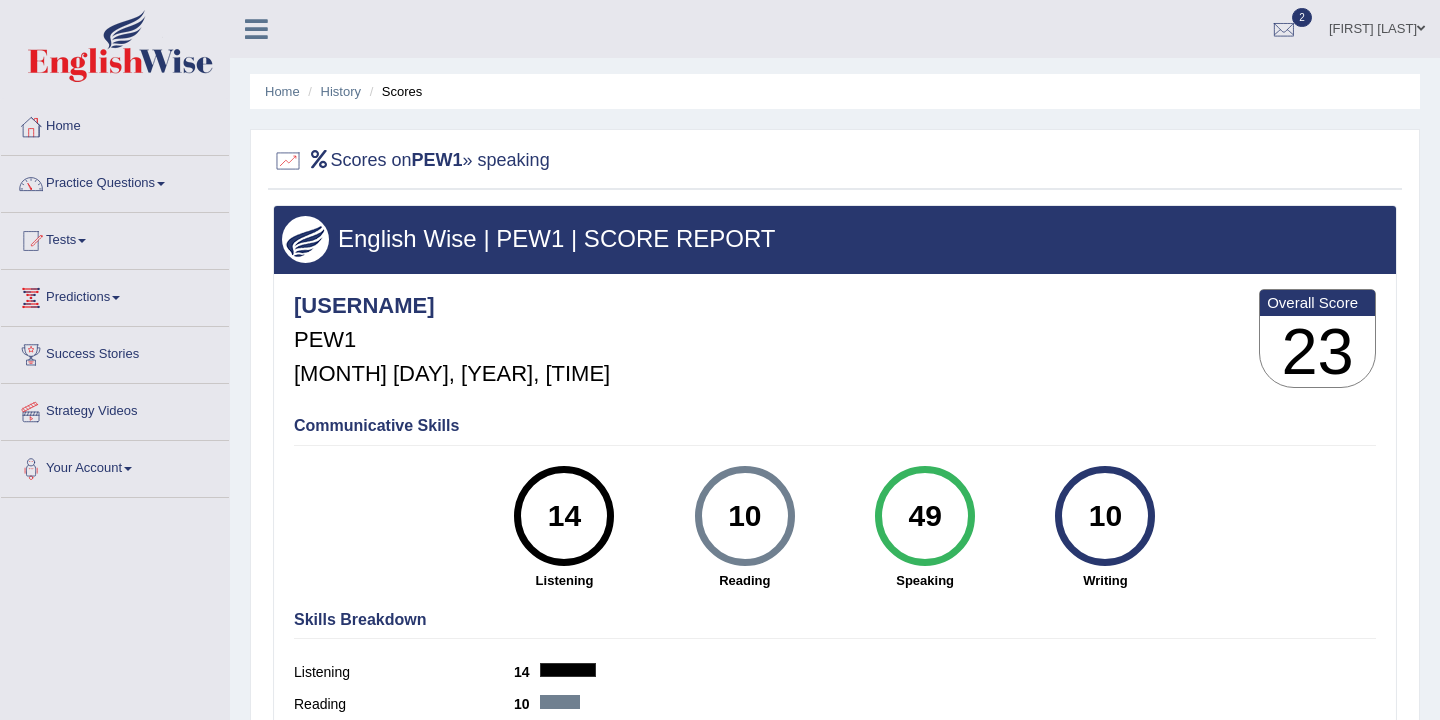 scroll, scrollTop: 0, scrollLeft: 0, axis: both 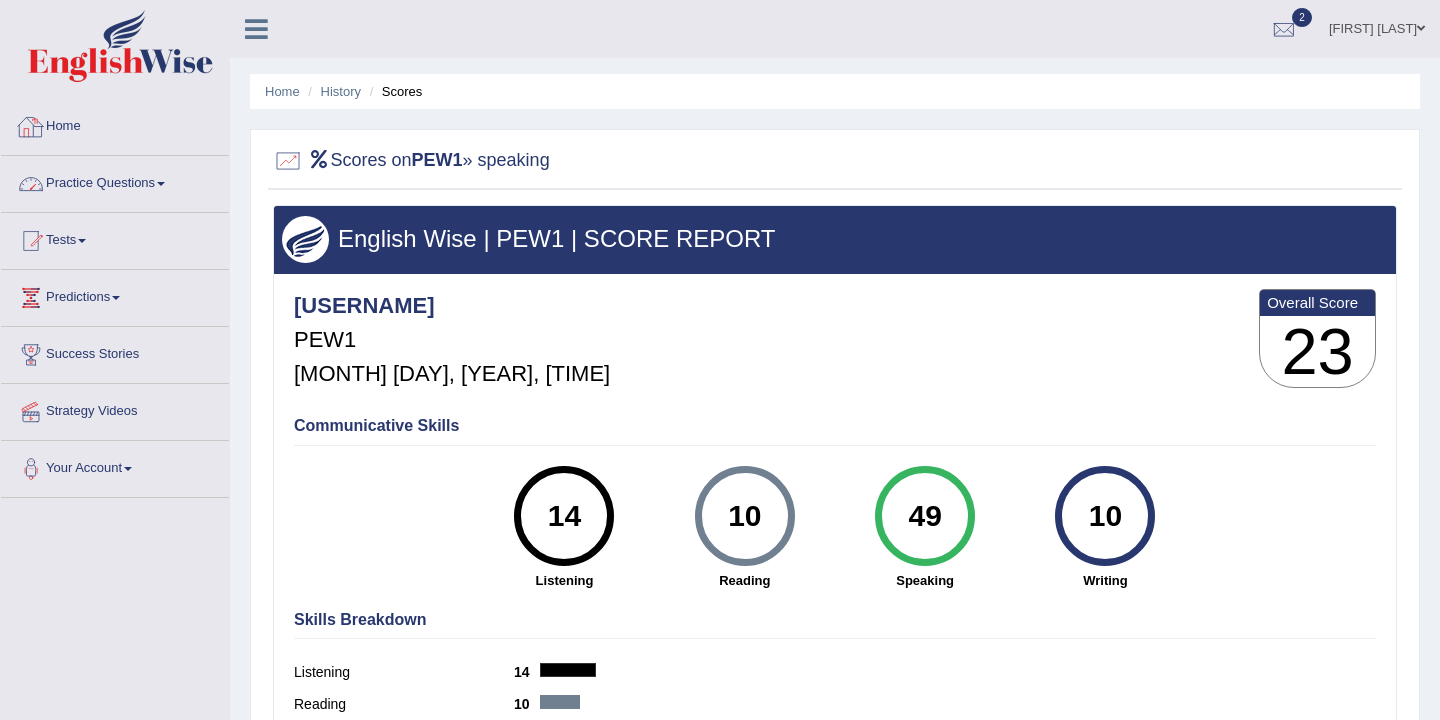 click on "Home" at bounding box center (115, 124) 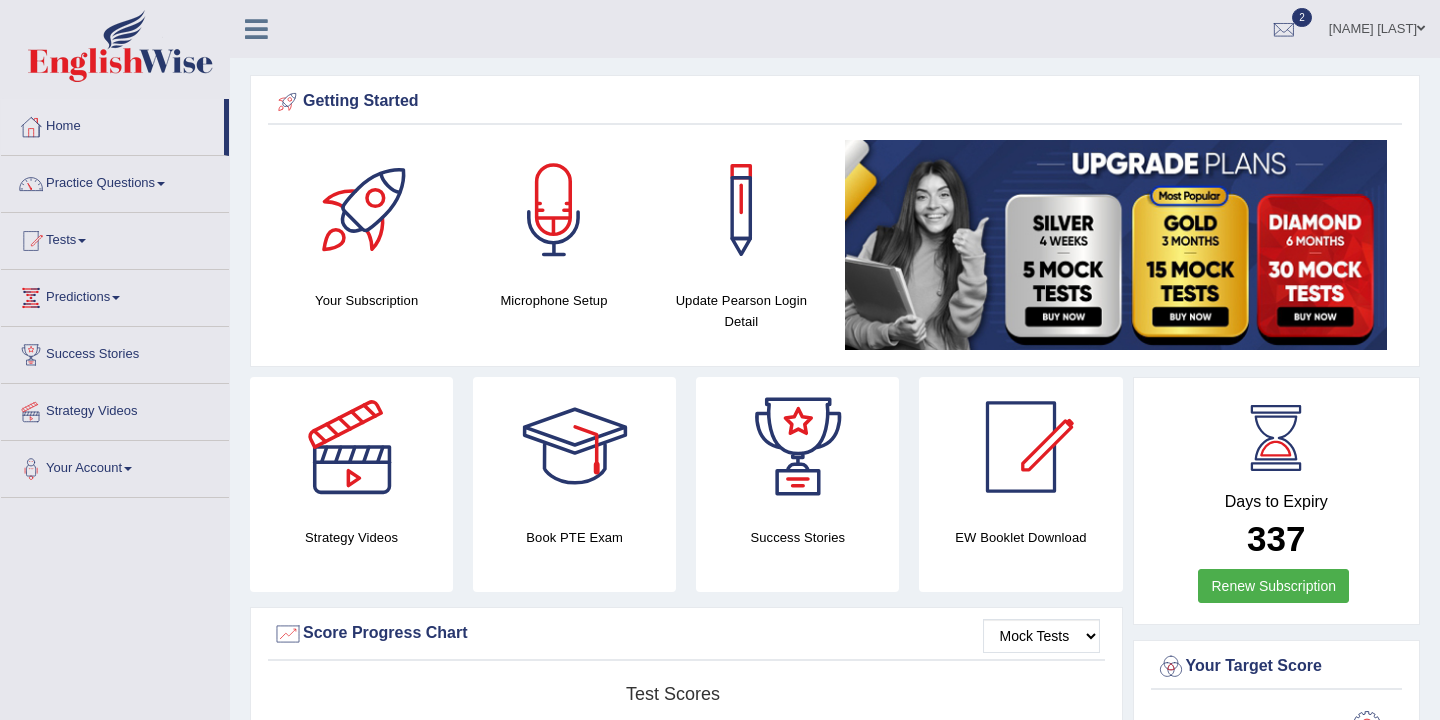 scroll, scrollTop: 473, scrollLeft: 0, axis: vertical 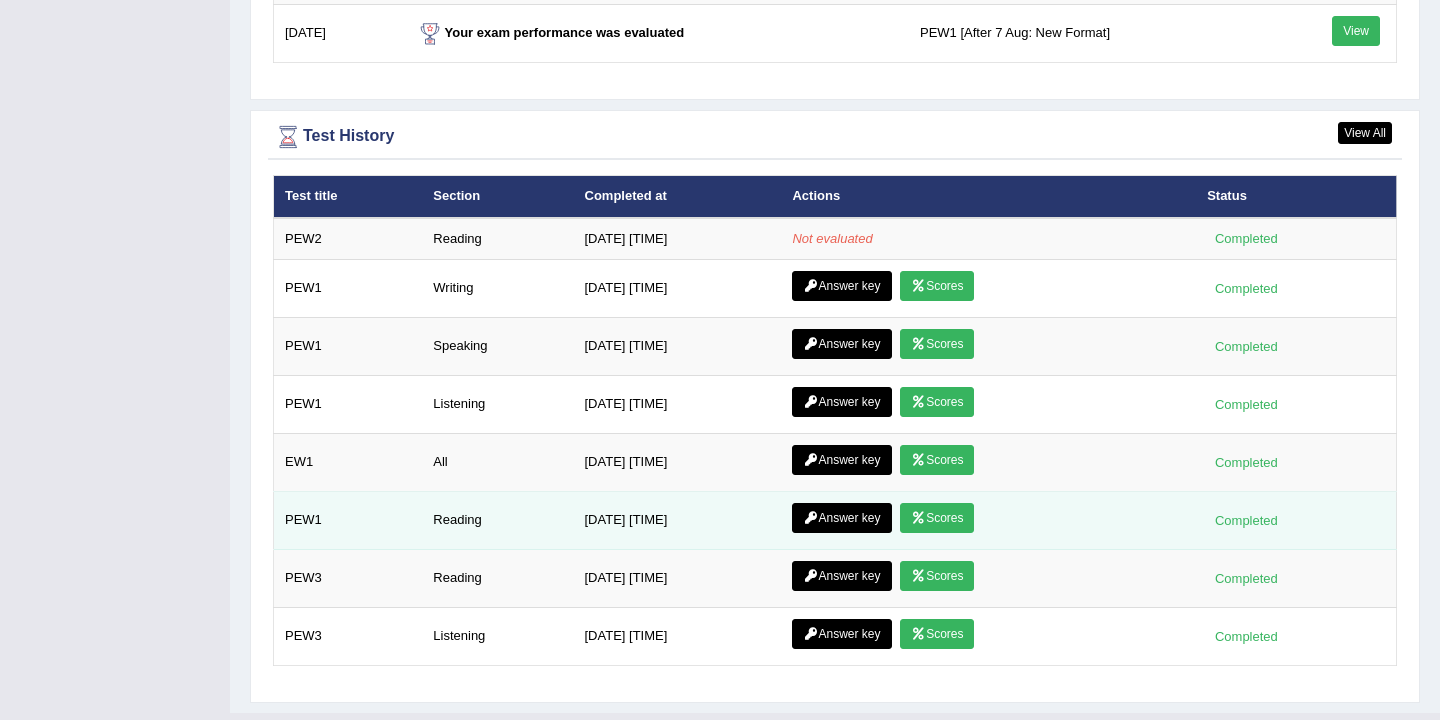 click on "Scores" at bounding box center [937, 518] 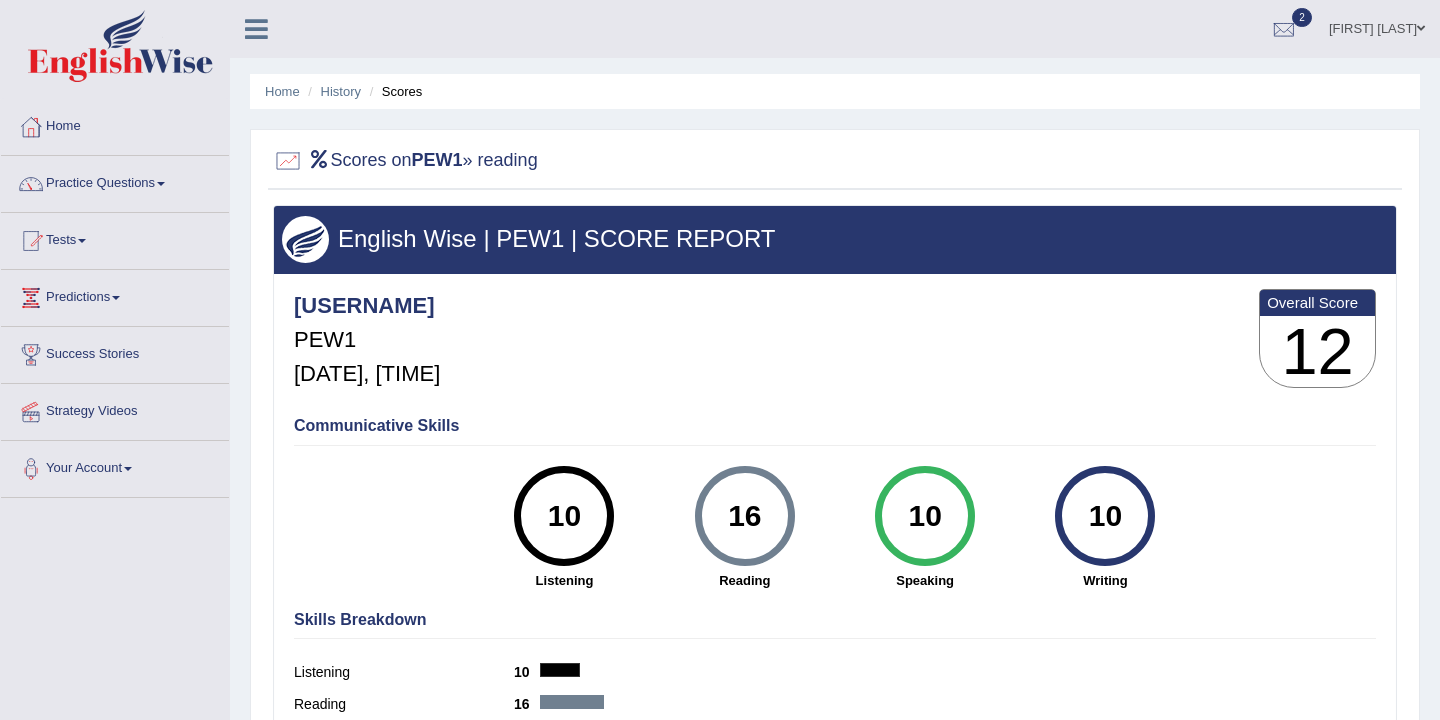 scroll, scrollTop: 0, scrollLeft: 0, axis: both 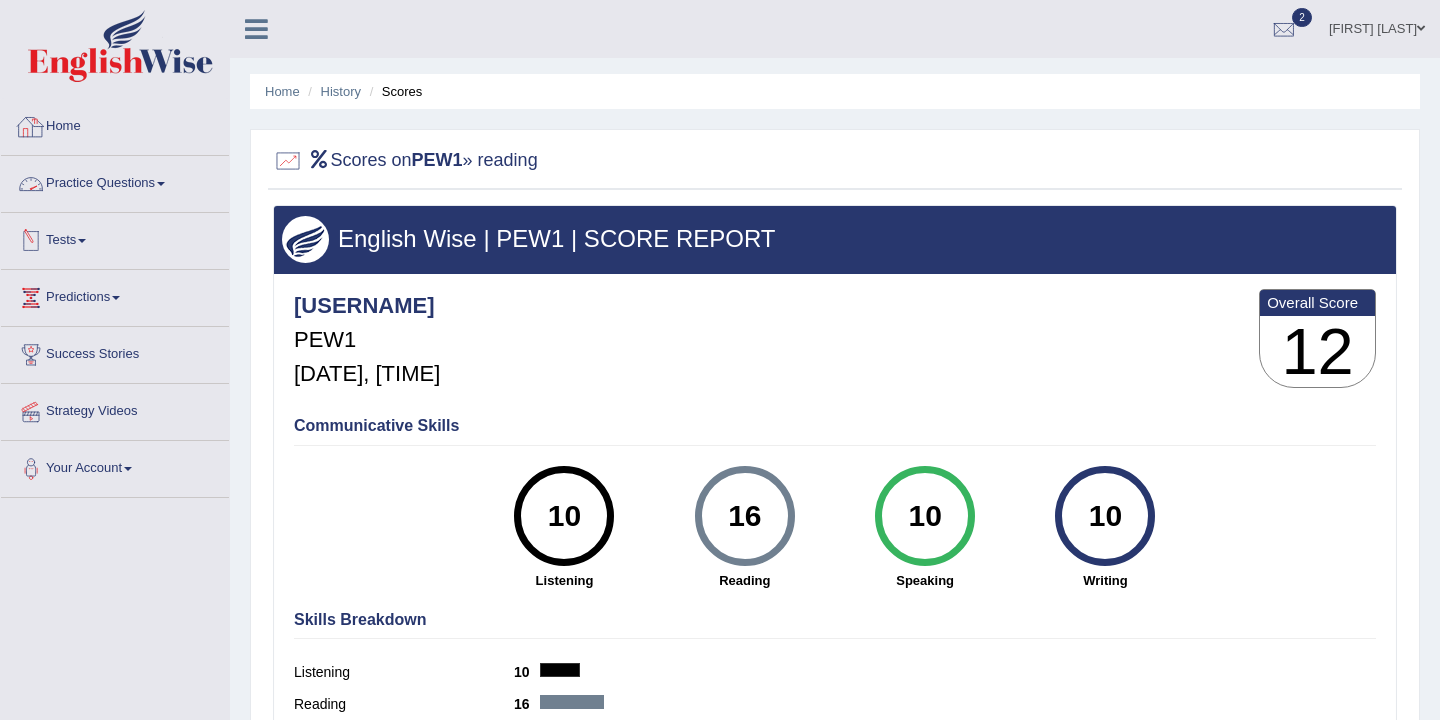 click on "Home" at bounding box center [115, 124] 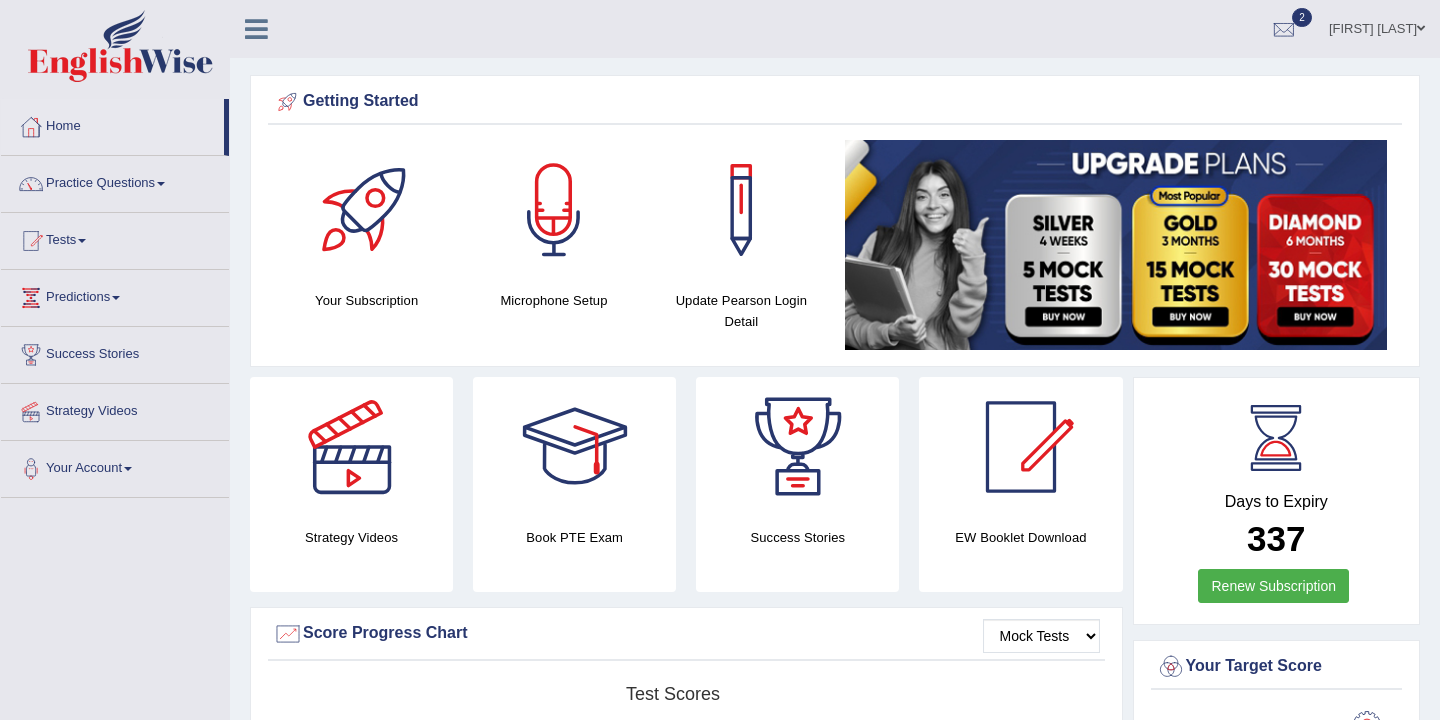 scroll, scrollTop: 0, scrollLeft: 0, axis: both 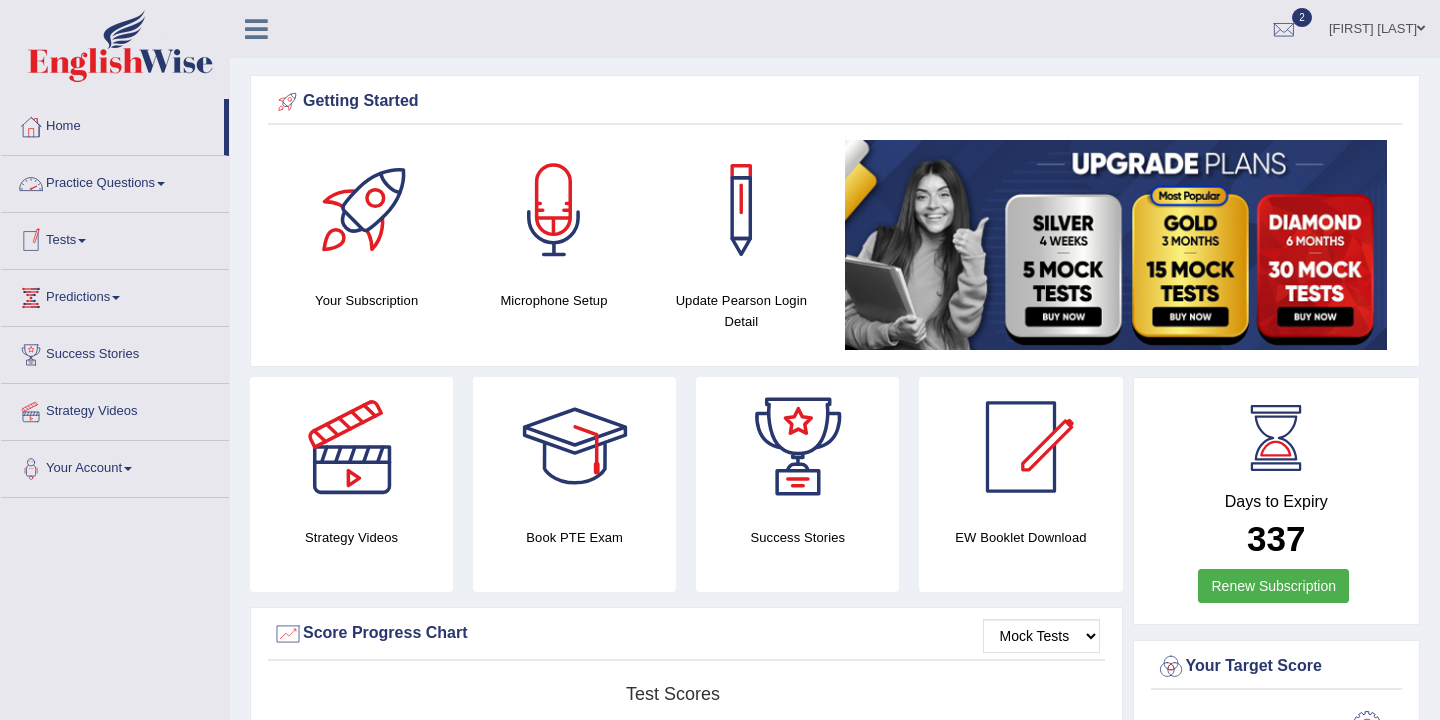 click on "Practice Questions" at bounding box center (115, 181) 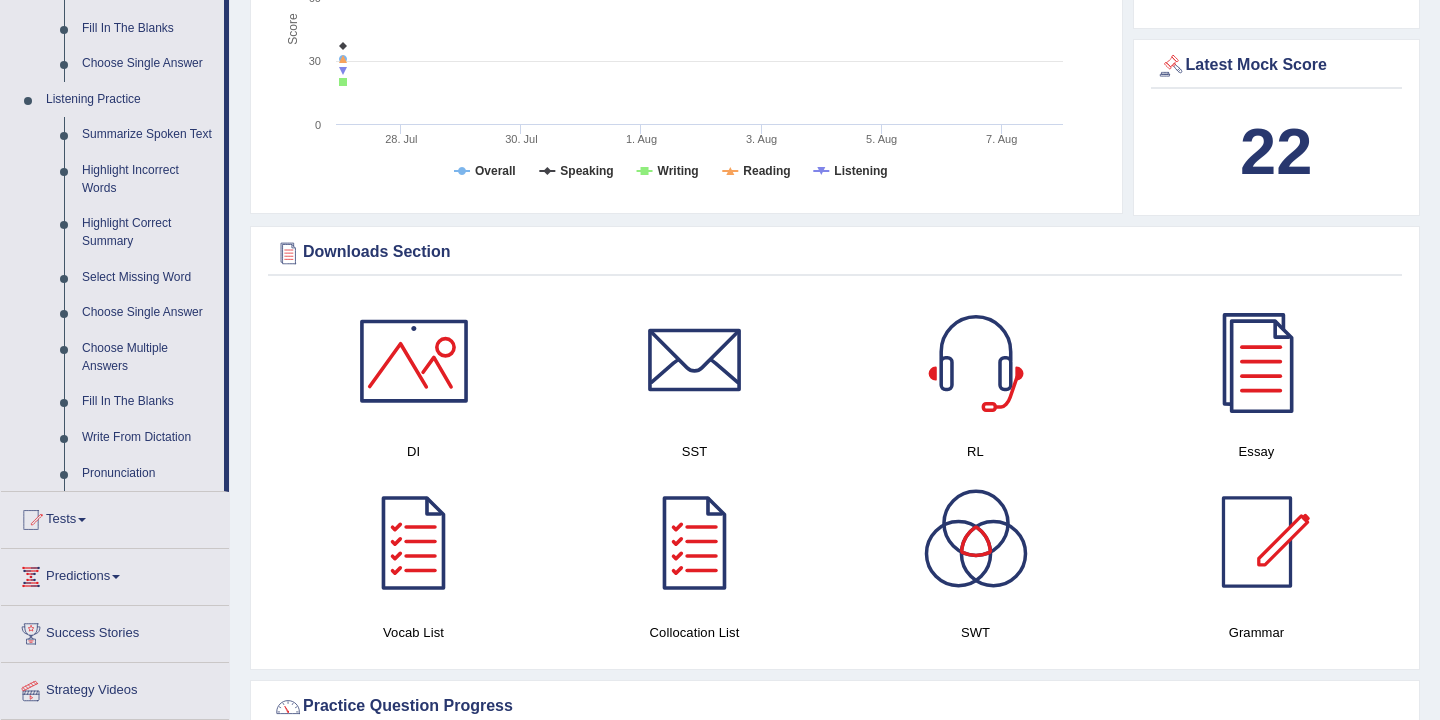 scroll, scrollTop: 788, scrollLeft: 0, axis: vertical 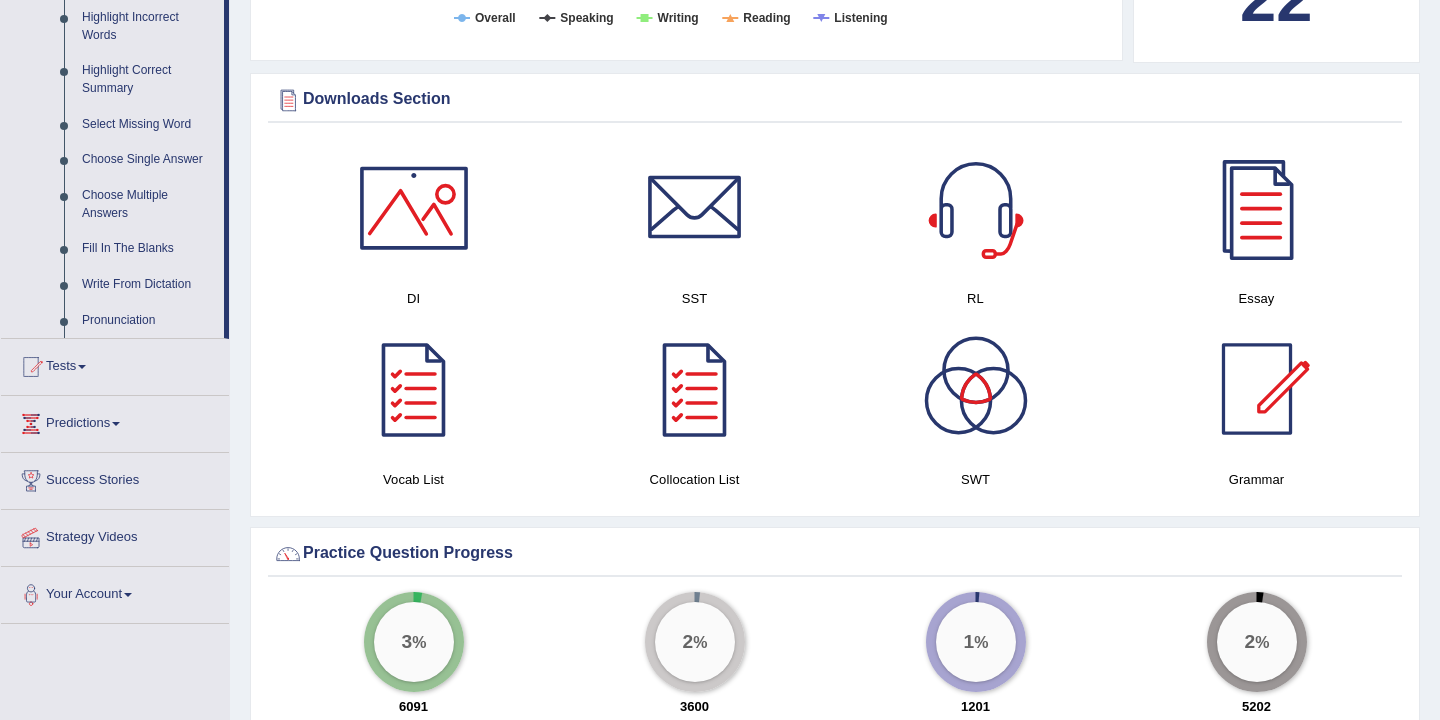 click on "RL" at bounding box center [975, 223] 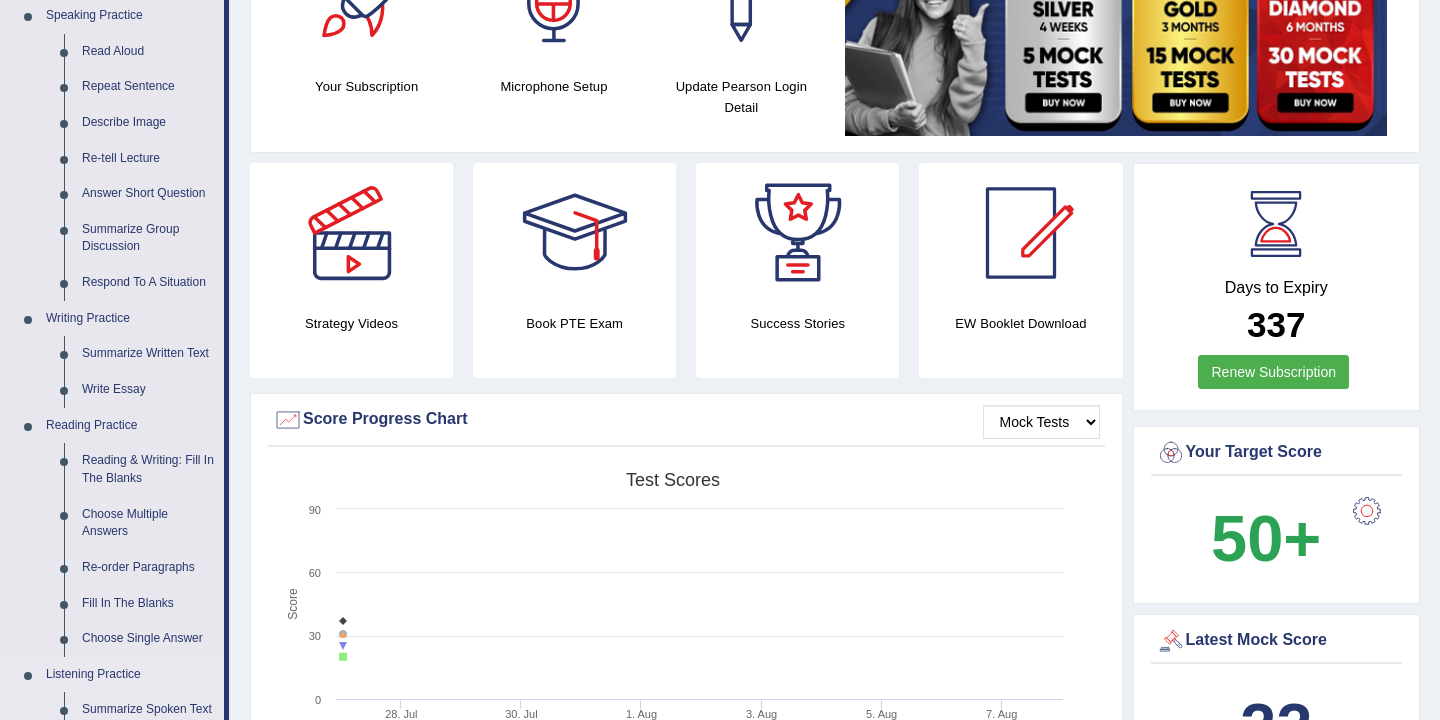 scroll, scrollTop: 0, scrollLeft: 0, axis: both 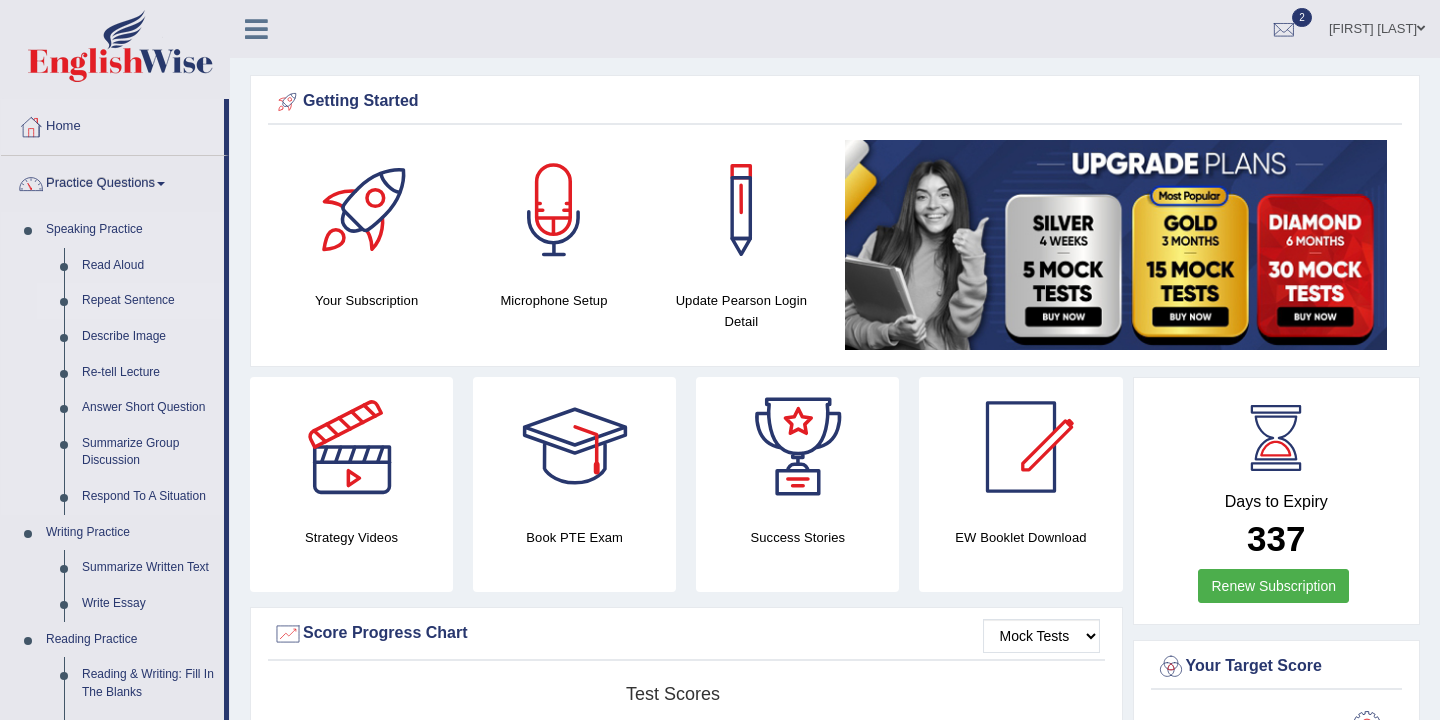 click on "Repeat Sentence" at bounding box center [148, 301] 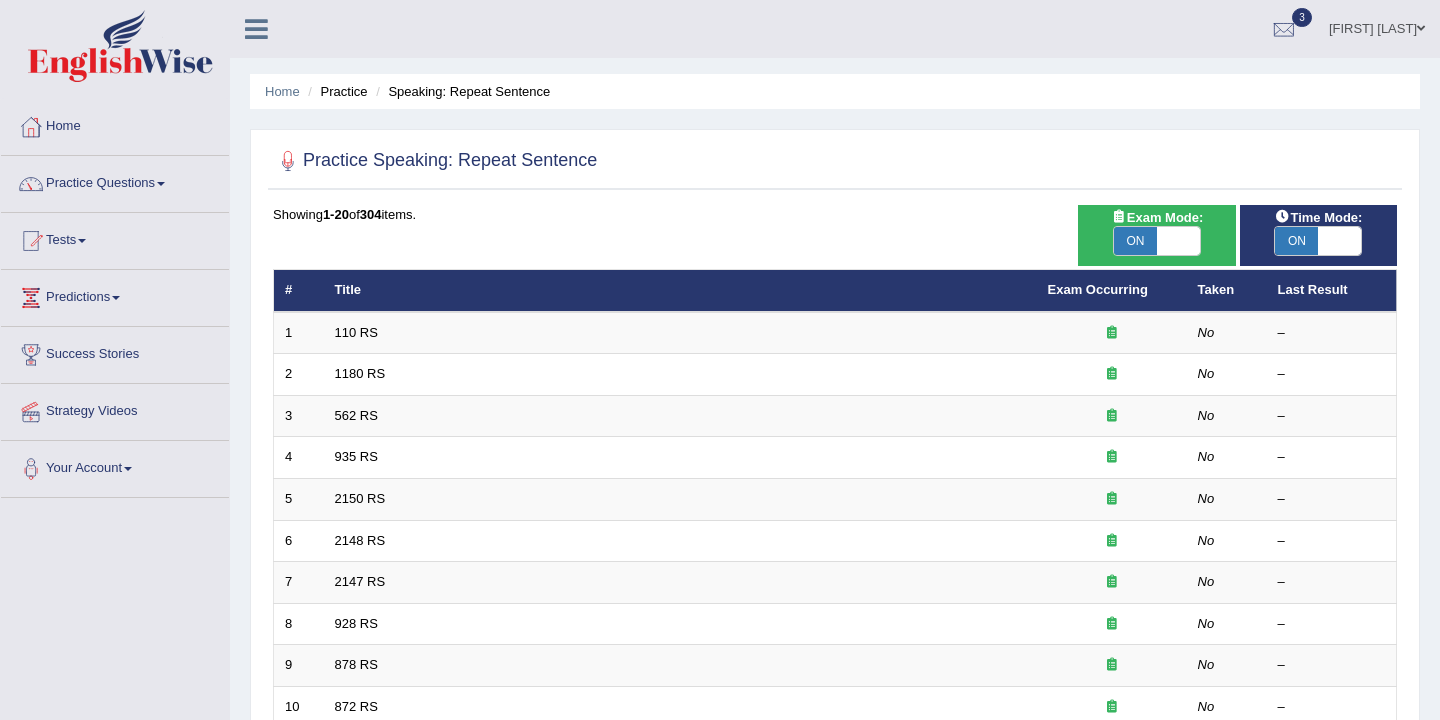 scroll, scrollTop: 604, scrollLeft: 0, axis: vertical 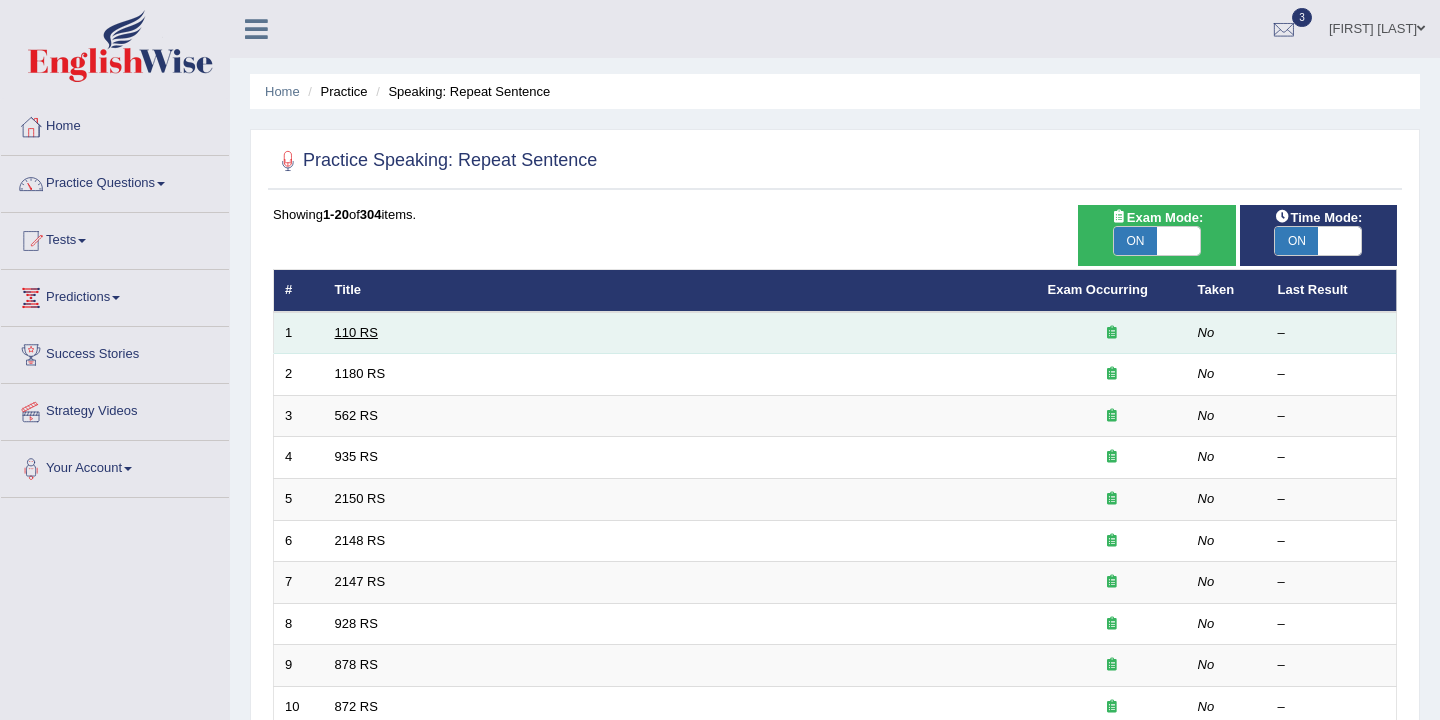 click on "110 RS" at bounding box center [356, 332] 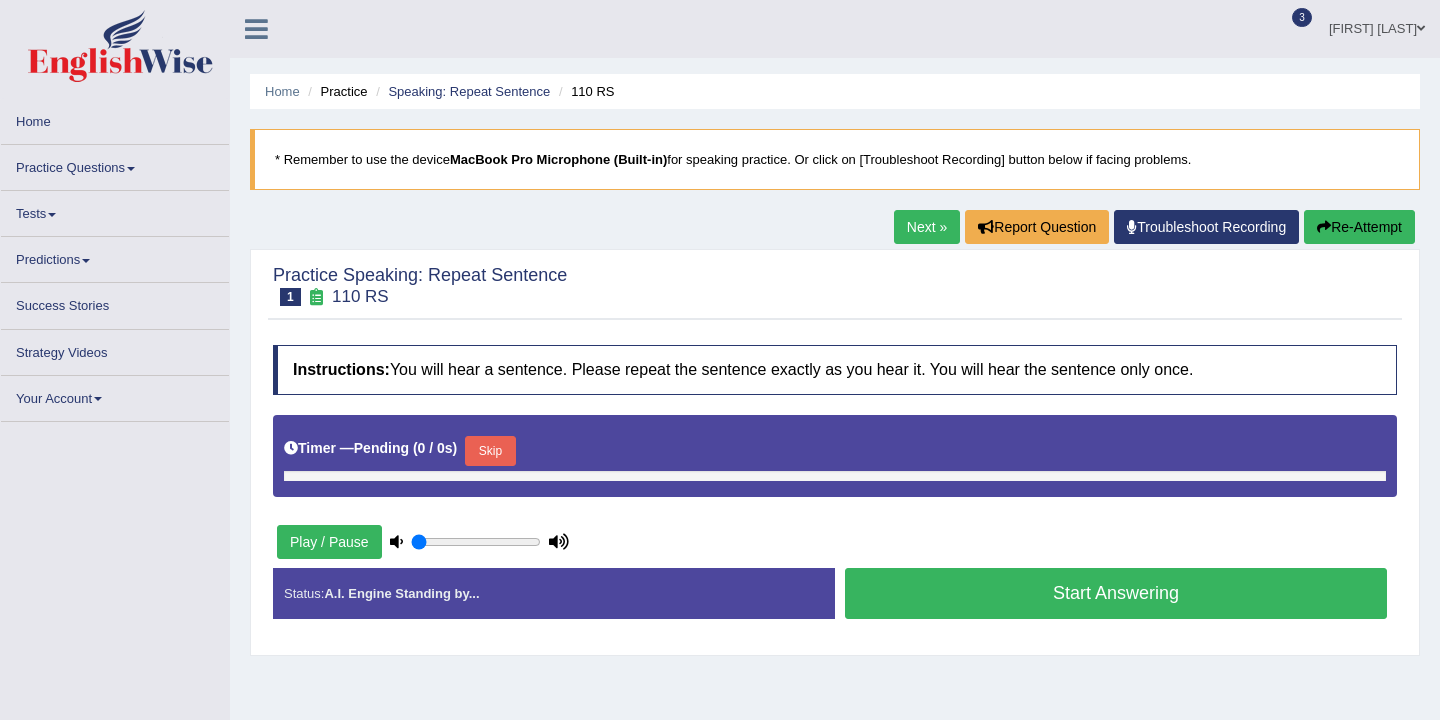 scroll, scrollTop: 0, scrollLeft: 0, axis: both 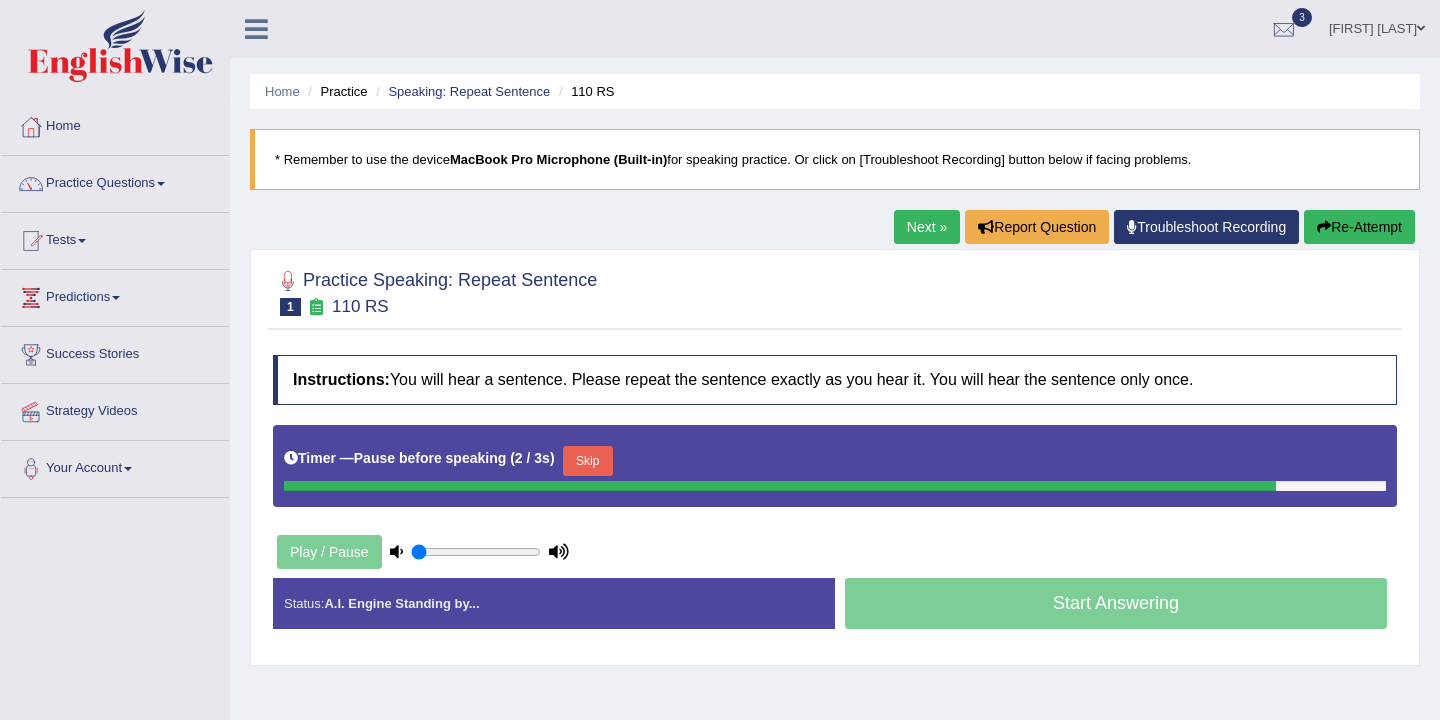 click on "Re-Attempt" at bounding box center (1359, 227) 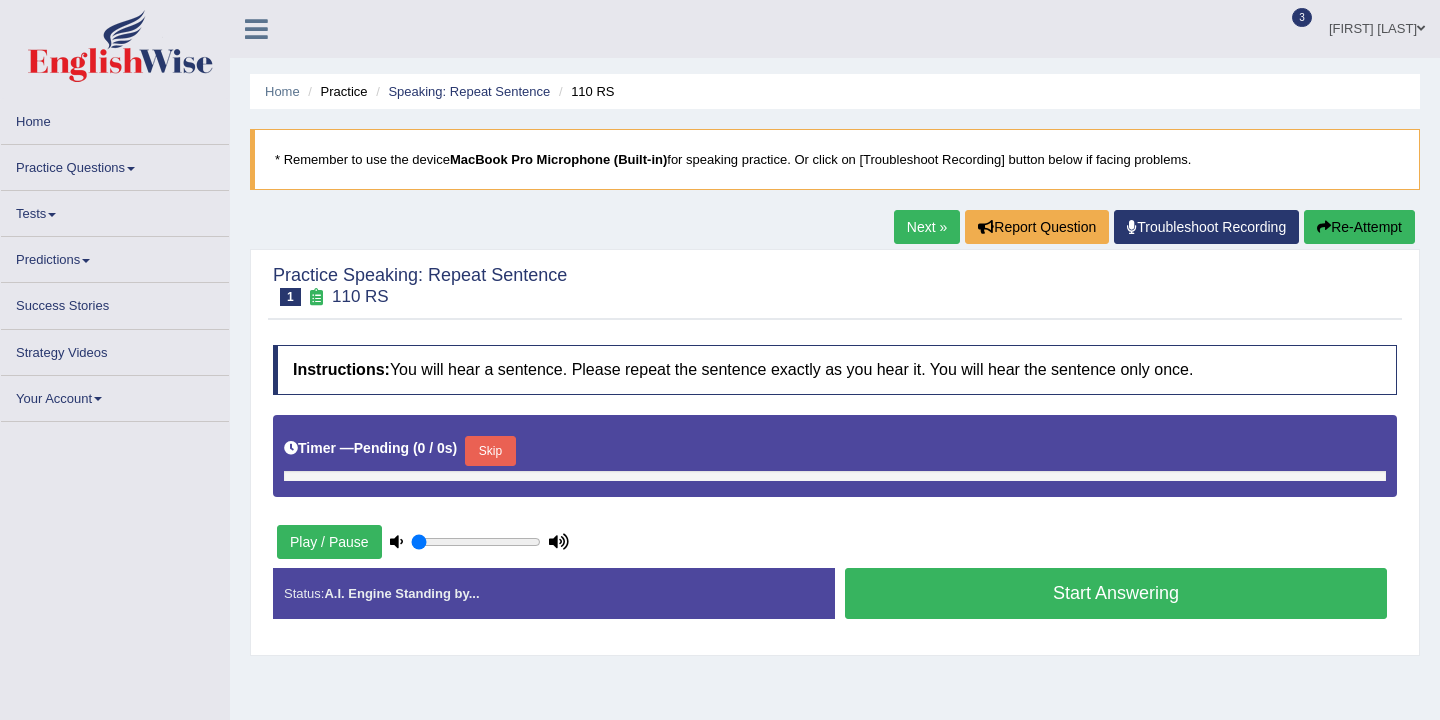 scroll, scrollTop: 0, scrollLeft: 0, axis: both 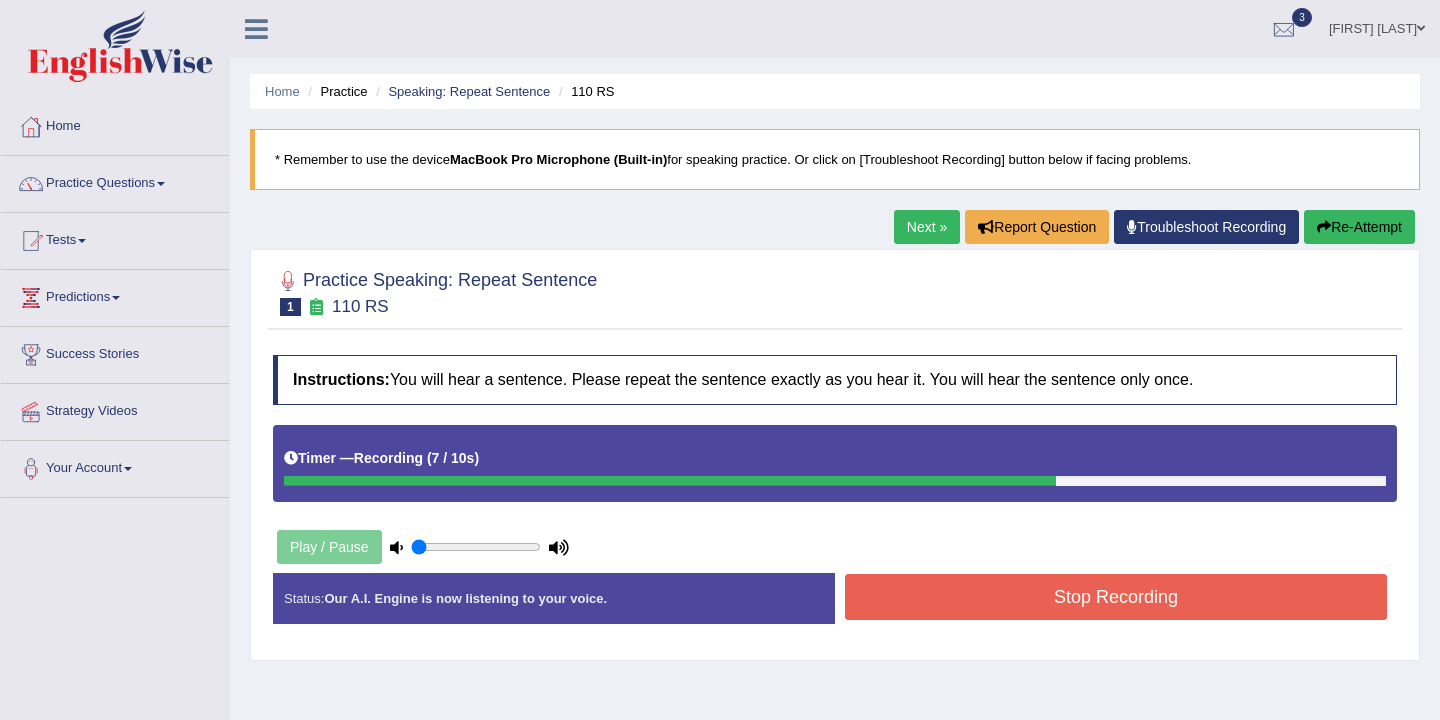 click on "Stop Recording" at bounding box center (1116, 597) 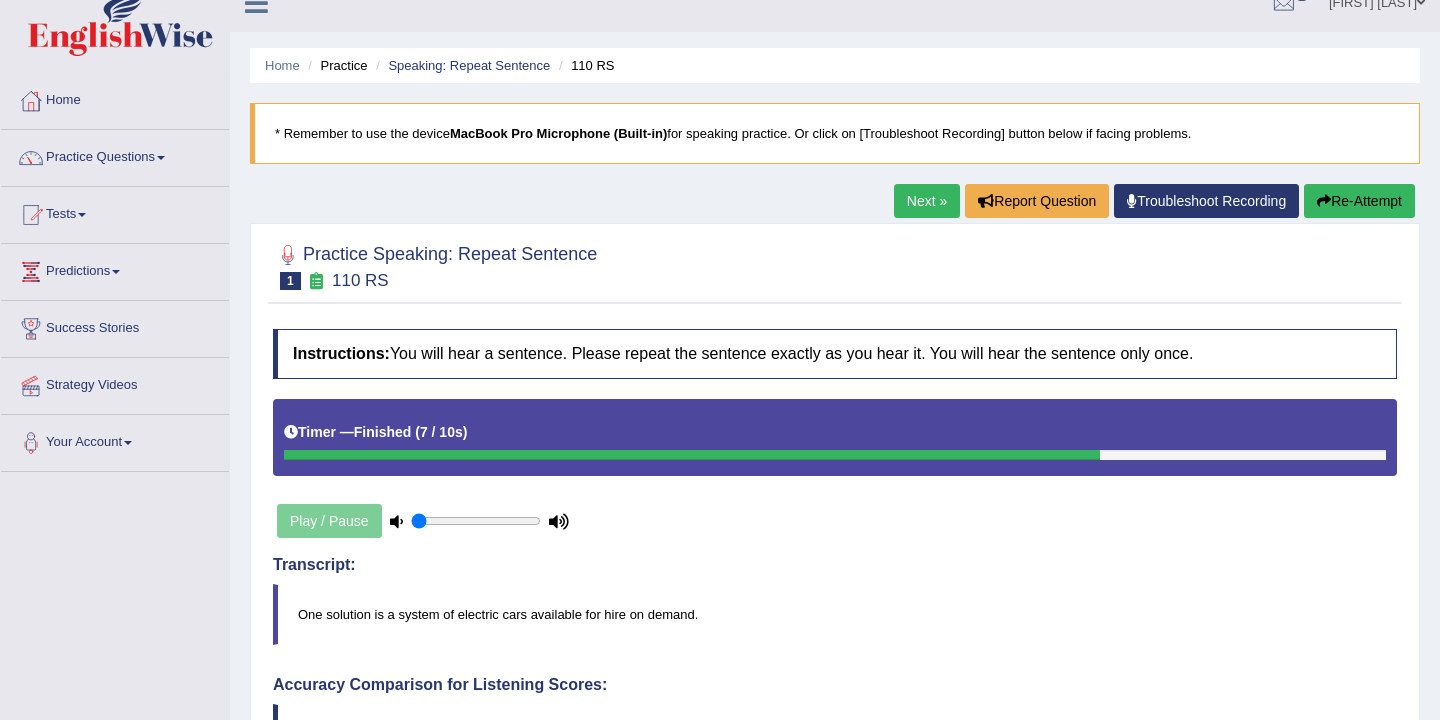 scroll, scrollTop: 0, scrollLeft: 0, axis: both 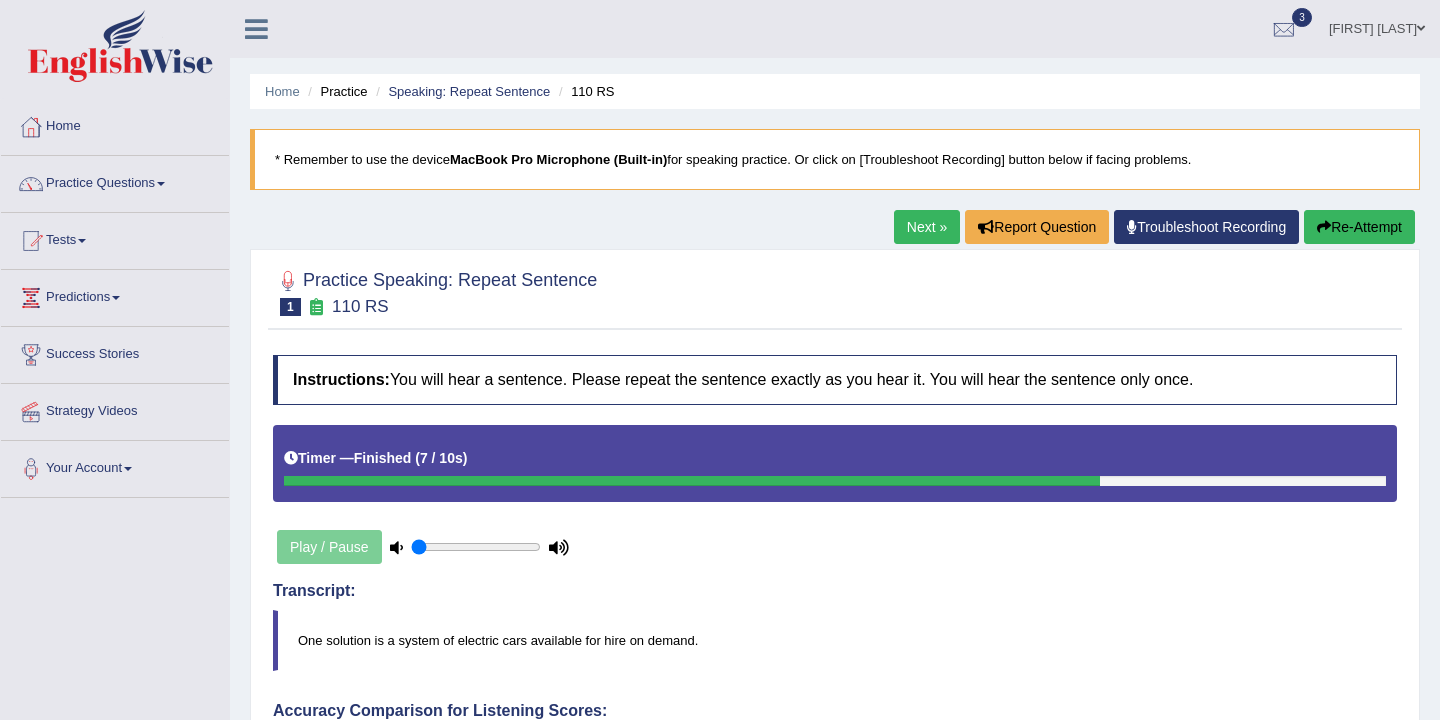 click on "Next »" at bounding box center (927, 227) 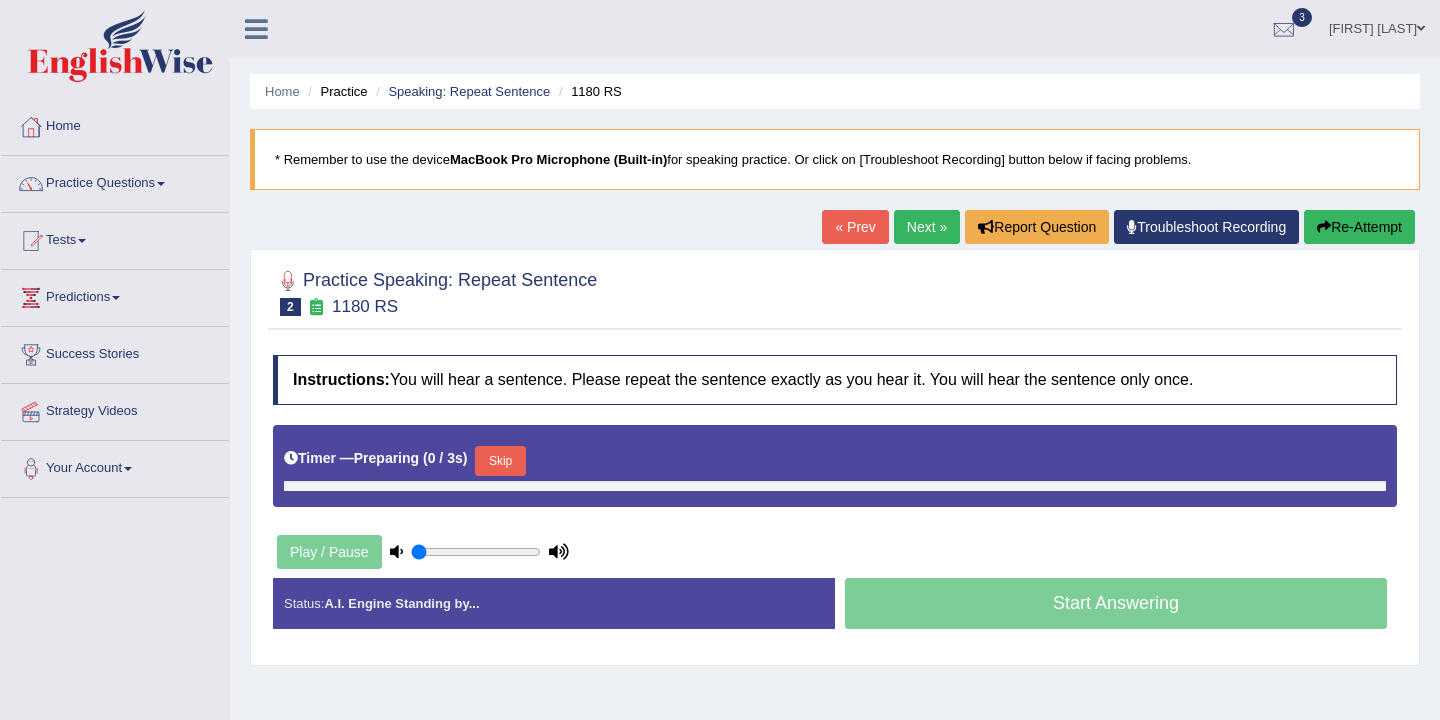 scroll, scrollTop: 0, scrollLeft: 0, axis: both 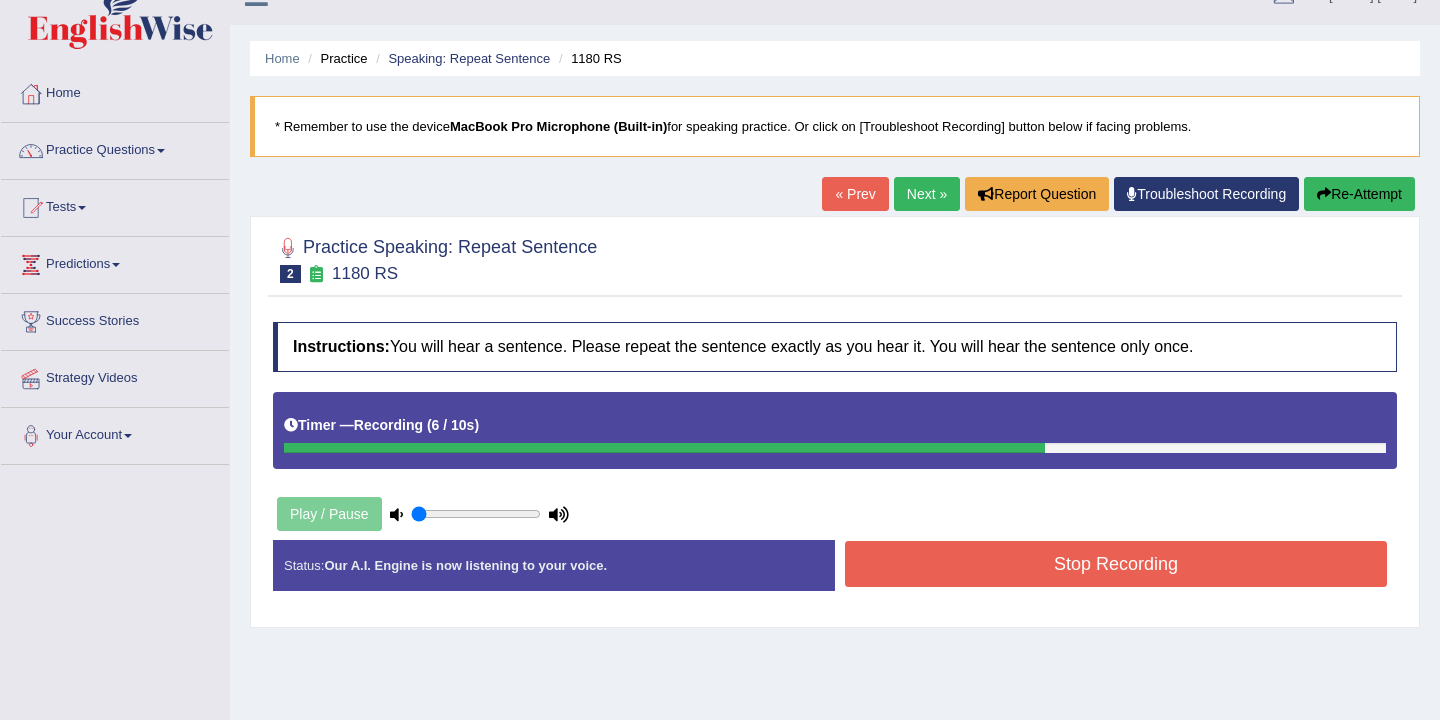 click on "Stop Recording" at bounding box center [1116, 564] 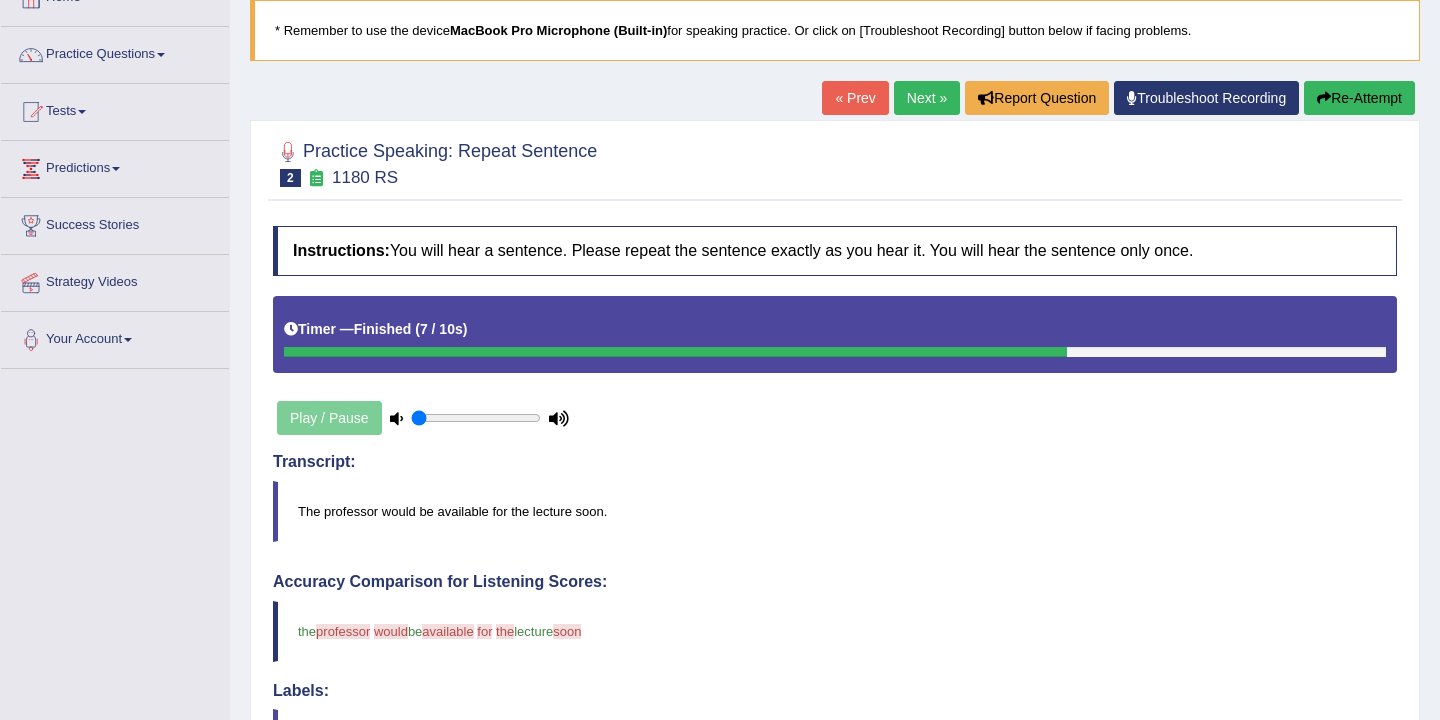 scroll, scrollTop: 80, scrollLeft: 0, axis: vertical 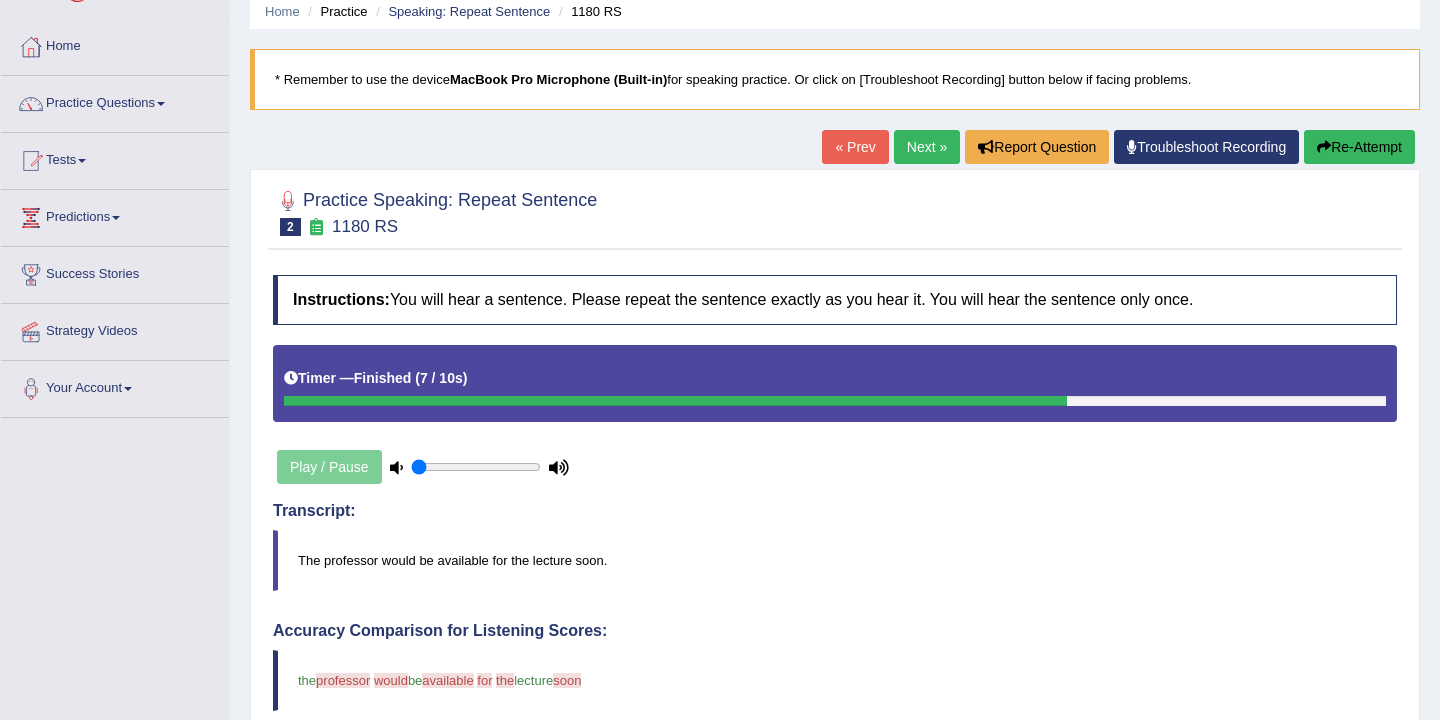click on "Next »" at bounding box center (927, 147) 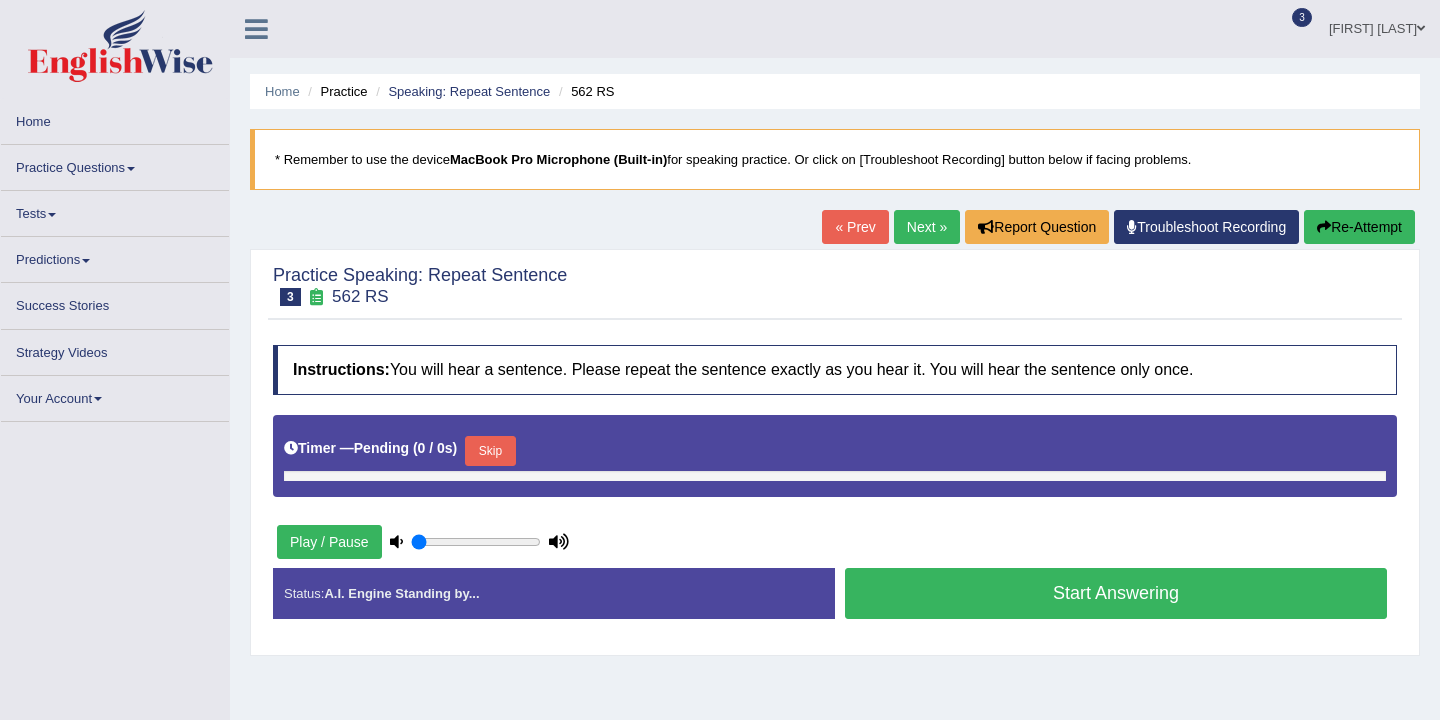 scroll, scrollTop: 0, scrollLeft: 0, axis: both 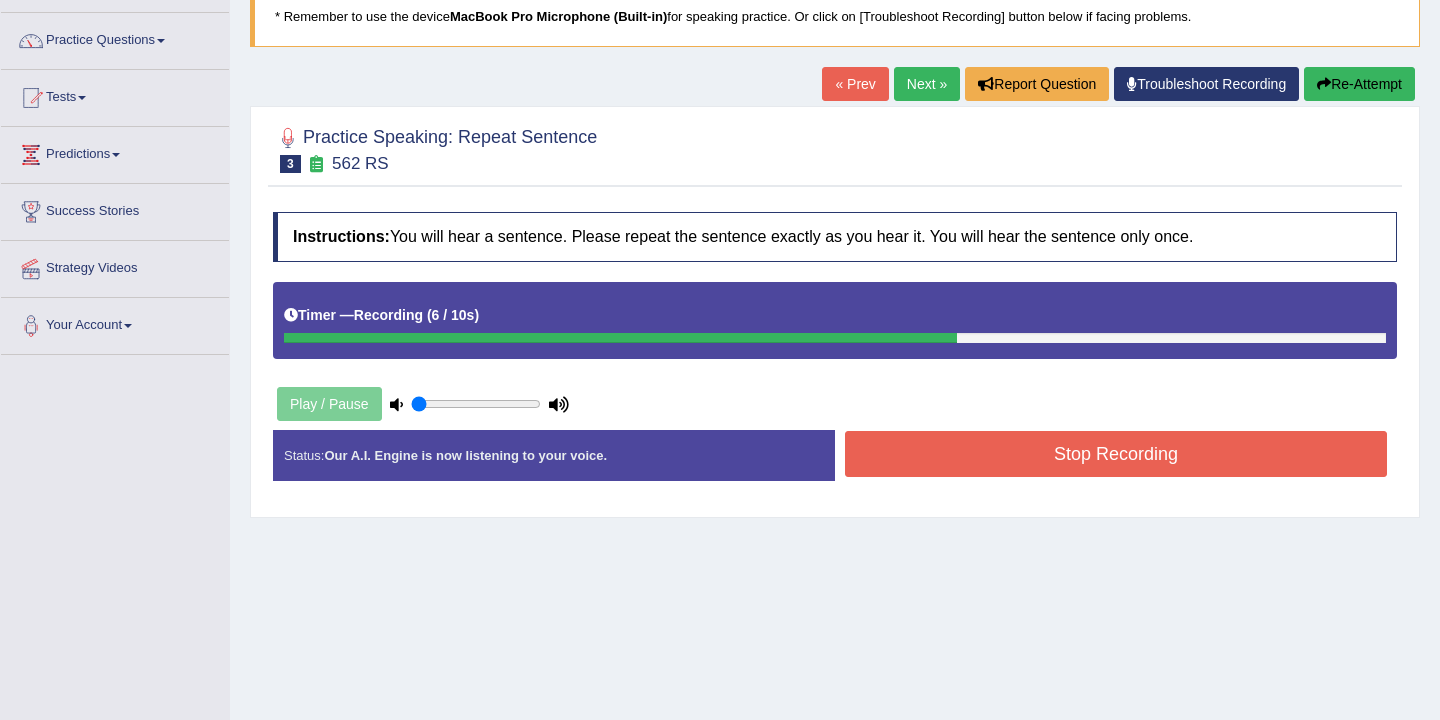 click on "Stop Recording" at bounding box center [1116, 454] 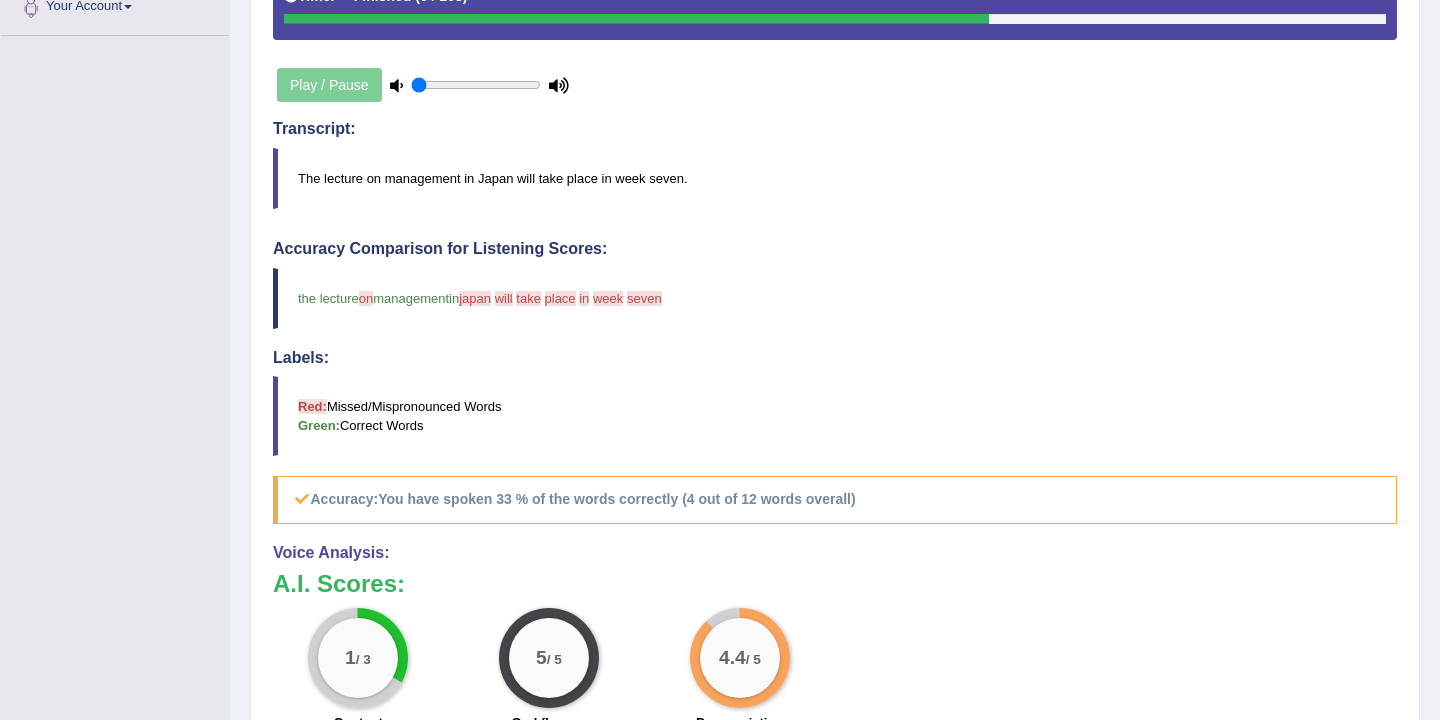 scroll, scrollTop: 0, scrollLeft: 0, axis: both 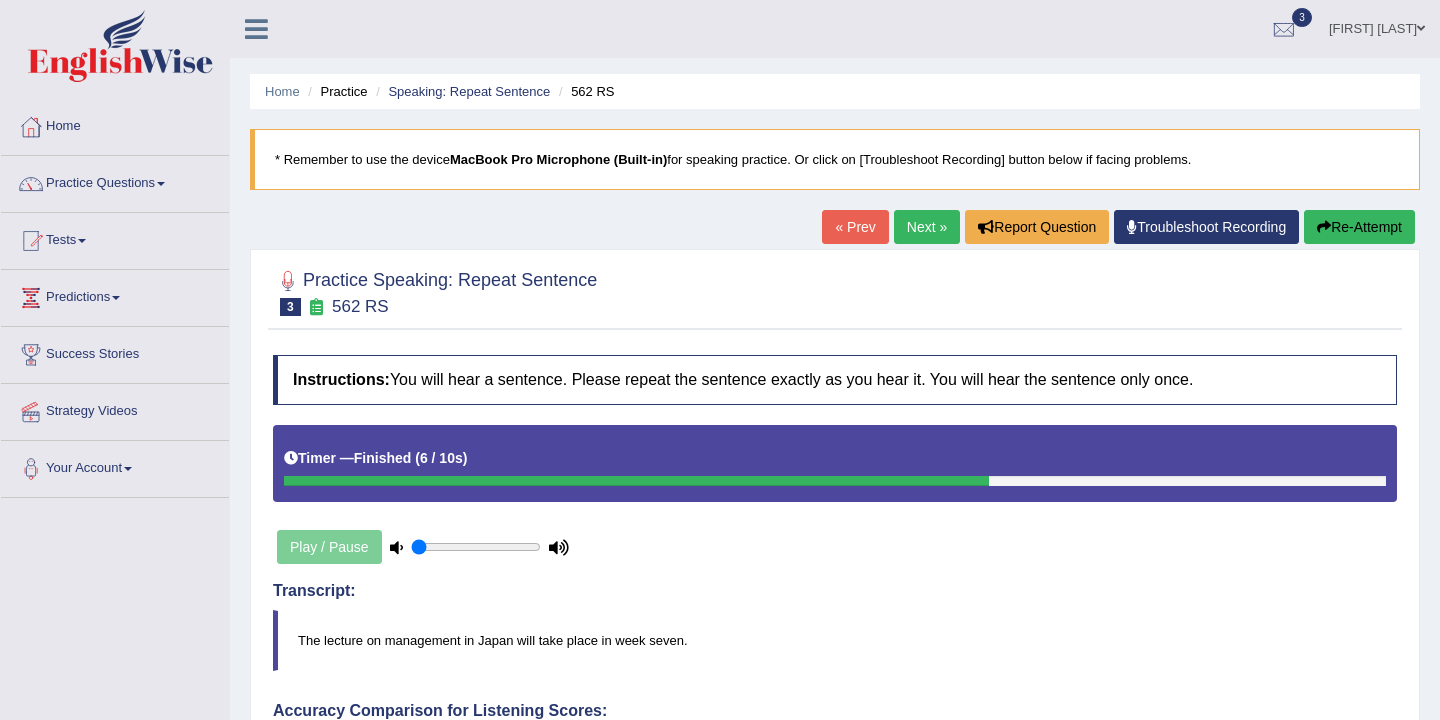 click on "Next »" at bounding box center (927, 227) 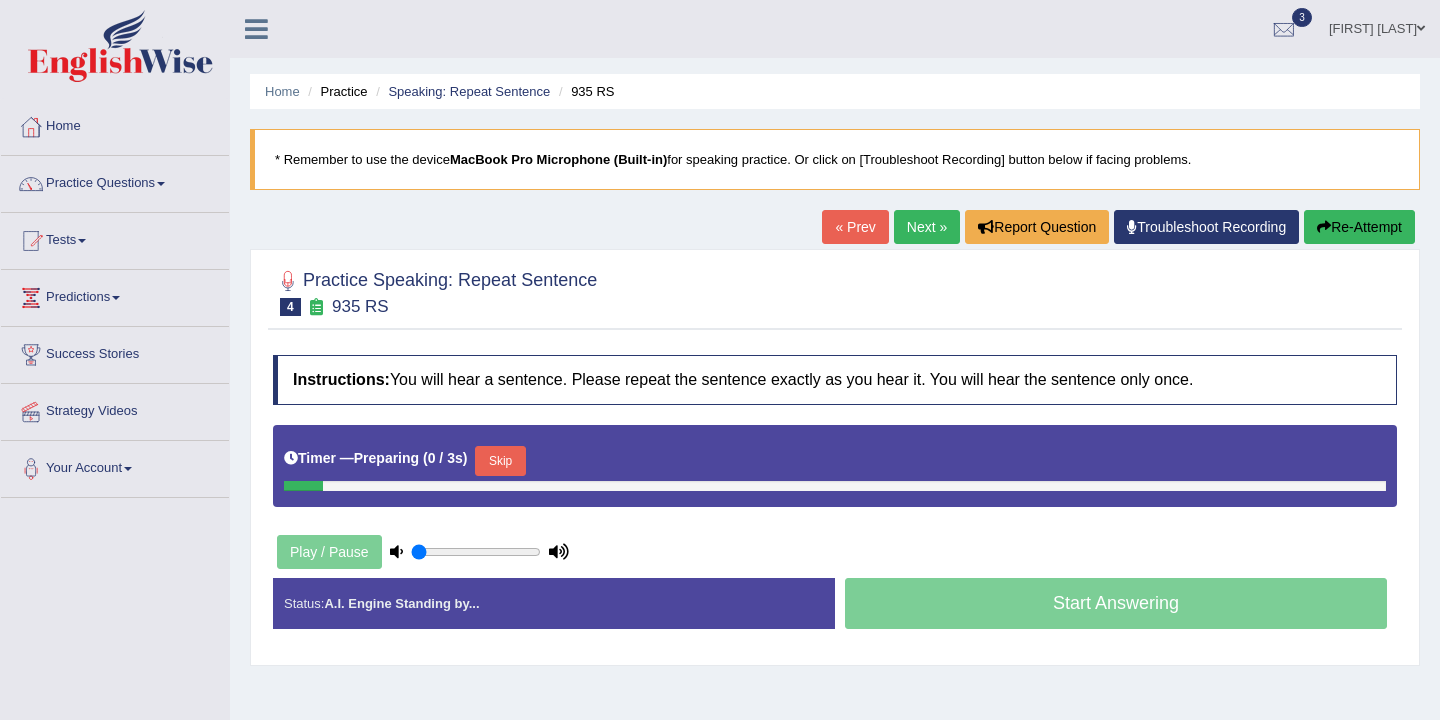 scroll, scrollTop: 0, scrollLeft: 0, axis: both 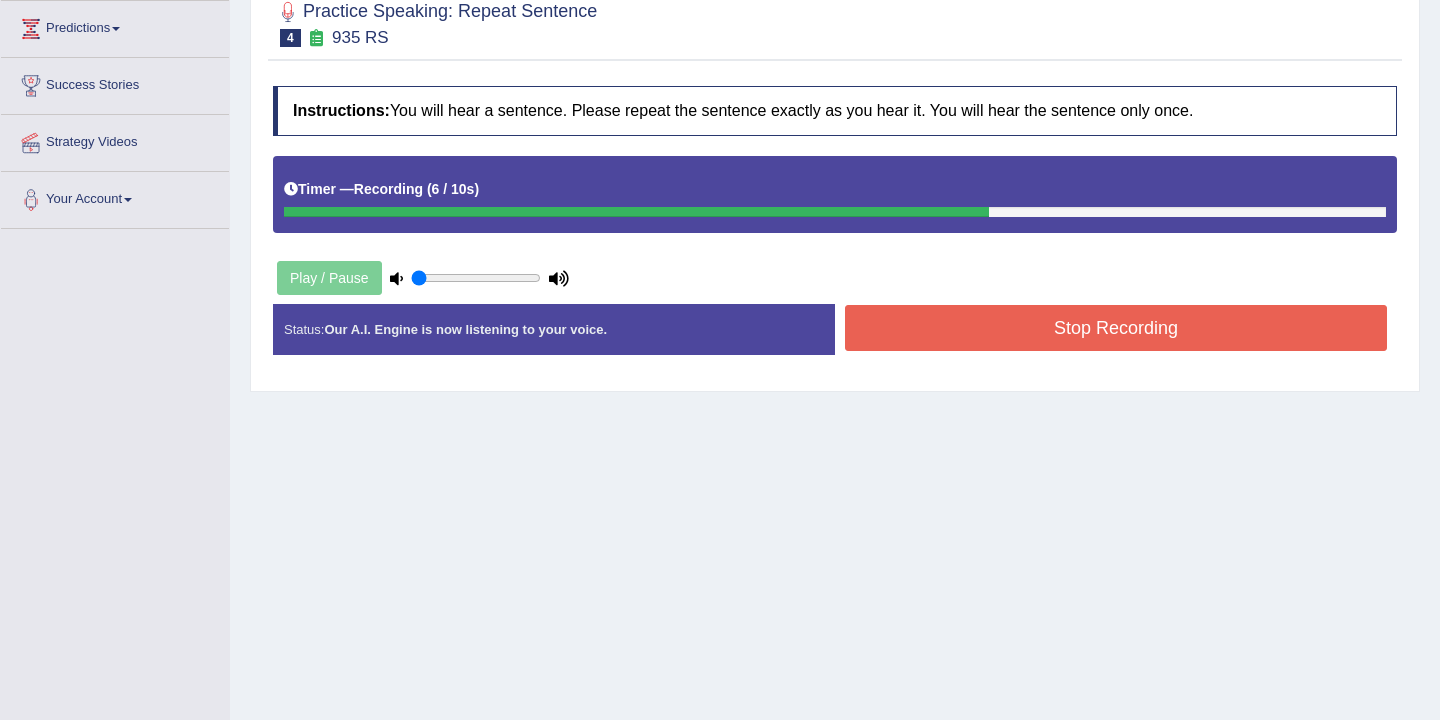 click on "Stop Recording" at bounding box center (1116, 328) 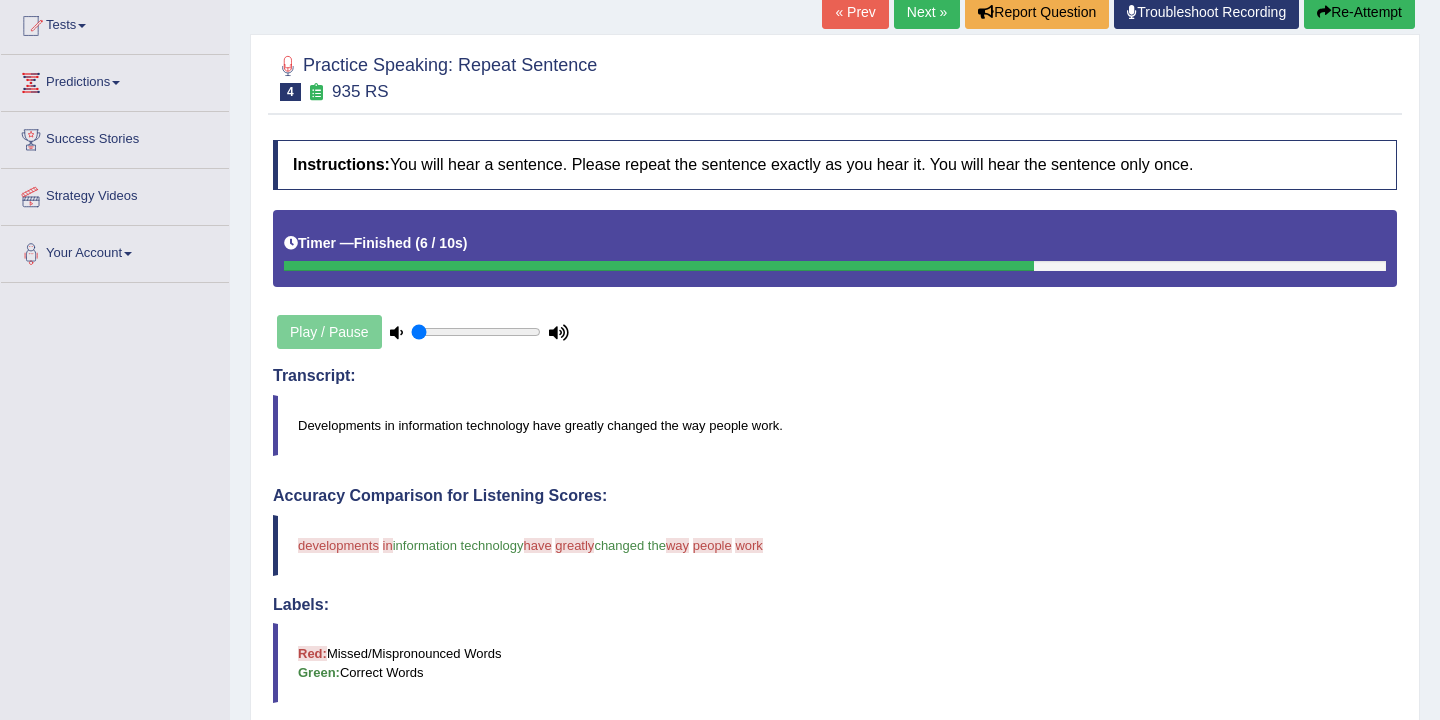 scroll, scrollTop: 0, scrollLeft: 0, axis: both 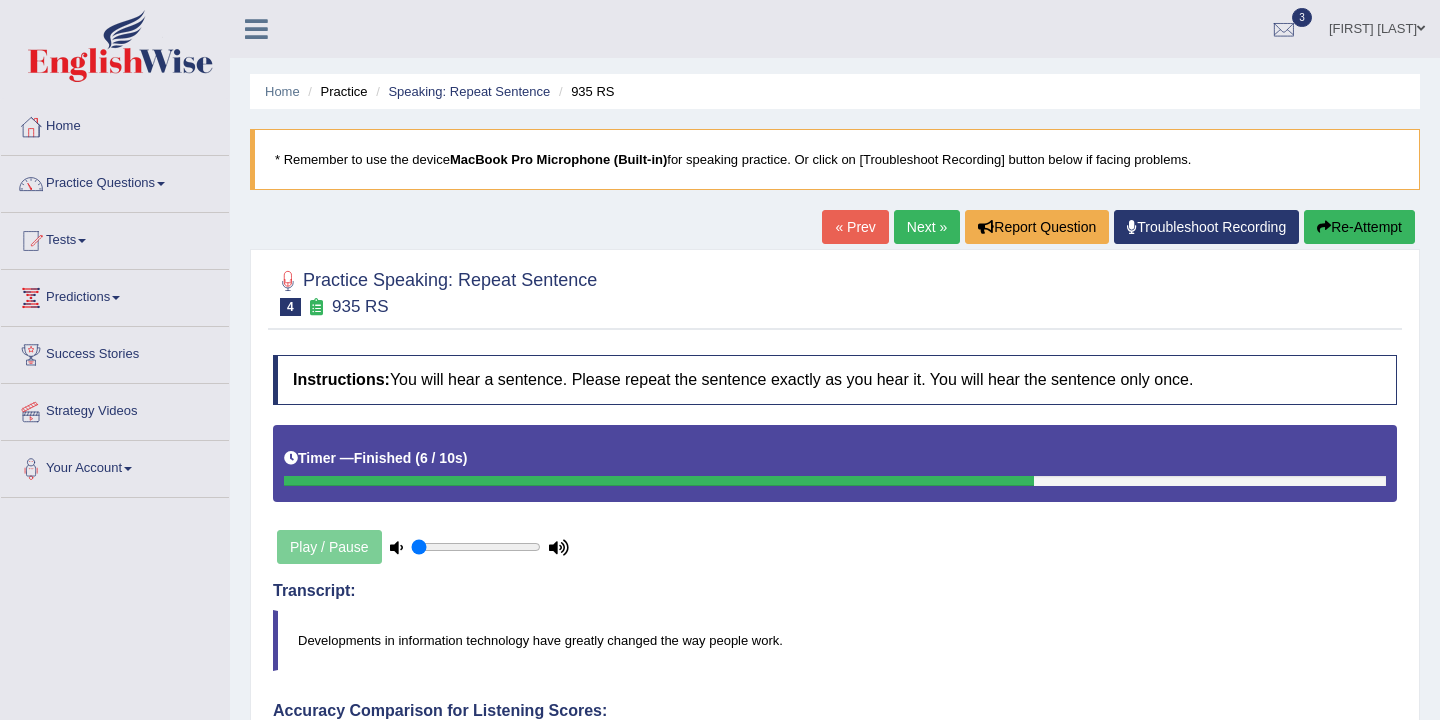 click on "Next »" at bounding box center (927, 227) 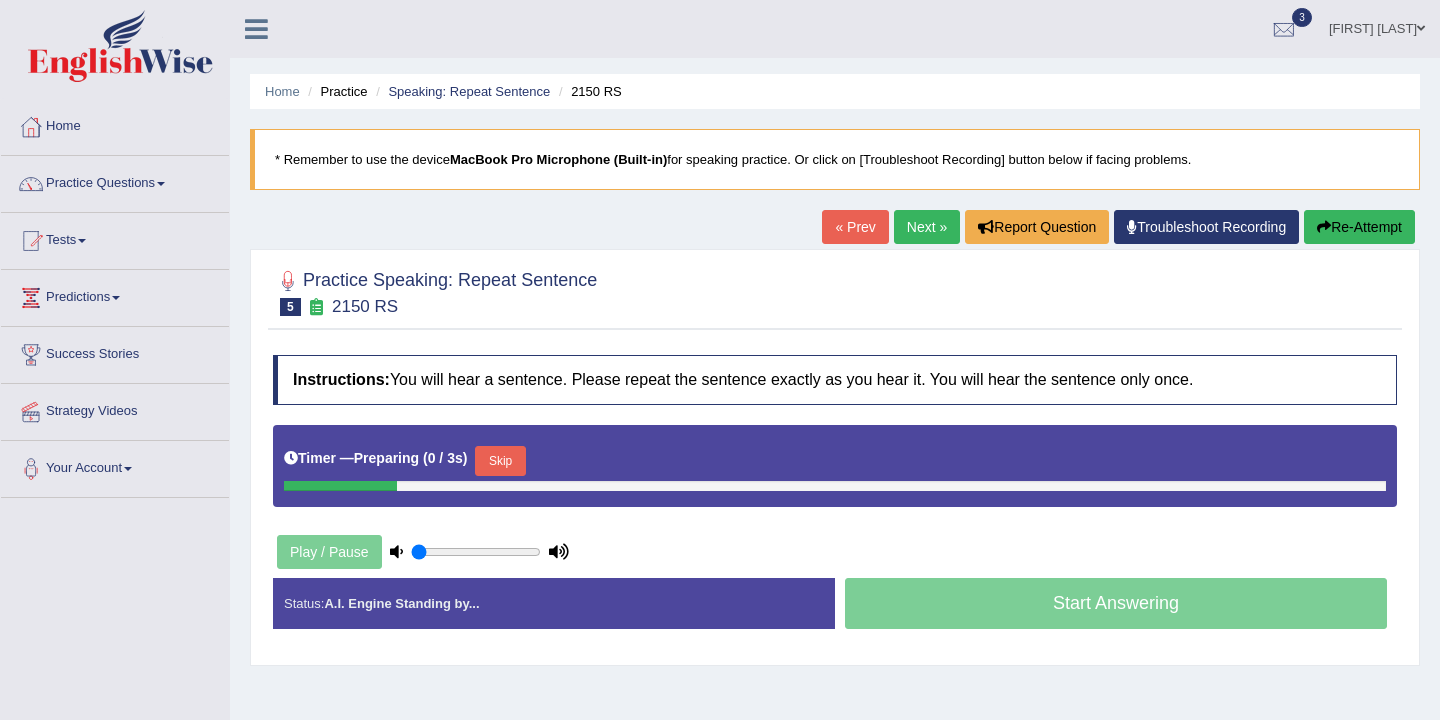 scroll, scrollTop: 0, scrollLeft: 0, axis: both 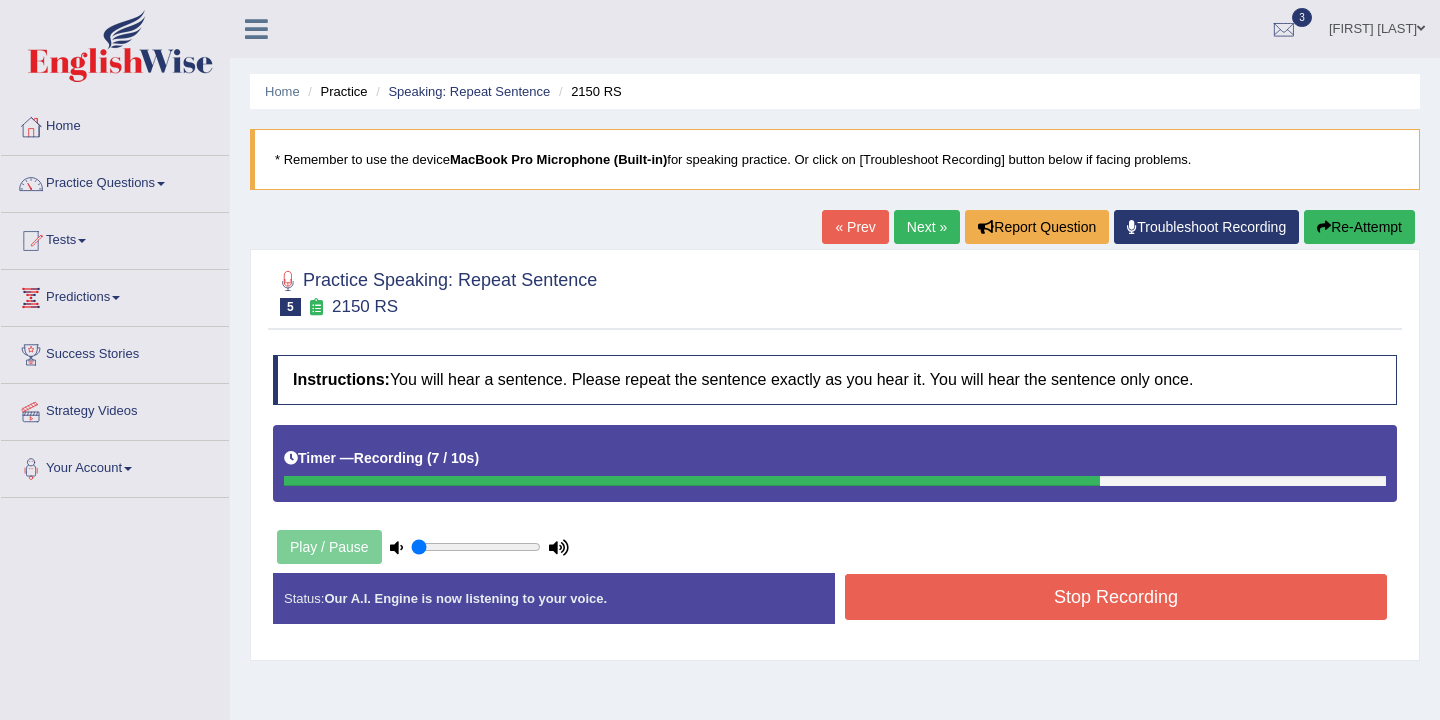 click on "Stop Recording" at bounding box center [1116, 597] 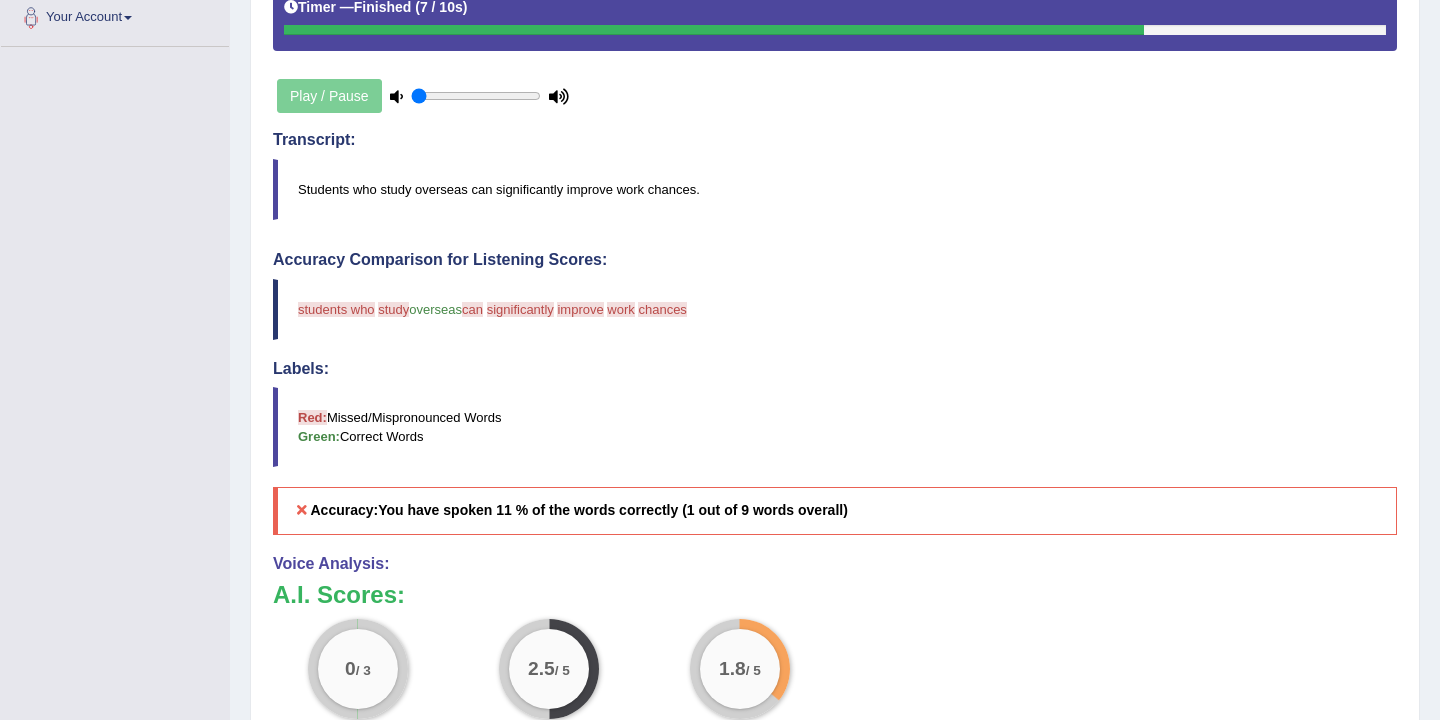 scroll, scrollTop: 0, scrollLeft: 0, axis: both 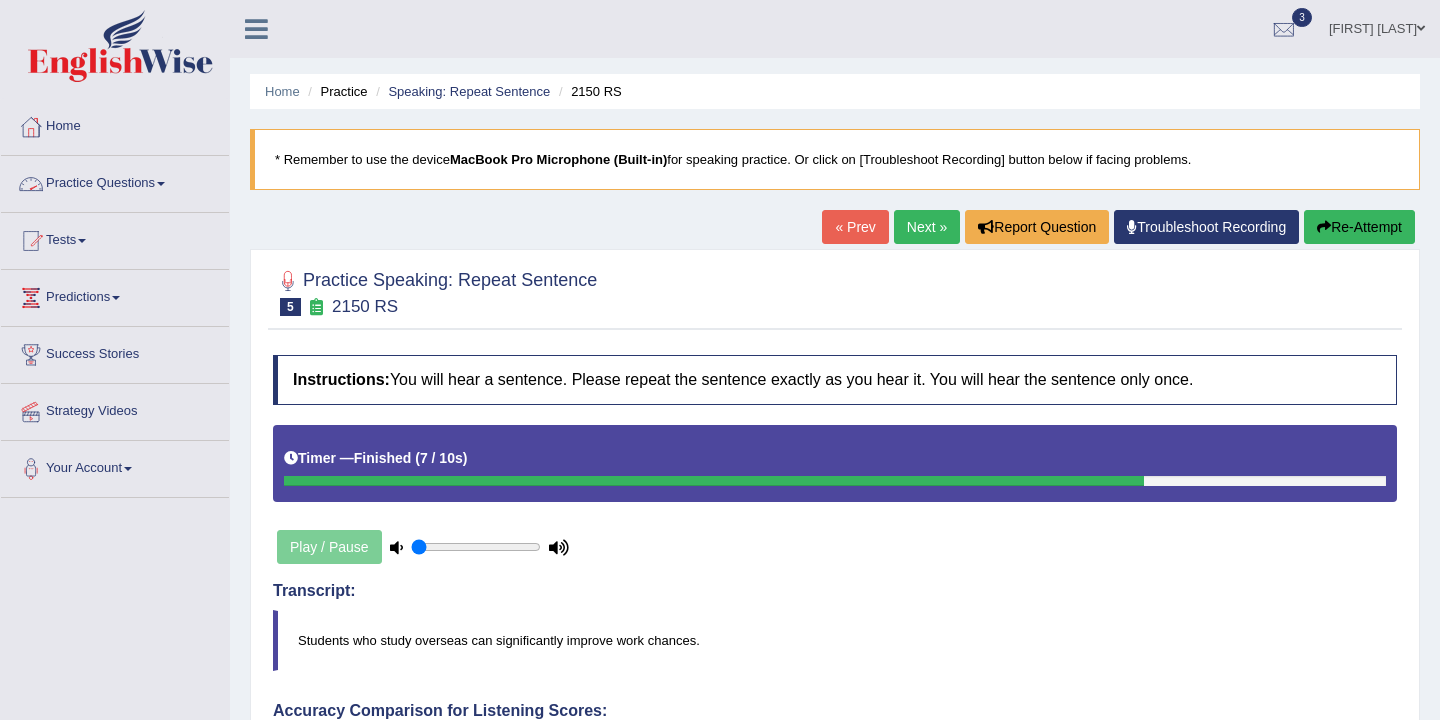 click on "Practice Questions" at bounding box center (115, 181) 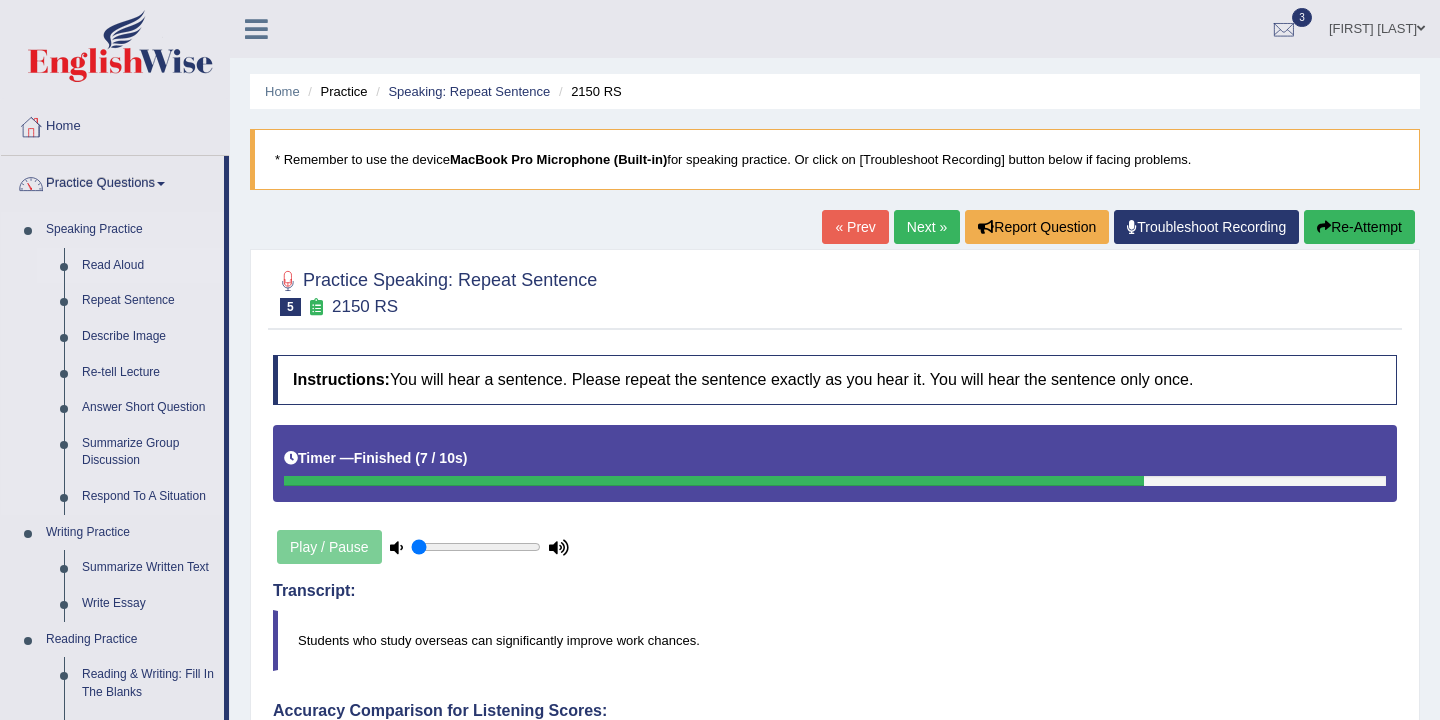 click on "Read Aloud" at bounding box center [148, 266] 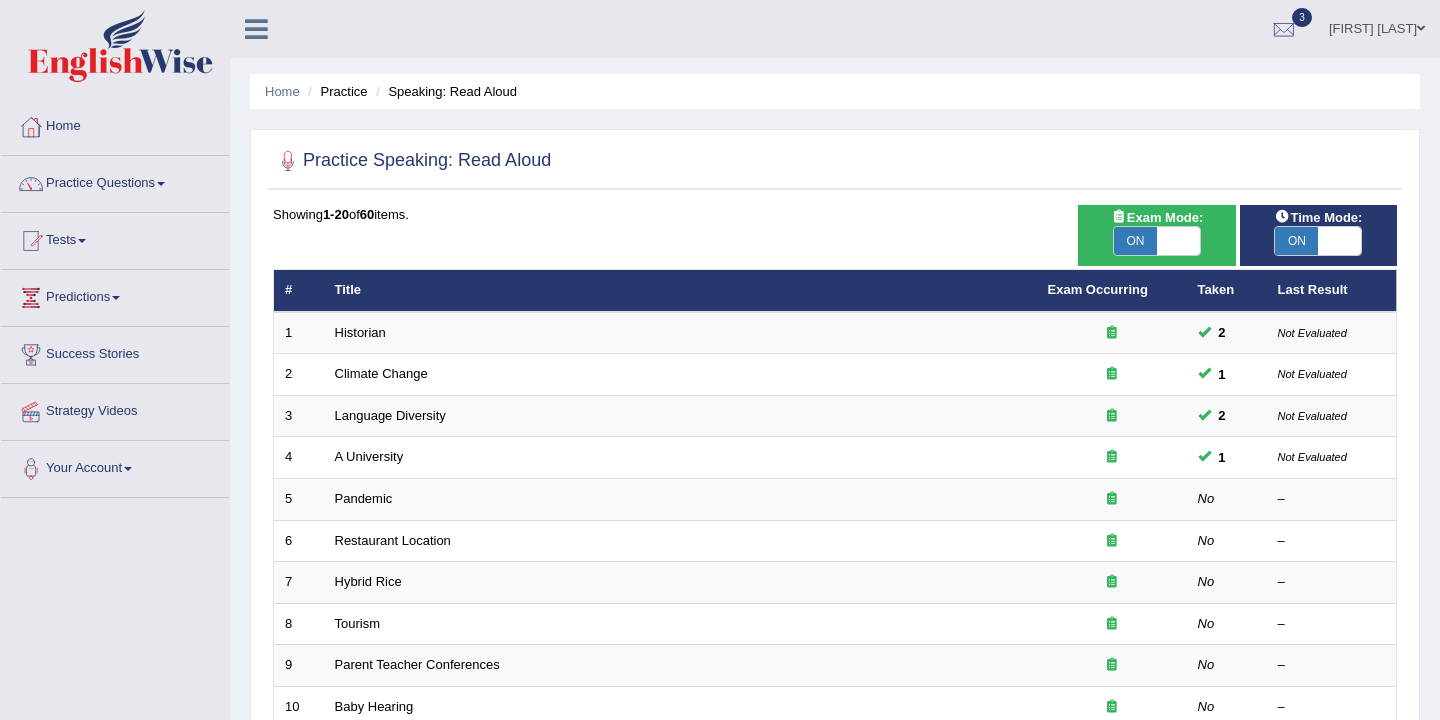 scroll, scrollTop: 57, scrollLeft: 0, axis: vertical 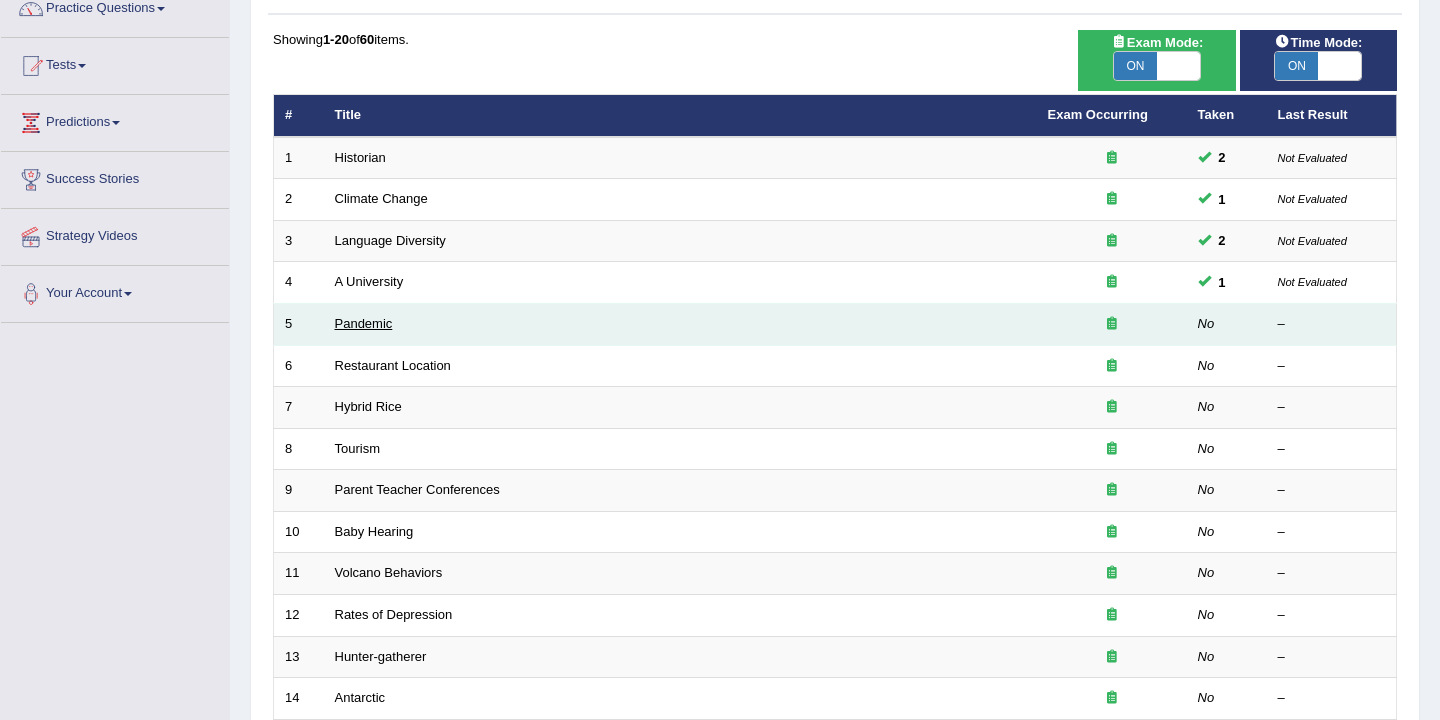 click on "Pandemic" at bounding box center [364, 323] 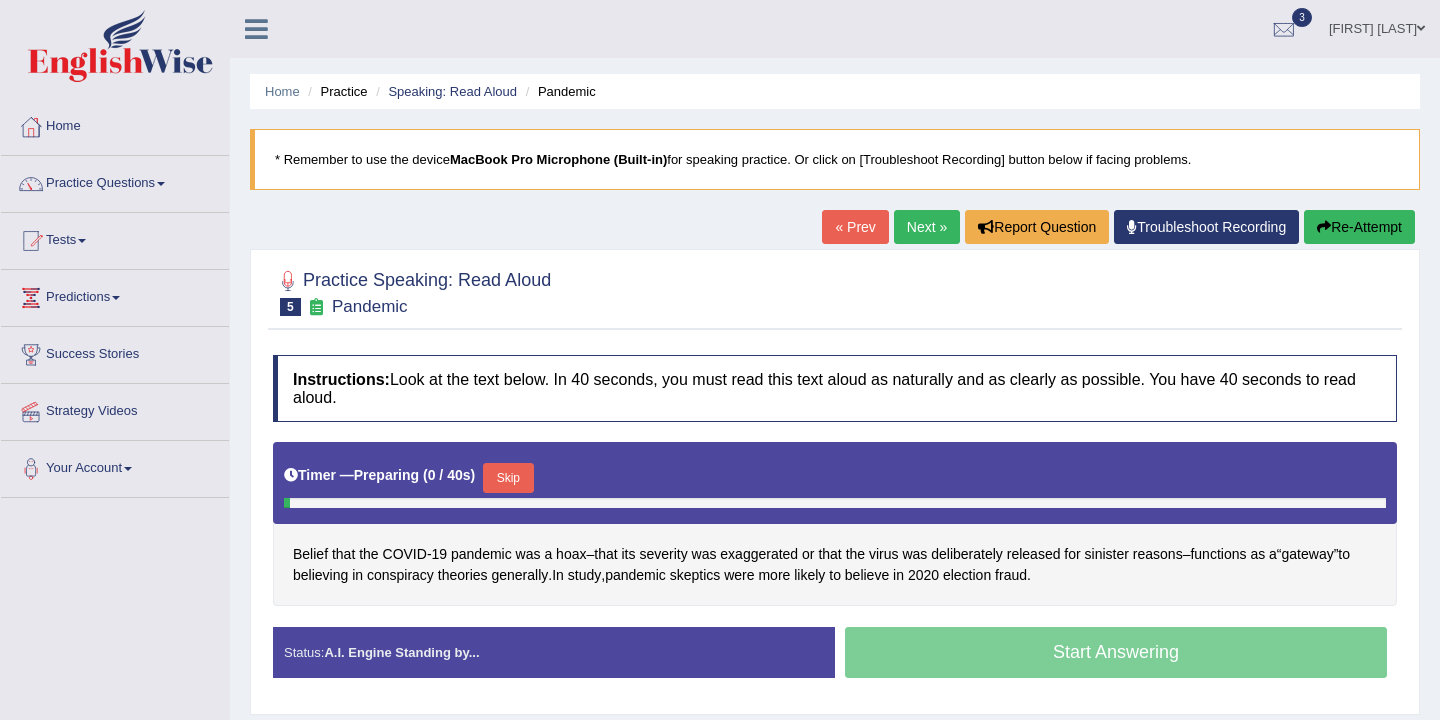 scroll, scrollTop: 0, scrollLeft: 0, axis: both 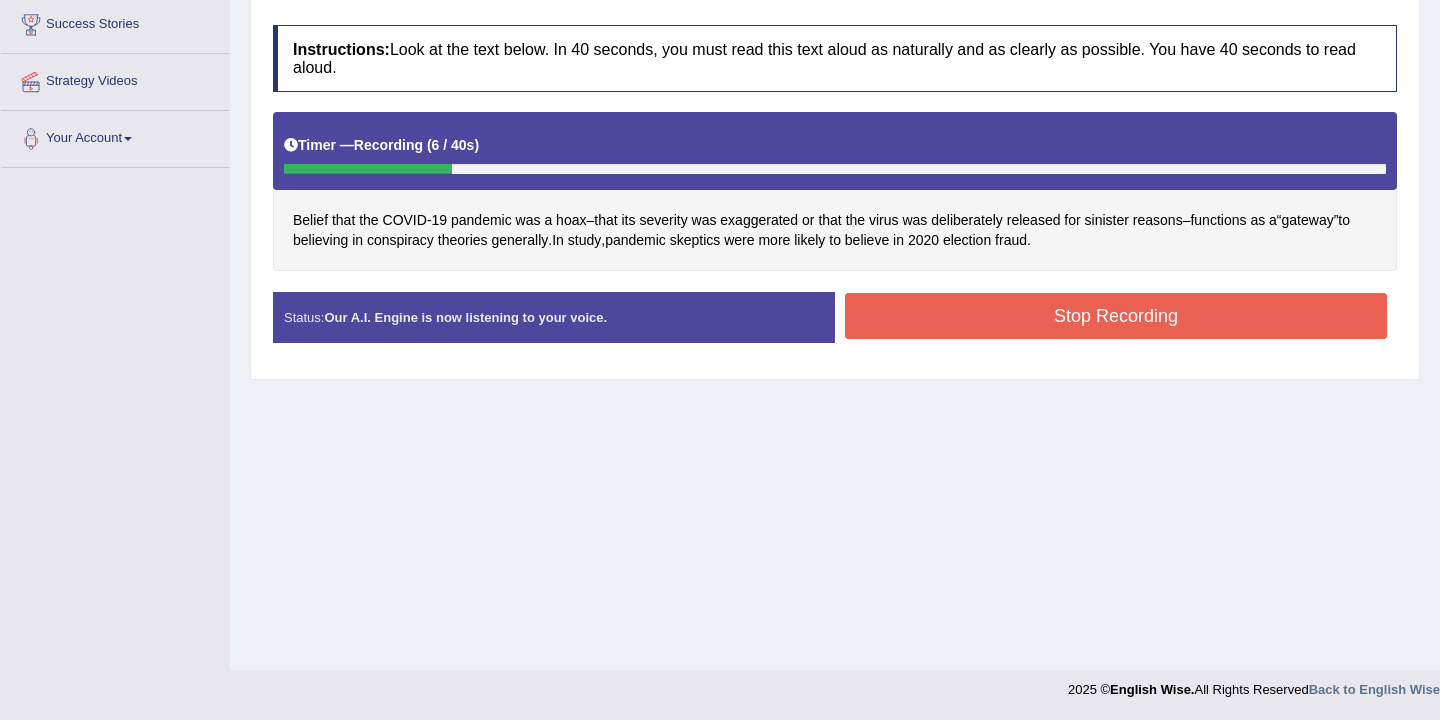click on "Stop Recording" at bounding box center [1116, 316] 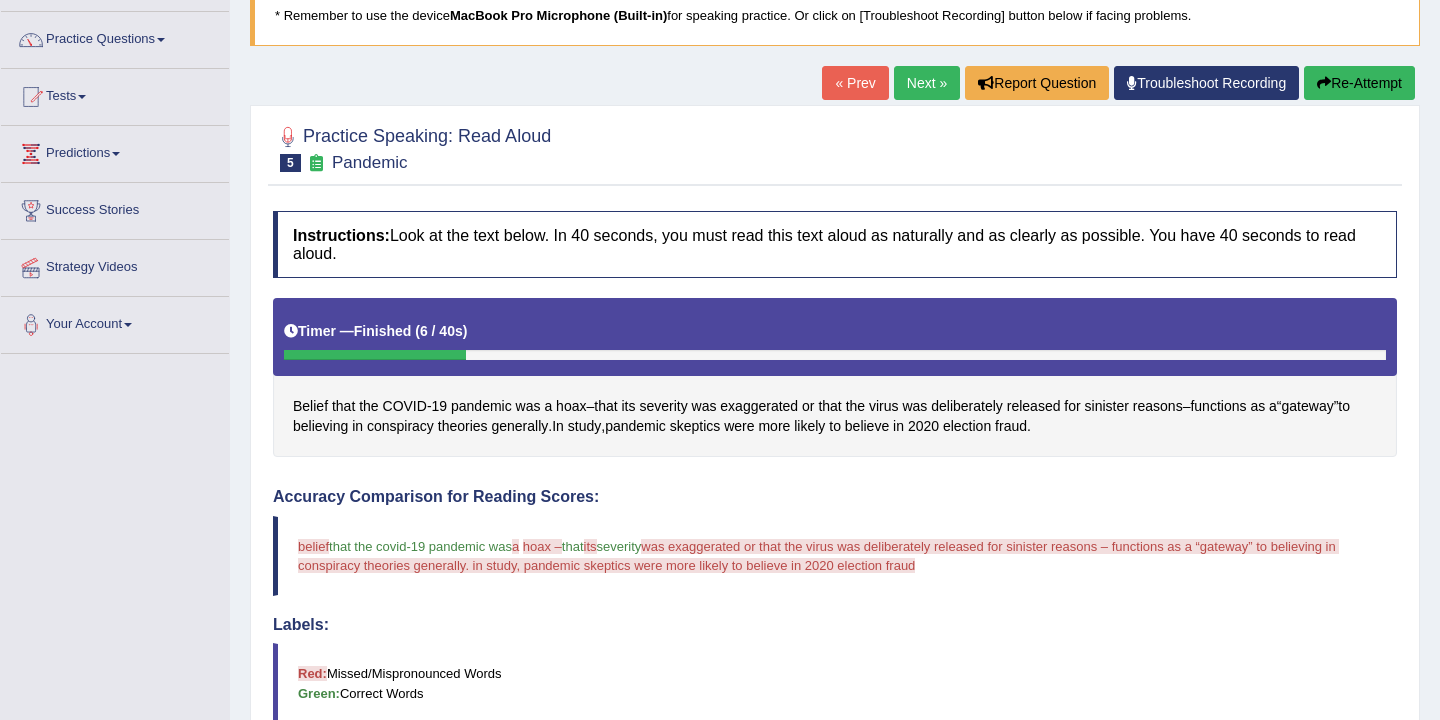 scroll, scrollTop: 138, scrollLeft: 0, axis: vertical 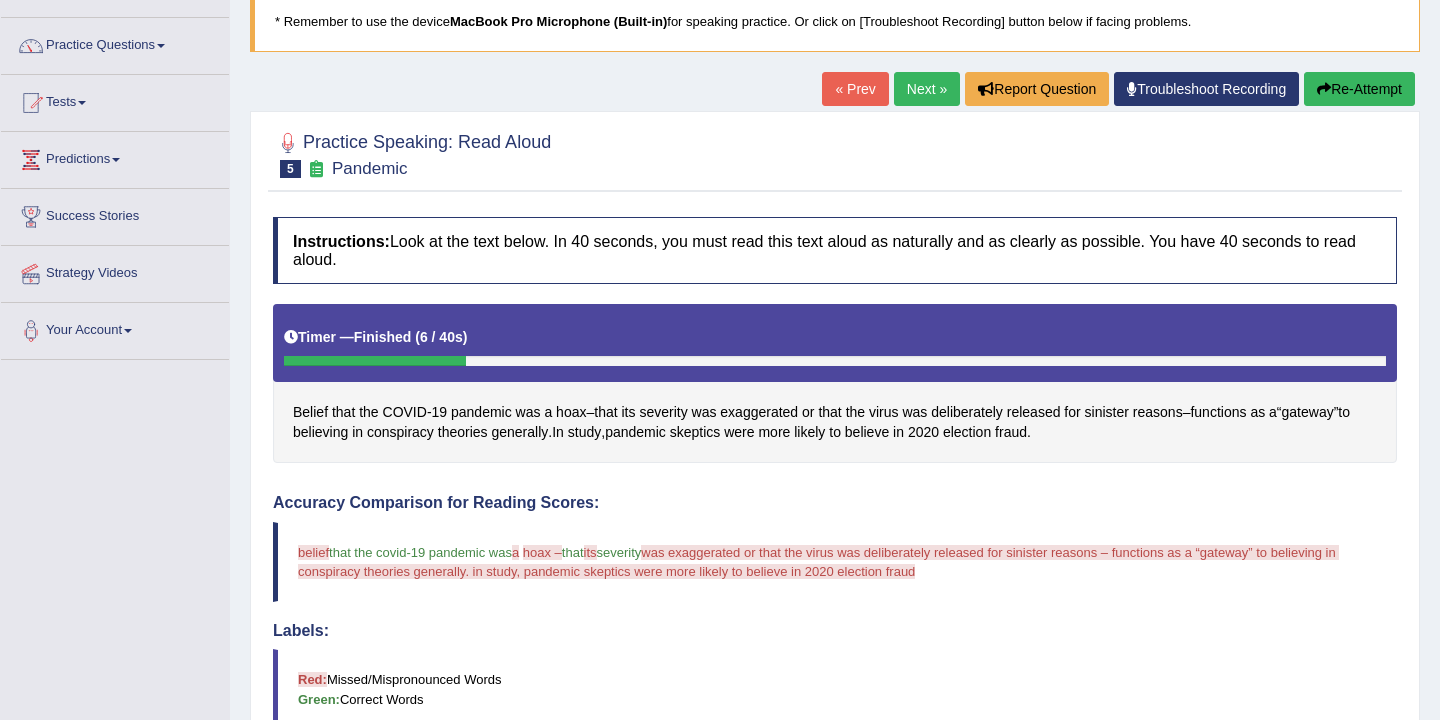 click on "Next »" at bounding box center (927, 89) 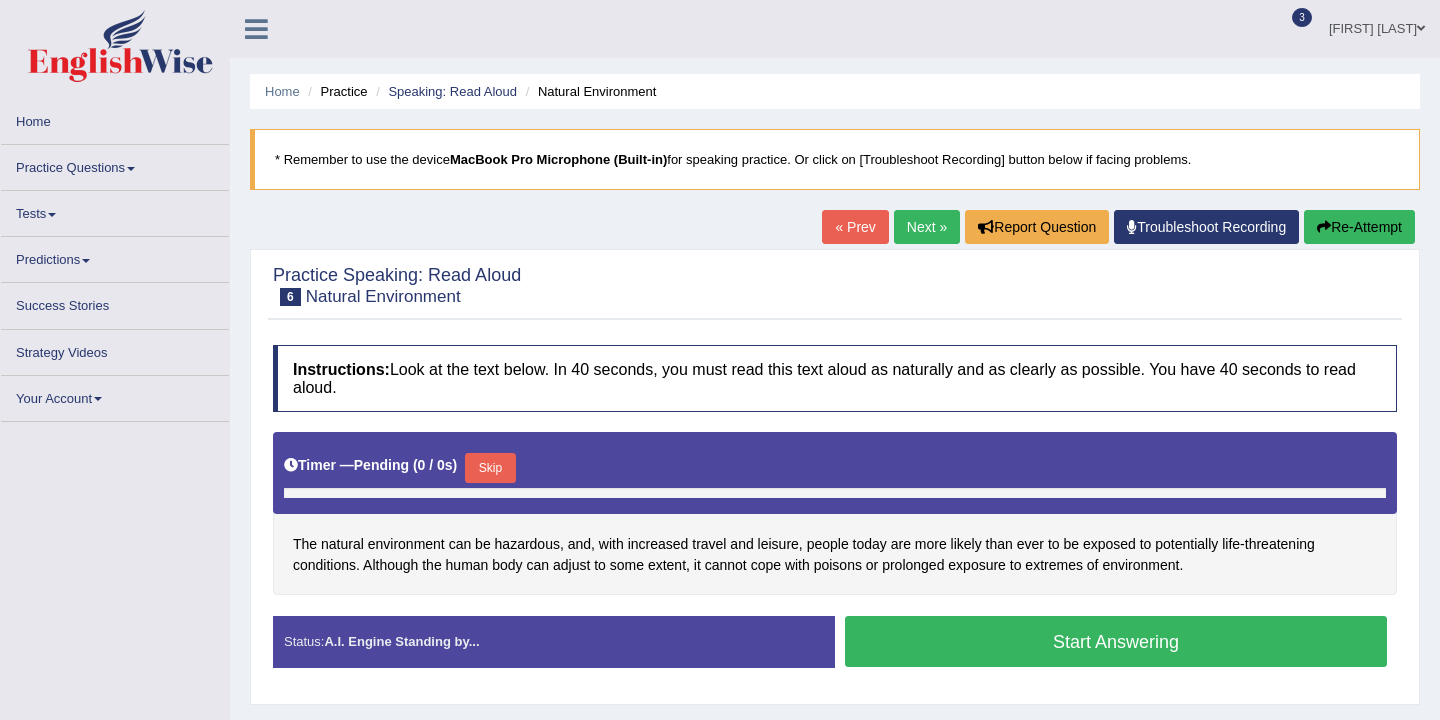 scroll, scrollTop: 0, scrollLeft: 0, axis: both 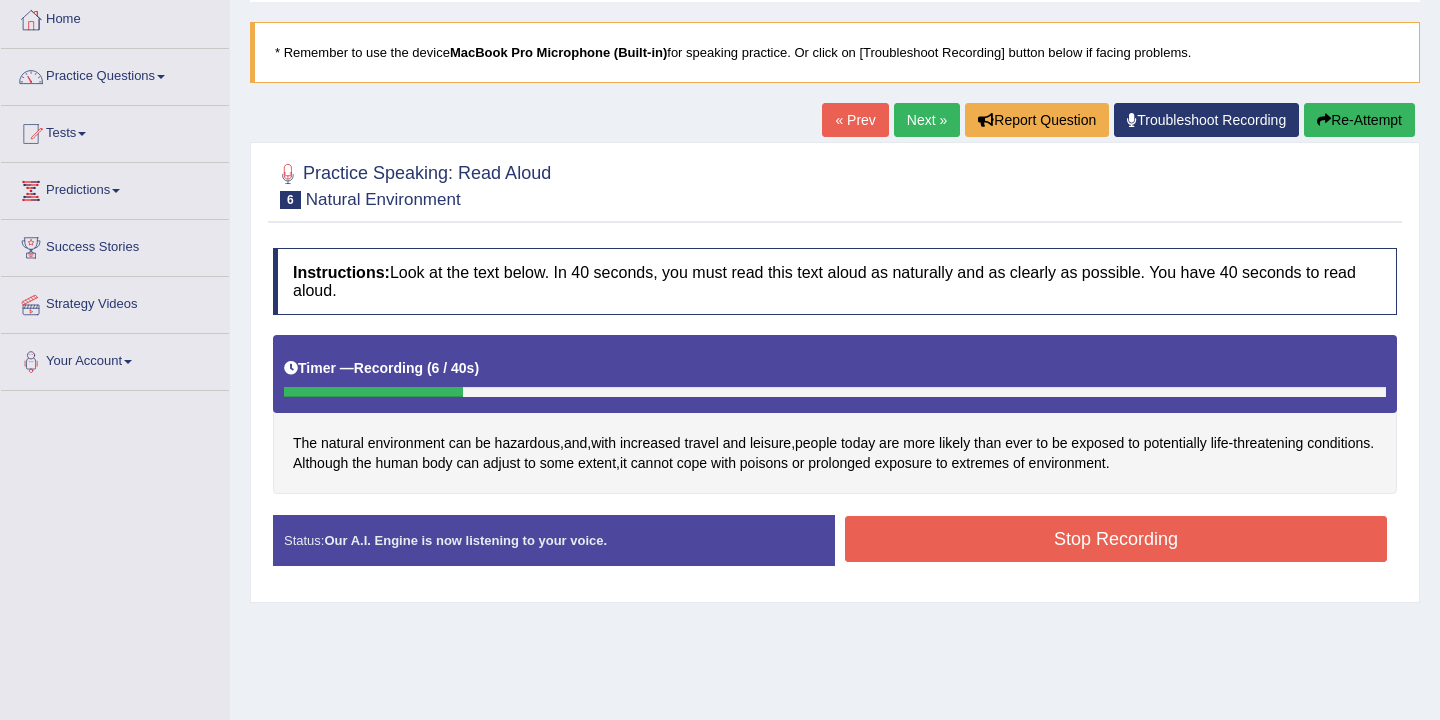 click on "Stop Recording" at bounding box center (1116, 541) 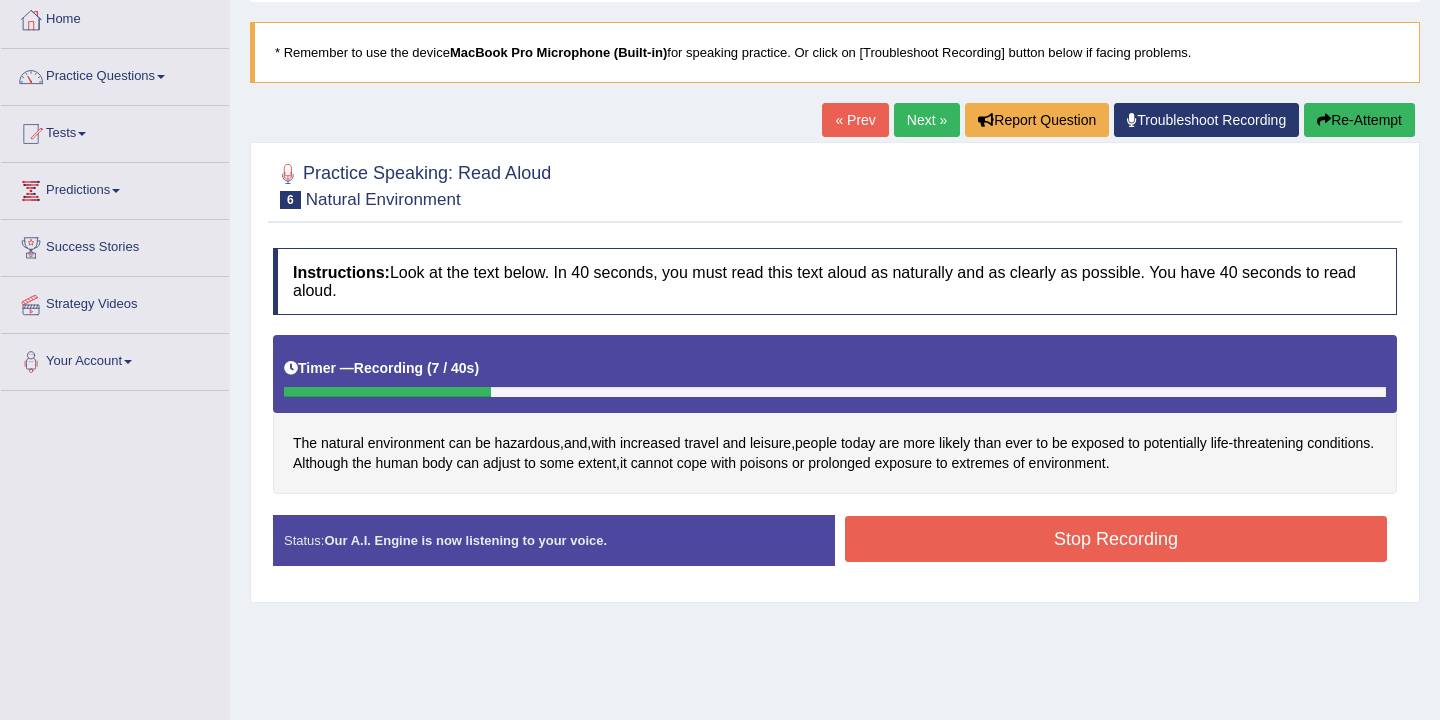 click on "Stop Recording" at bounding box center [1116, 539] 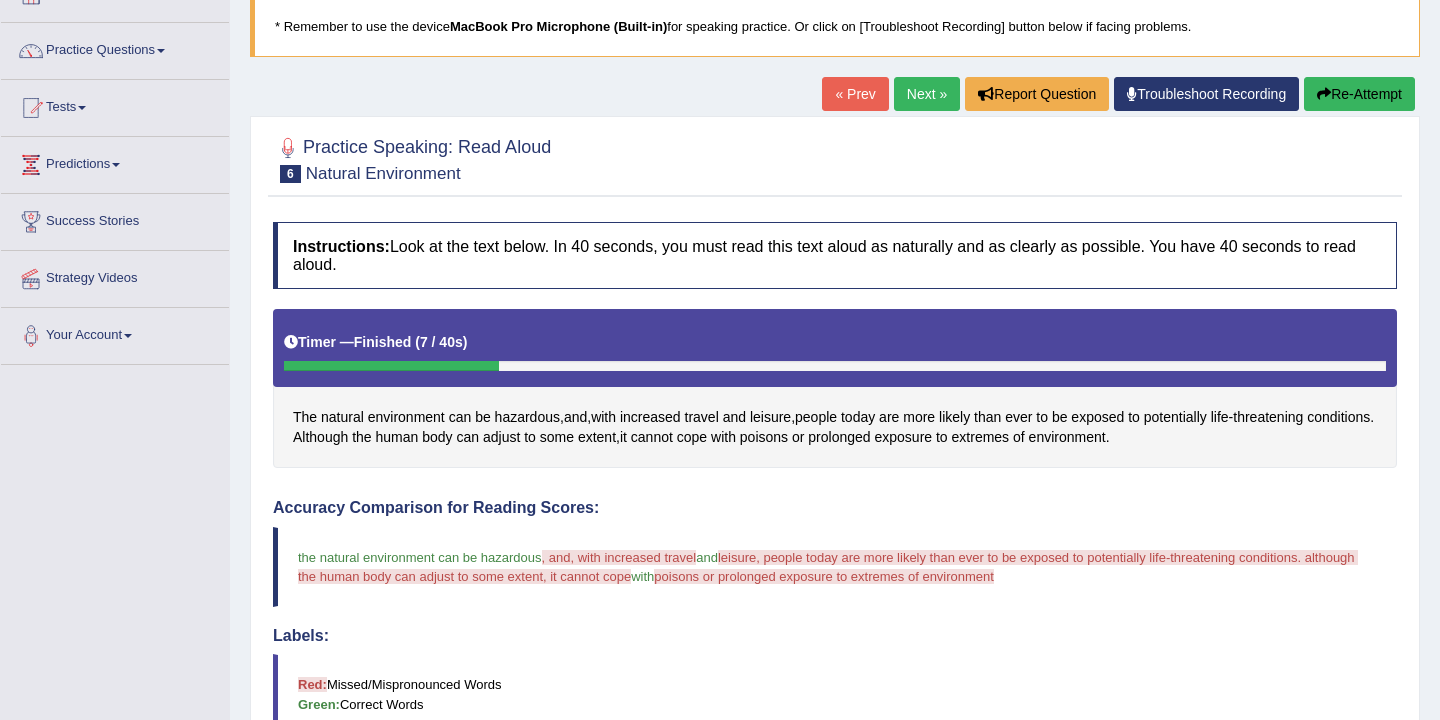 scroll, scrollTop: 0, scrollLeft: 0, axis: both 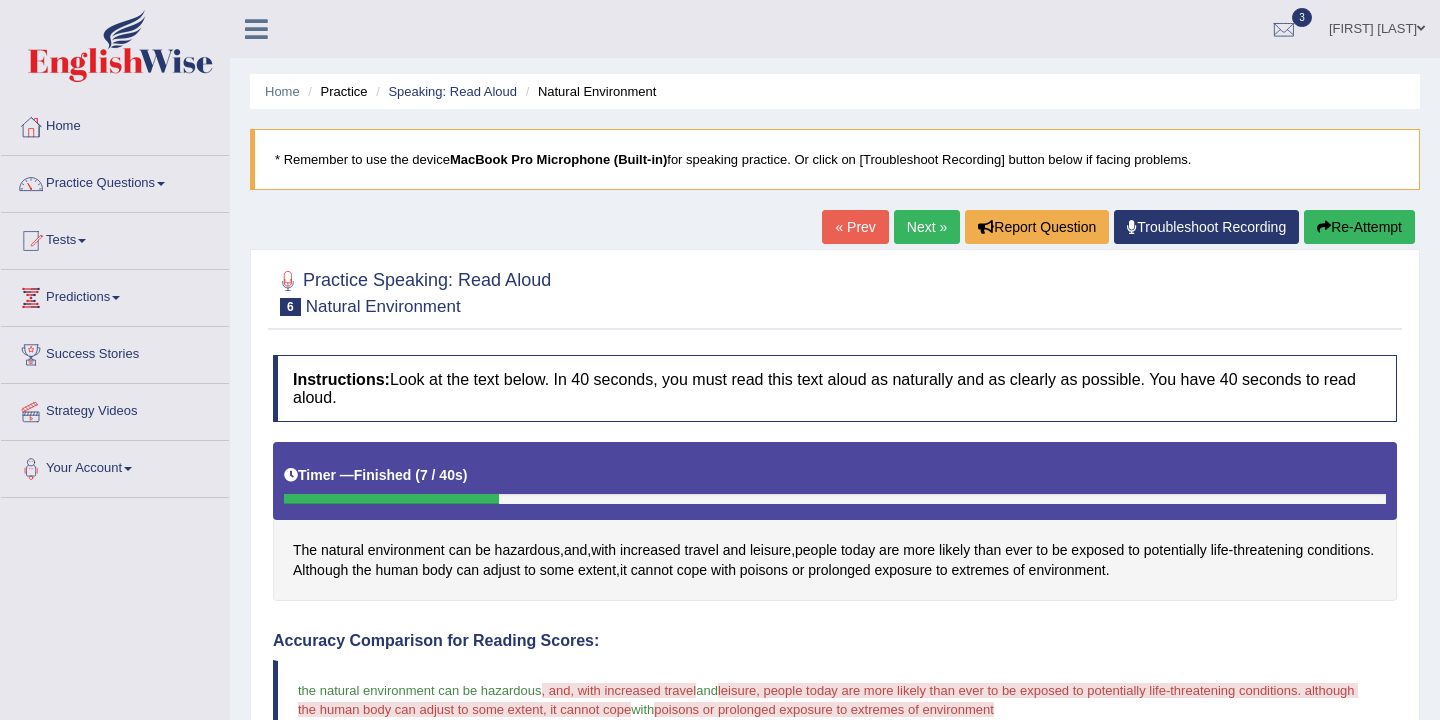 click on "Next »" at bounding box center [927, 227] 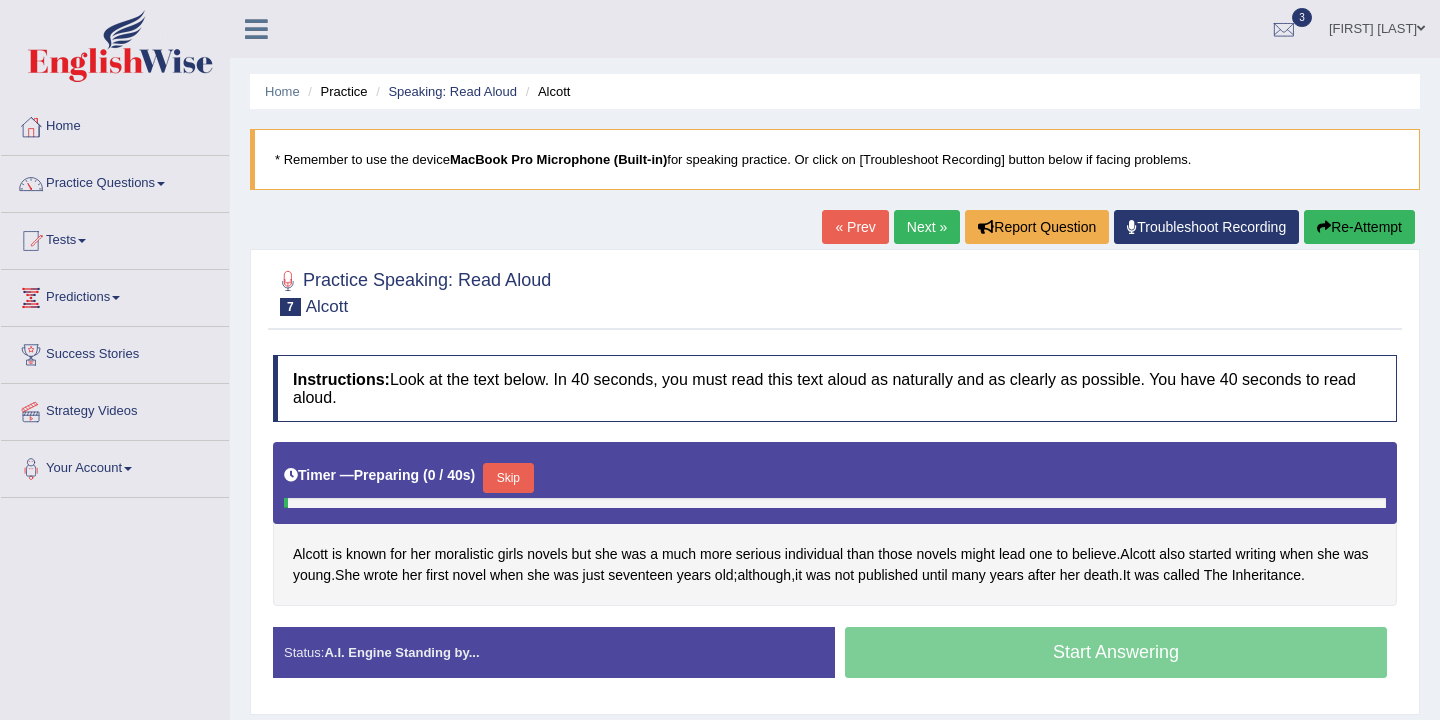 scroll, scrollTop: 0, scrollLeft: 0, axis: both 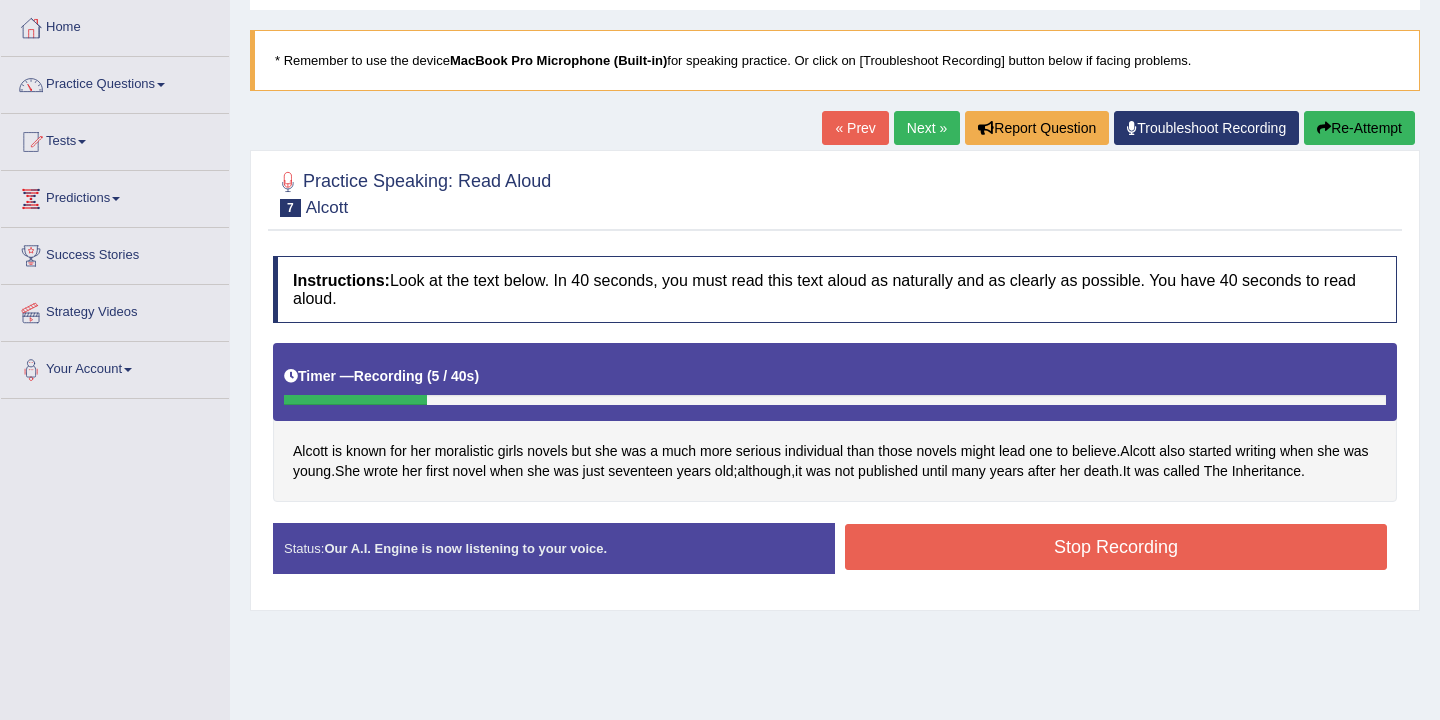 click on "Stop Recording" at bounding box center [1116, 547] 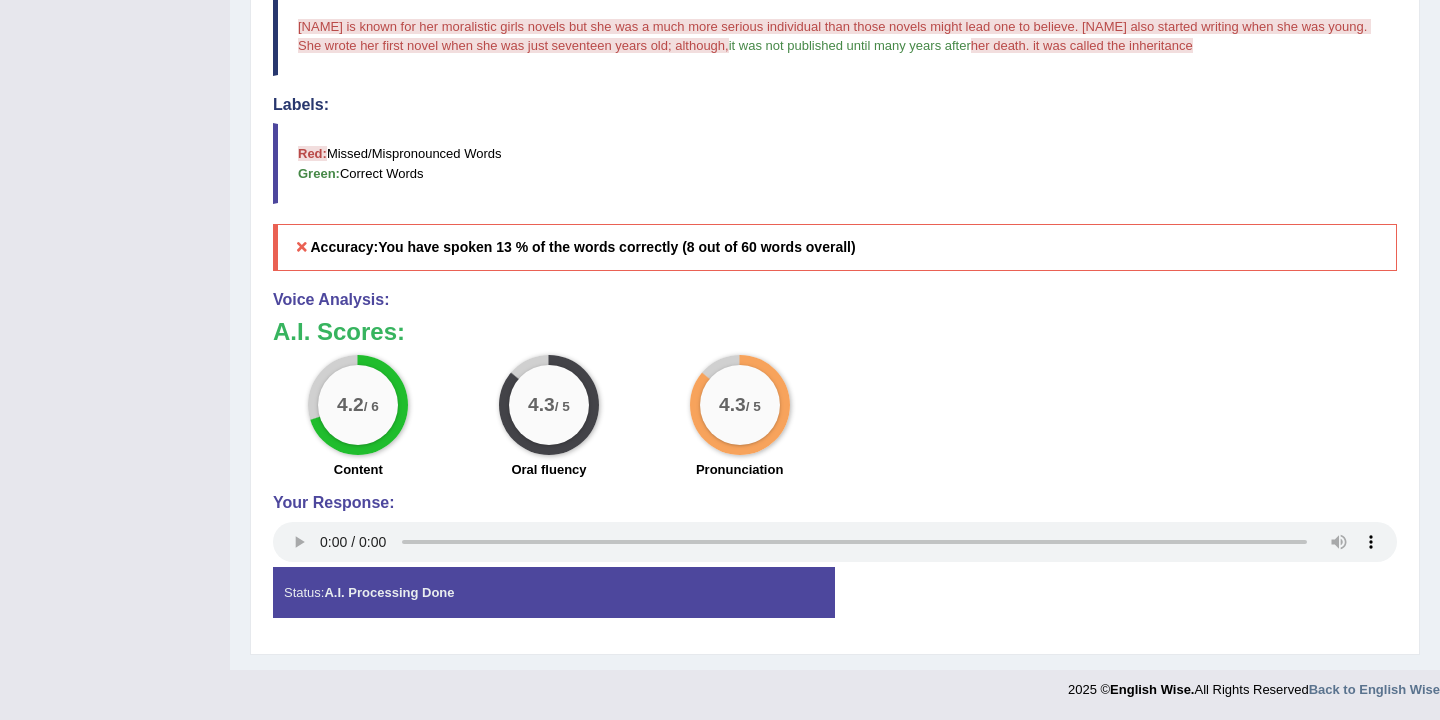 scroll, scrollTop: 0, scrollLeft: 0, axis: both 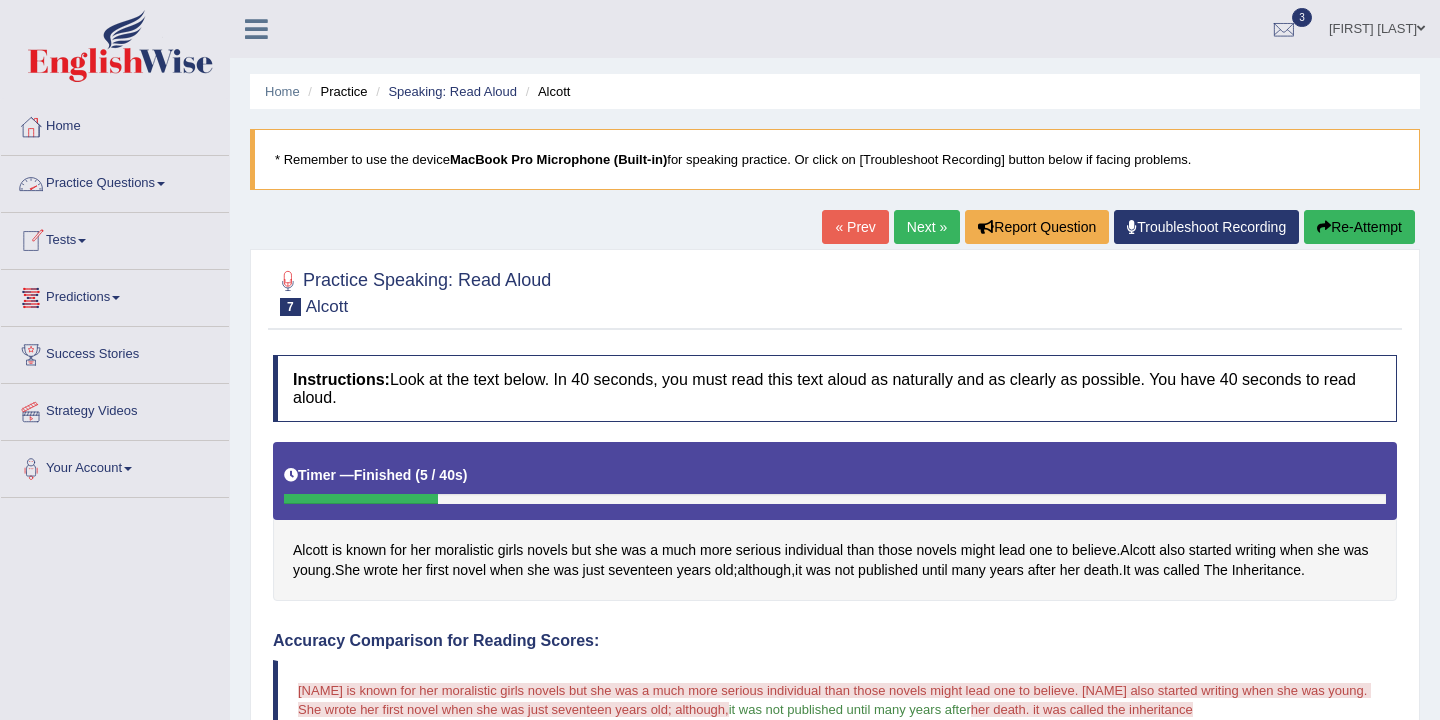 click on "Practice Questions" at bounding box center (115, 181) 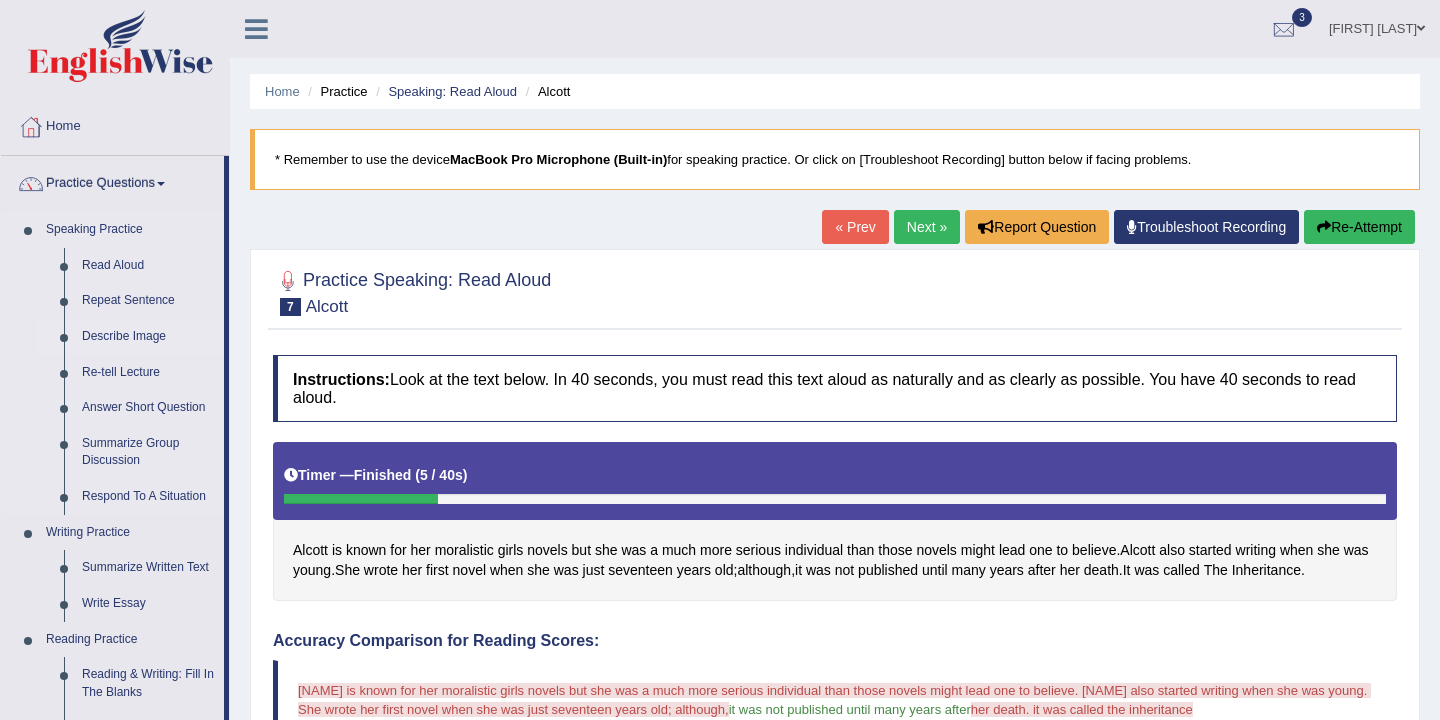 click on "Describe Image" at bounding box center [148, 337] 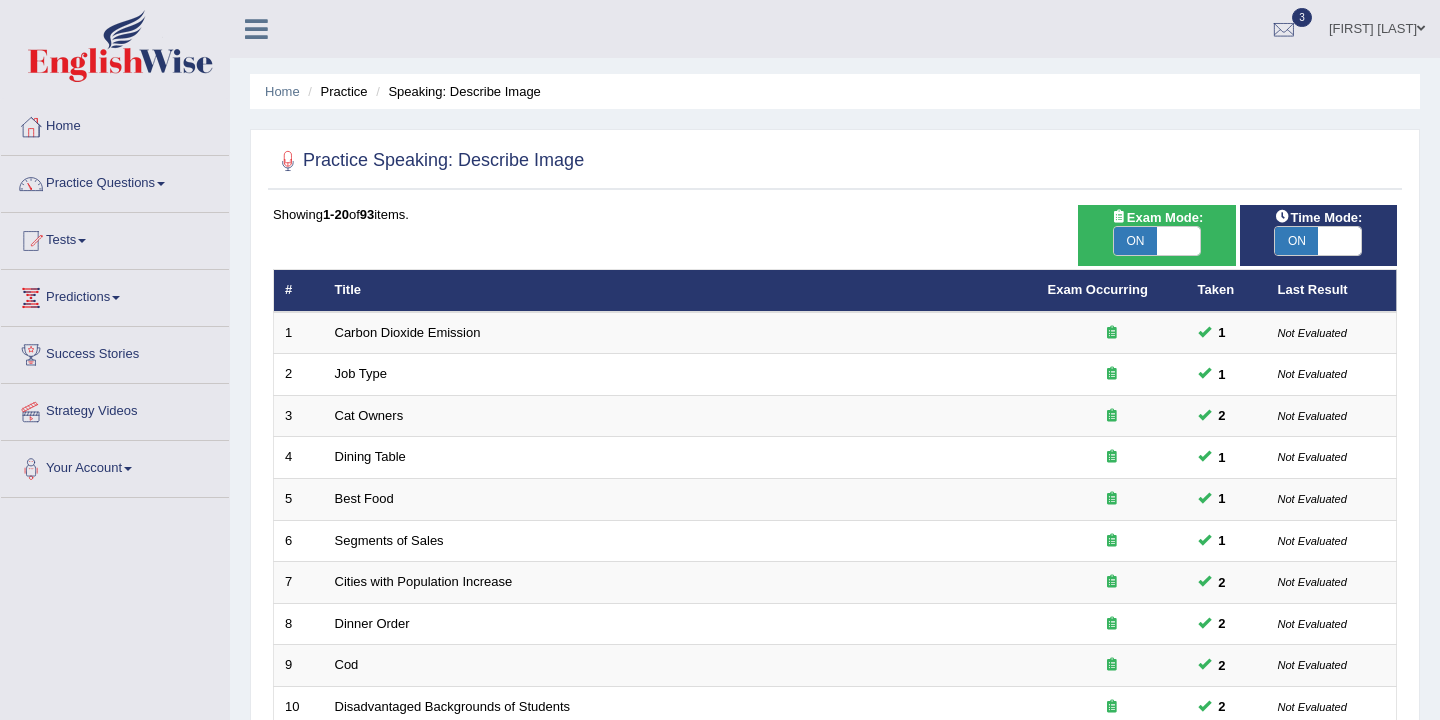 scroll, scrollTop: 24, scrollLeft: 0, axis: vertical 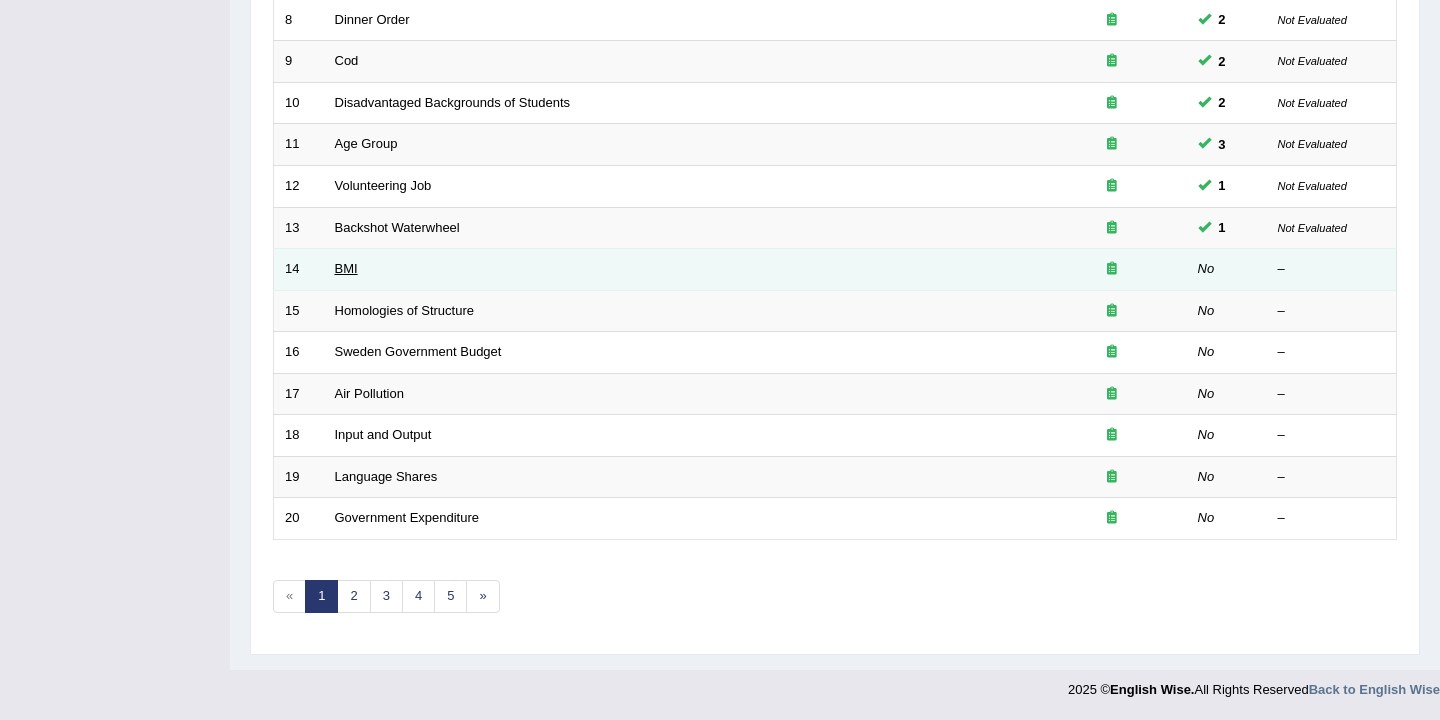 click on "BMI" at bounding box center [346, 268] 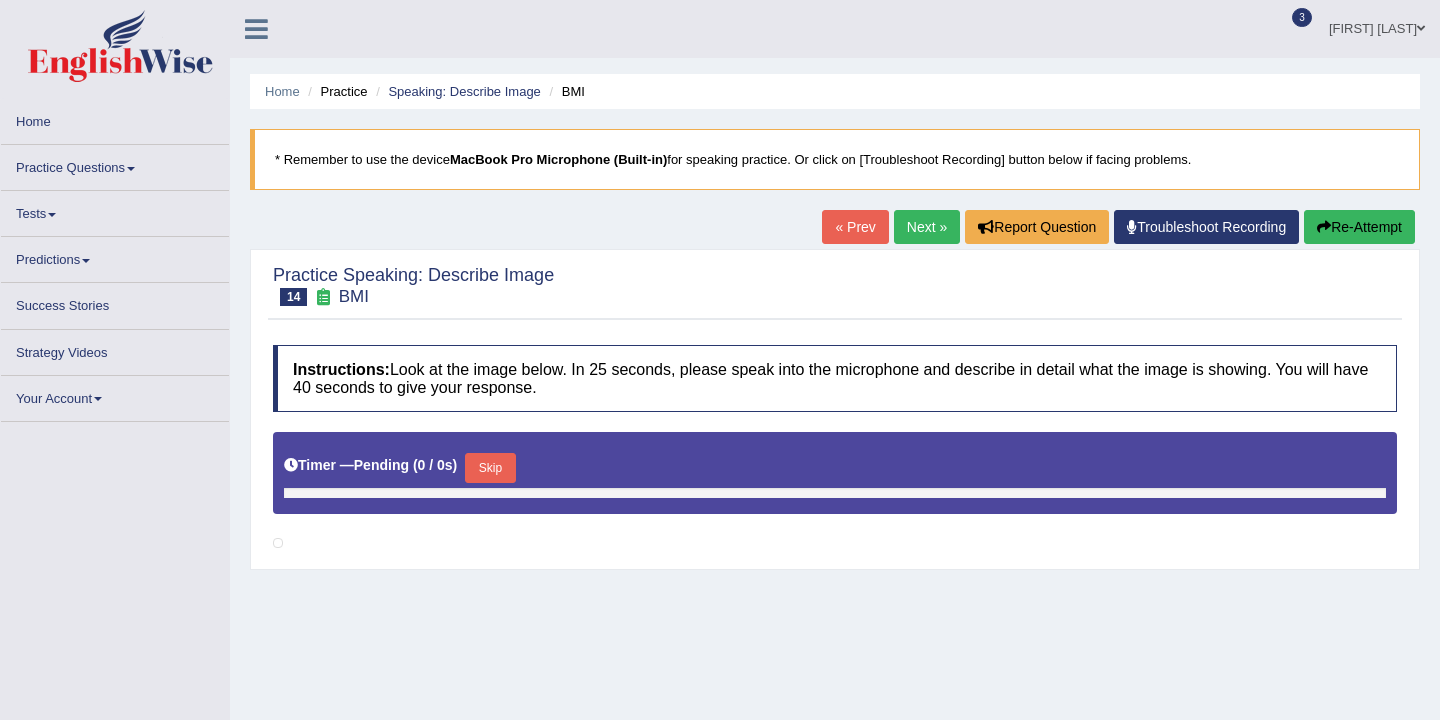 scroll, scrollTop: 0, scrollLeft: 0, axis: both 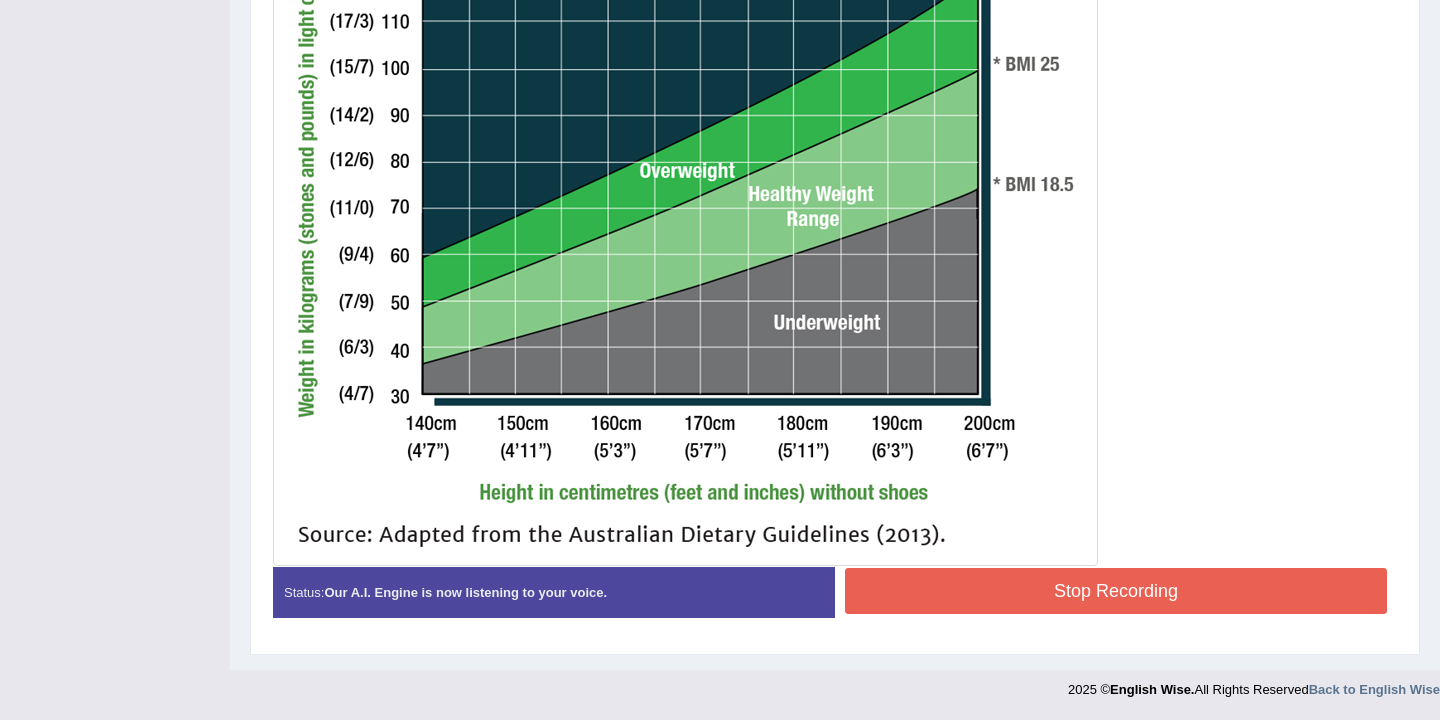 click on "Stop Recording" at bounding box center [1116, 591] 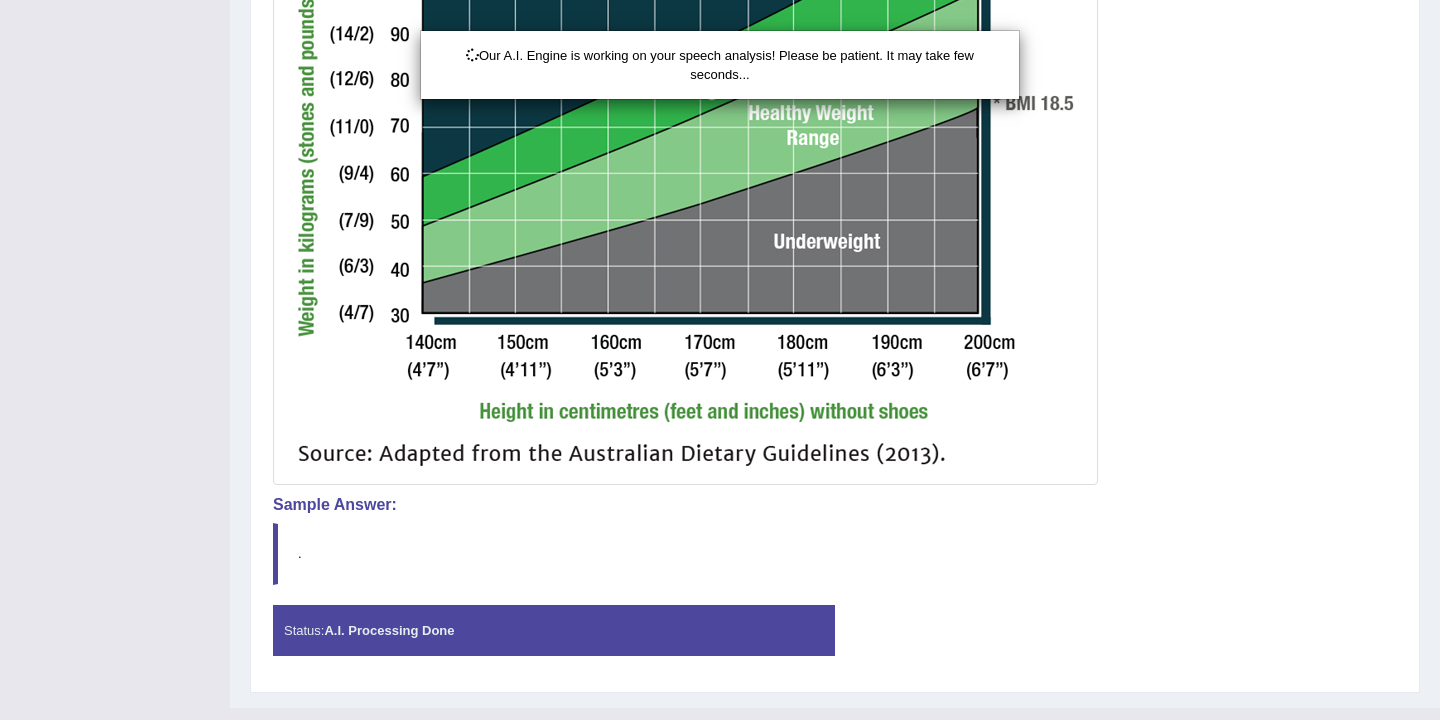 scroll, scrollTop: 939, scrollLeft: 0, axis: vertical 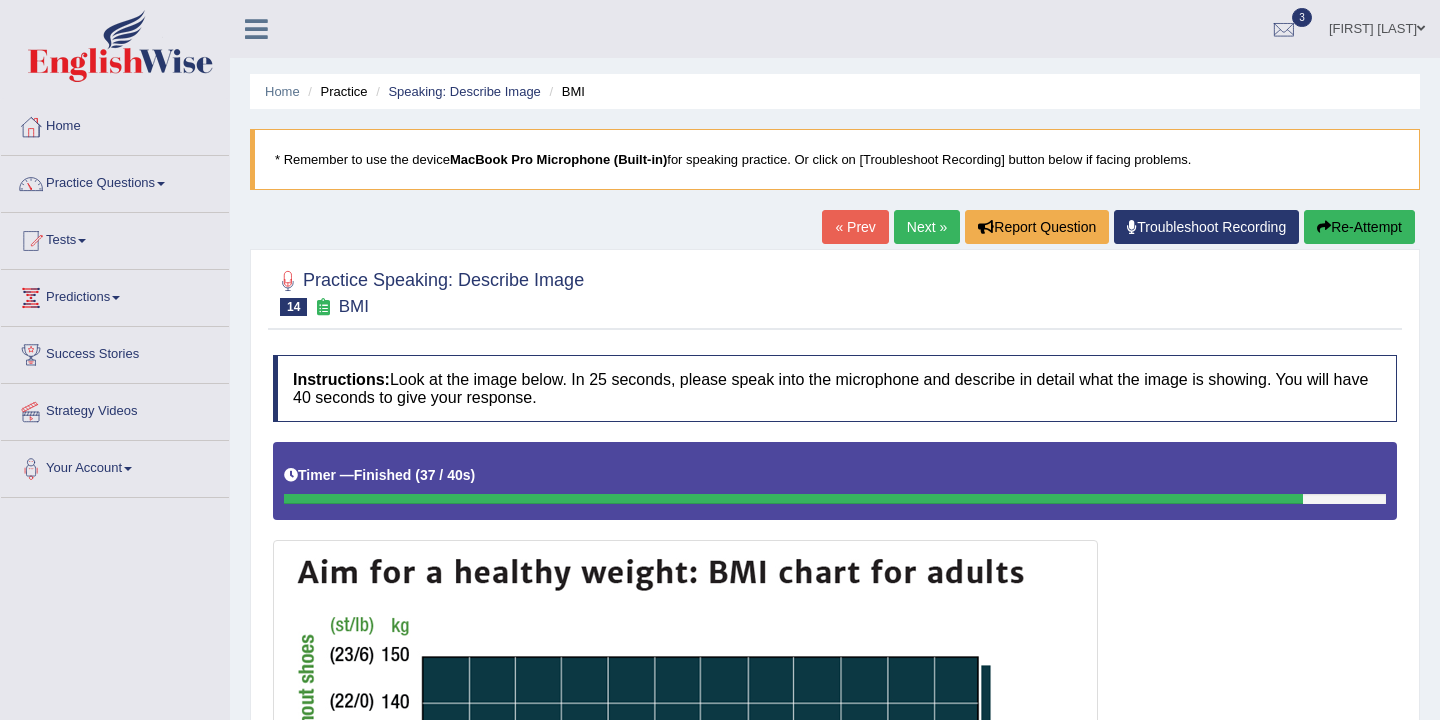 click on "Next »" at bounding box center (927, 227) 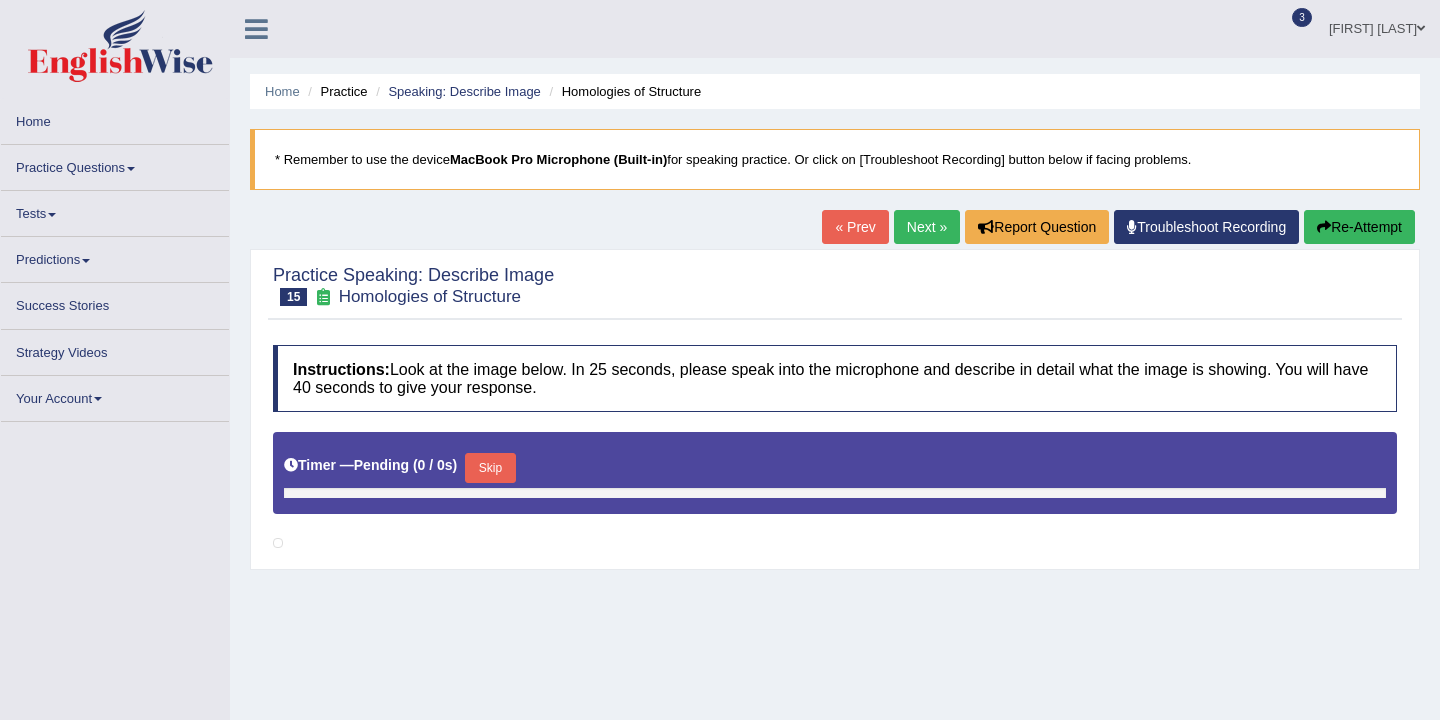 scroll, scrollTop: 0, scrollLeft: 0, axis: both 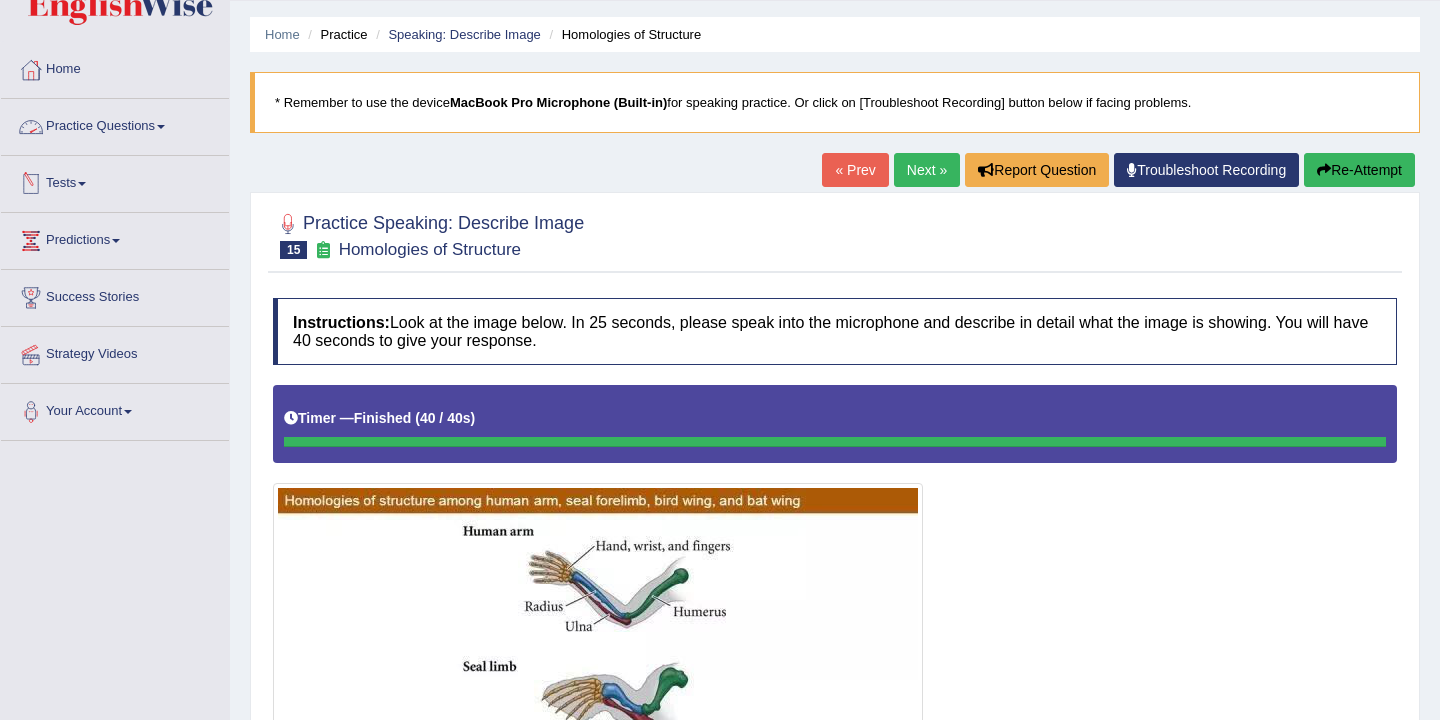 click on "Practice Questions" at bounding box center (115, 124) 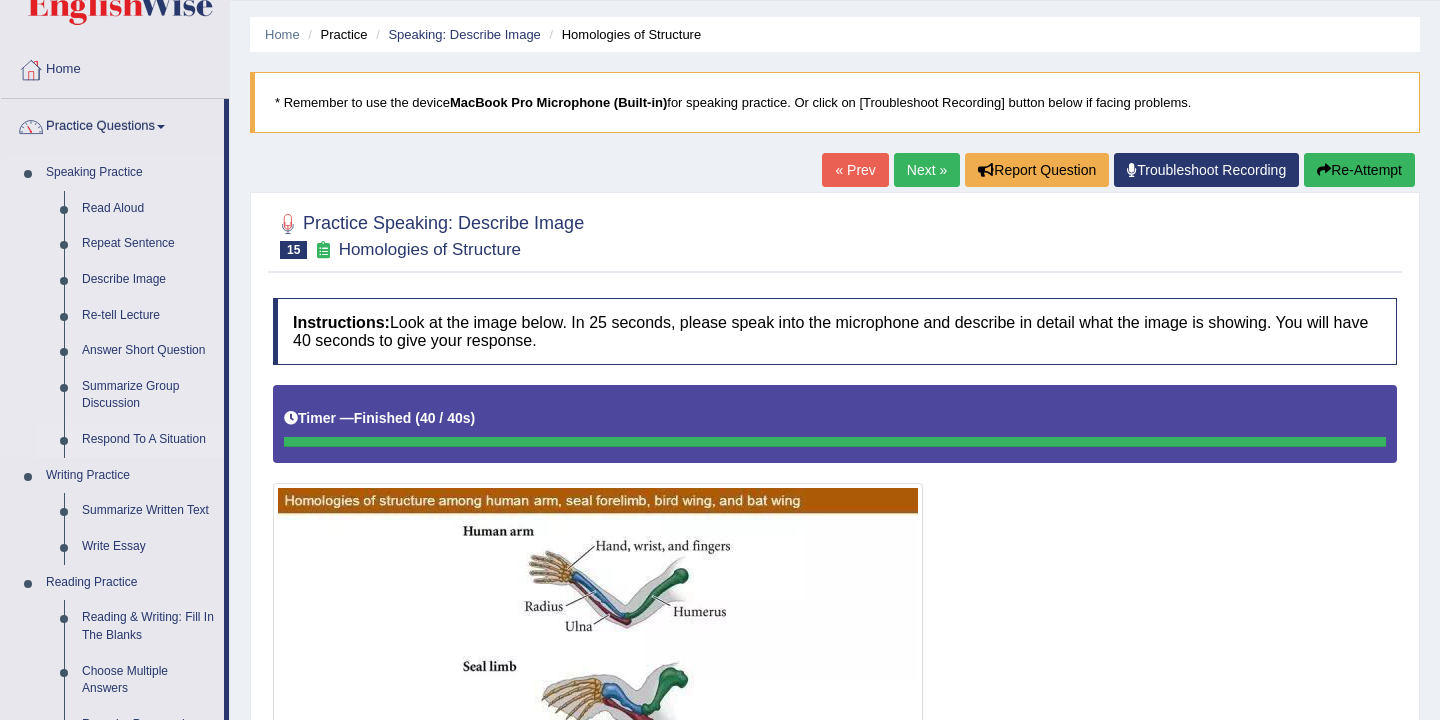 click on "Respond To A Situation" at bounding box center (148, 440) 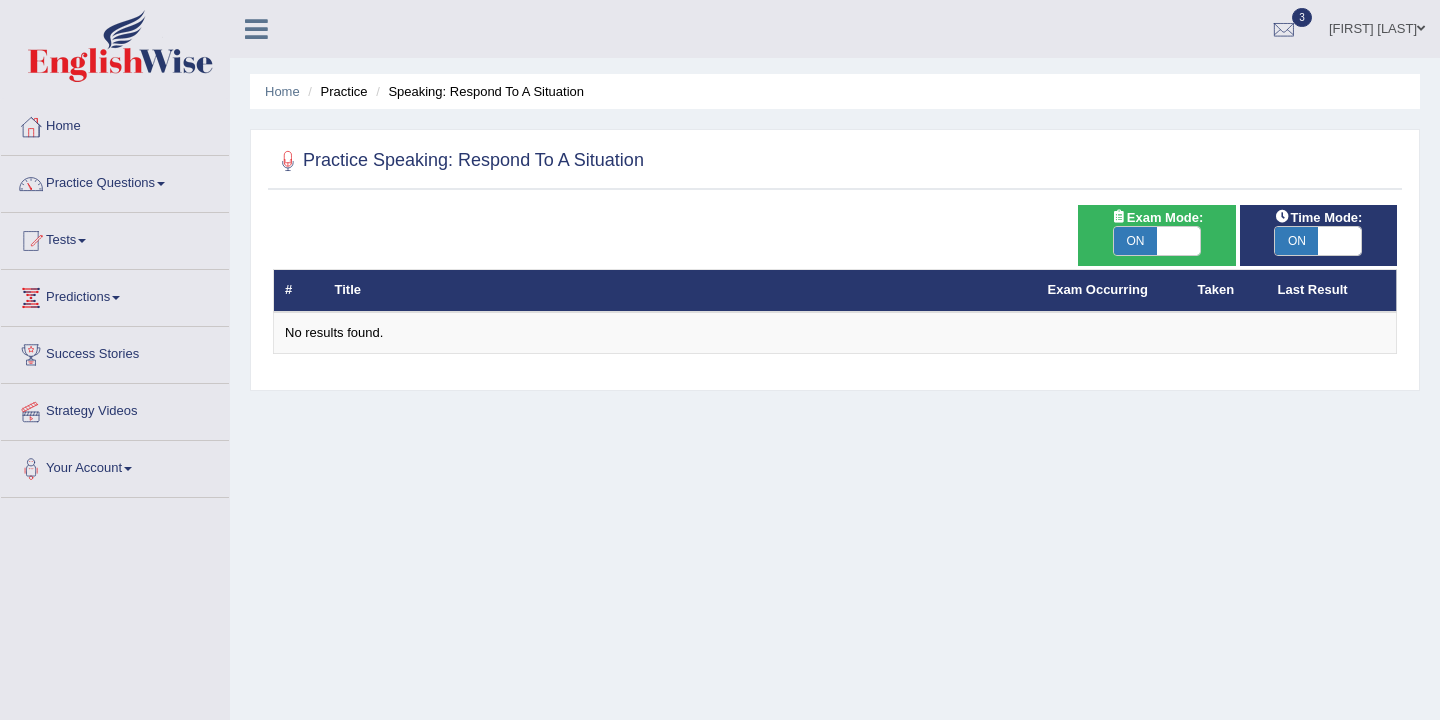 scroll, scrollTop: 0, scrollLeft: 0, axis: both 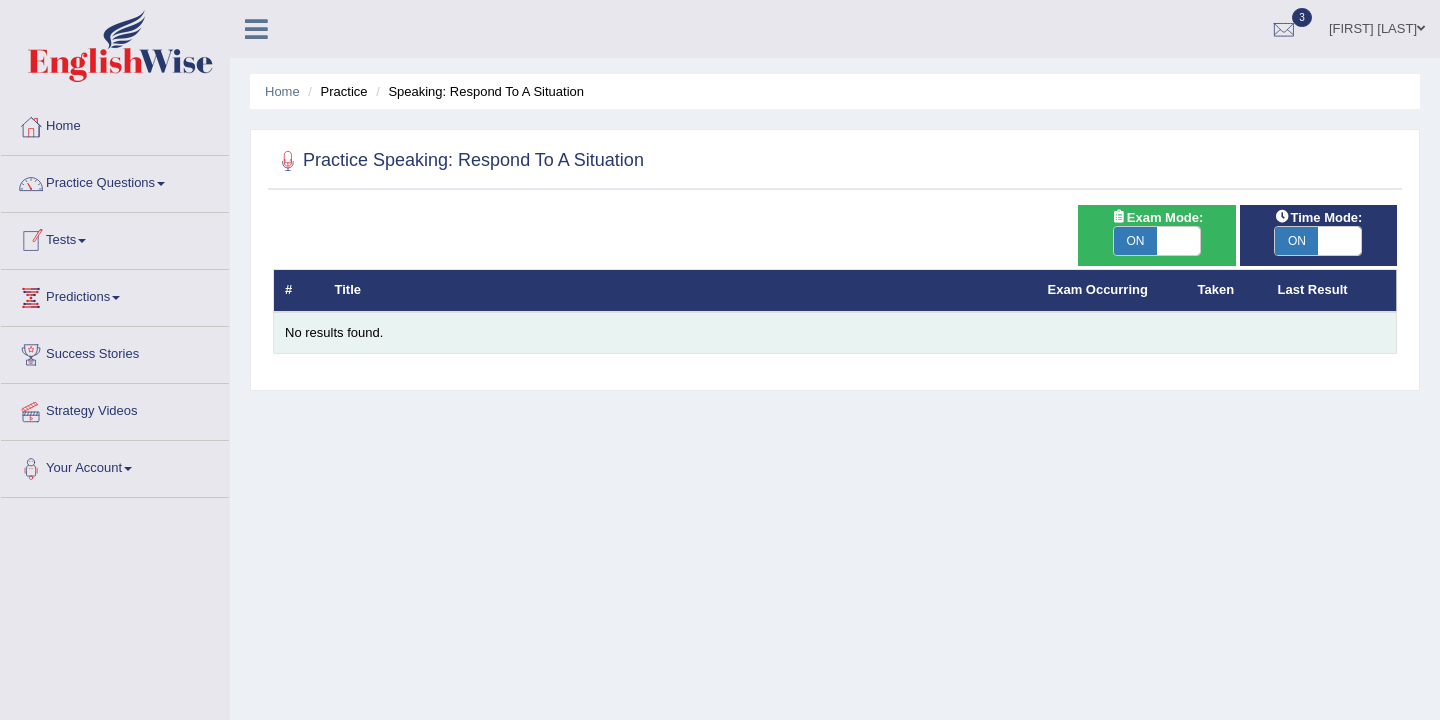 click on "No results found." at bounding box center (835, 333) 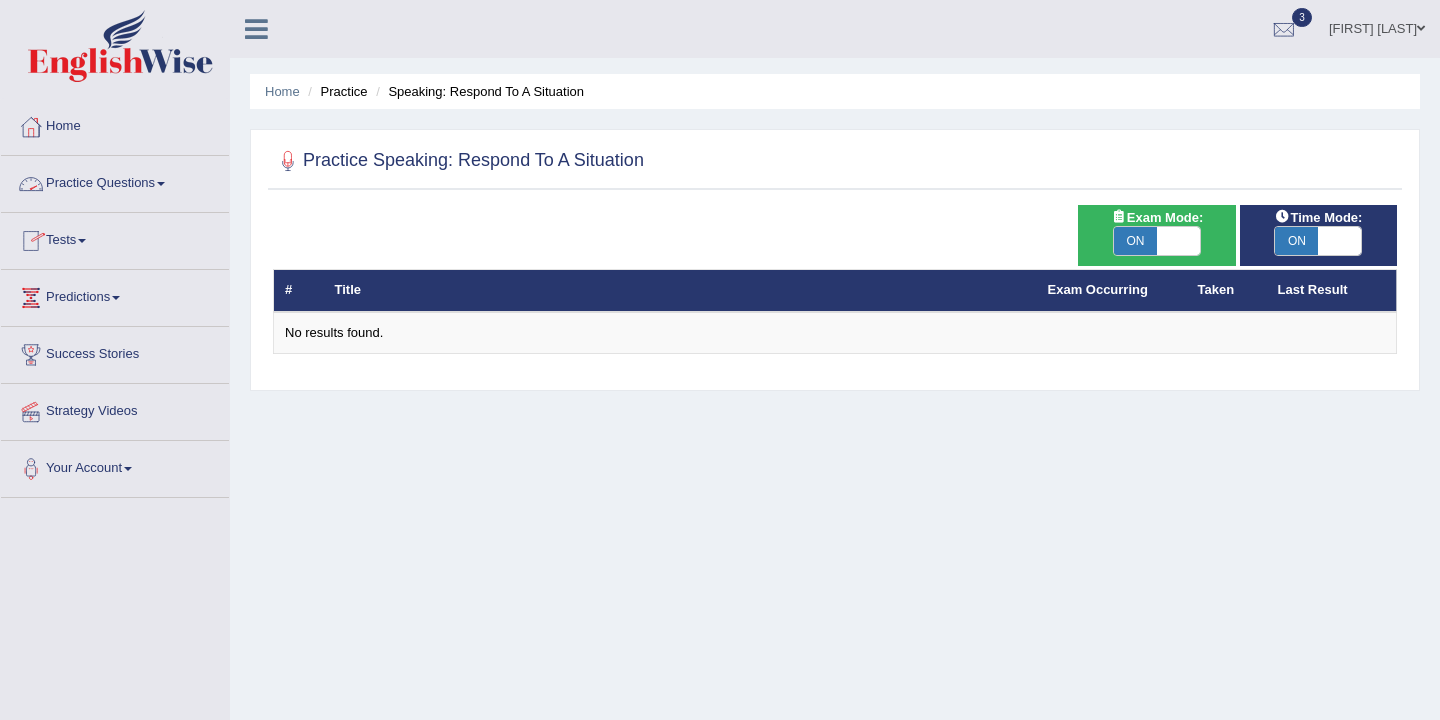 click on "Practice Questions" at bounding box center [115, 181] 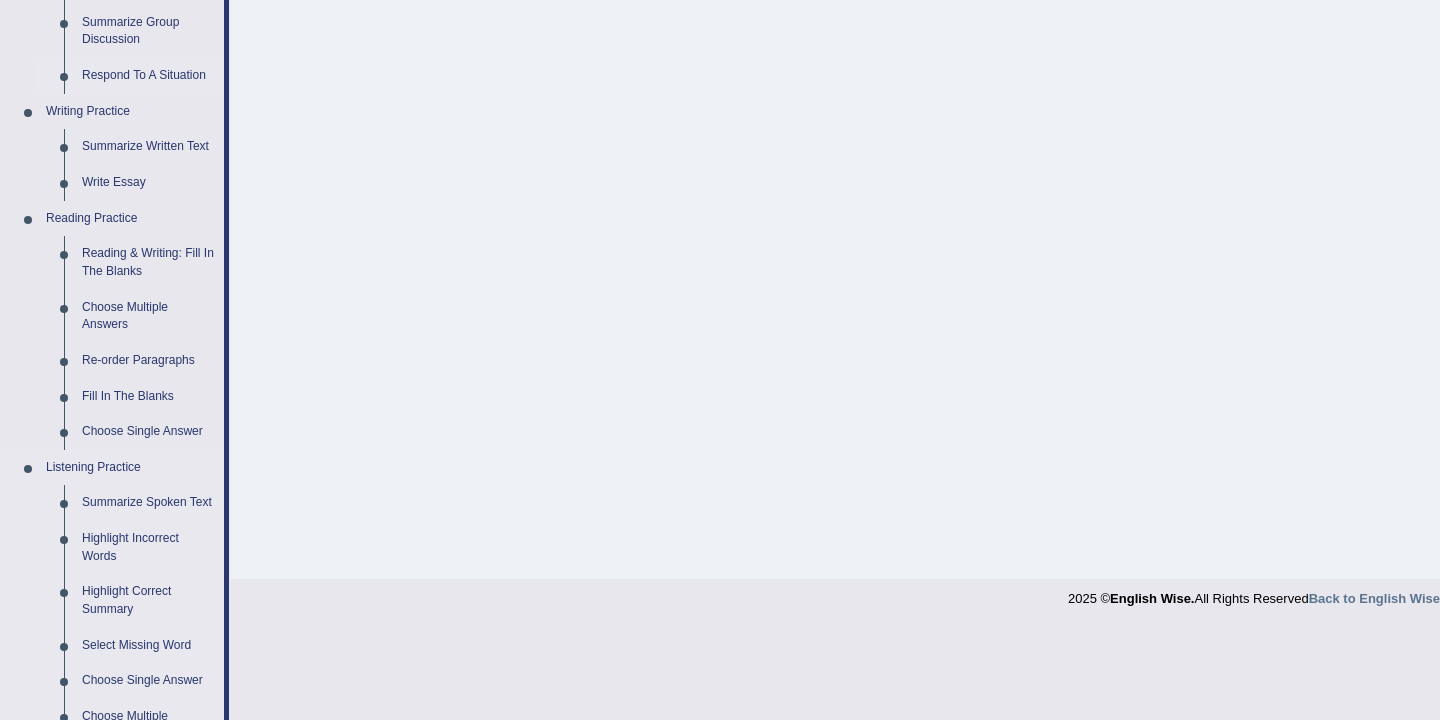 scroll, scrollTop: 0, scrollLeft: 0, axis: both 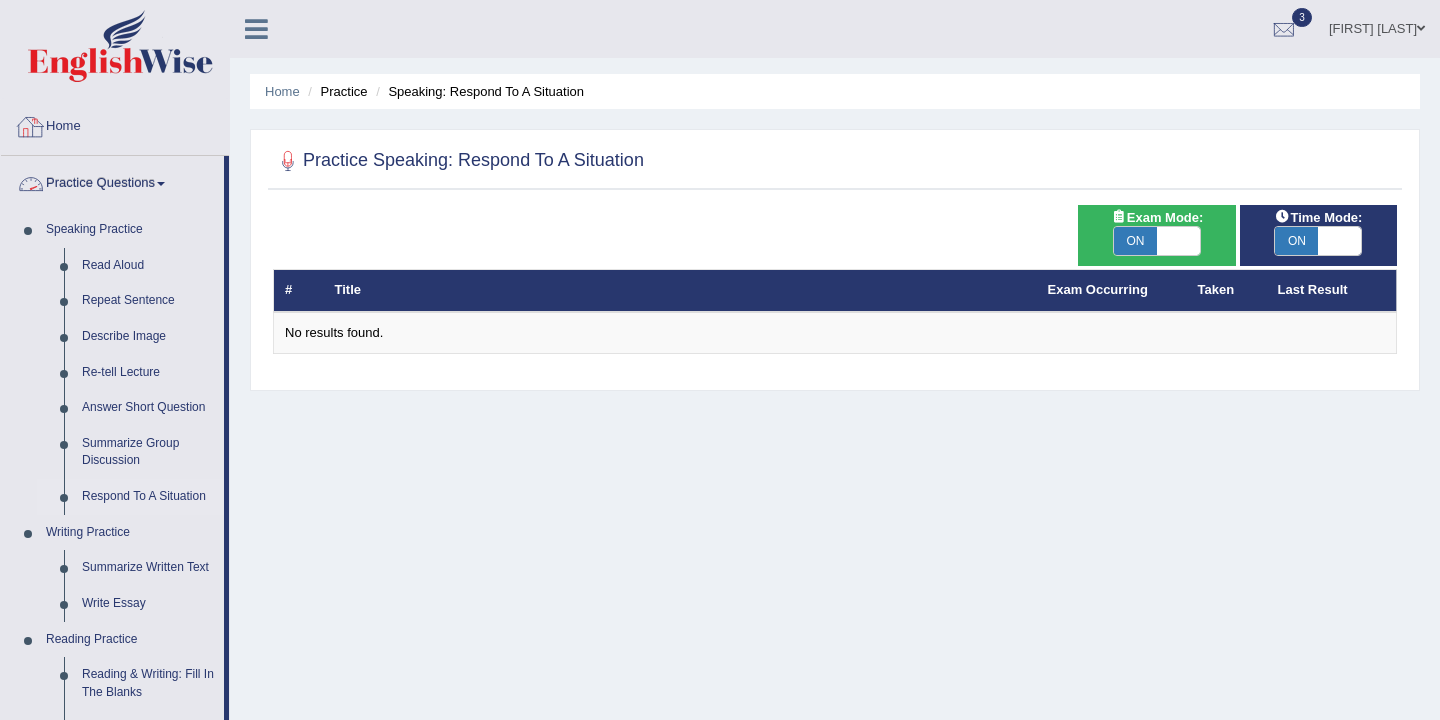 click on "Home" at bounding box center [115, 124] 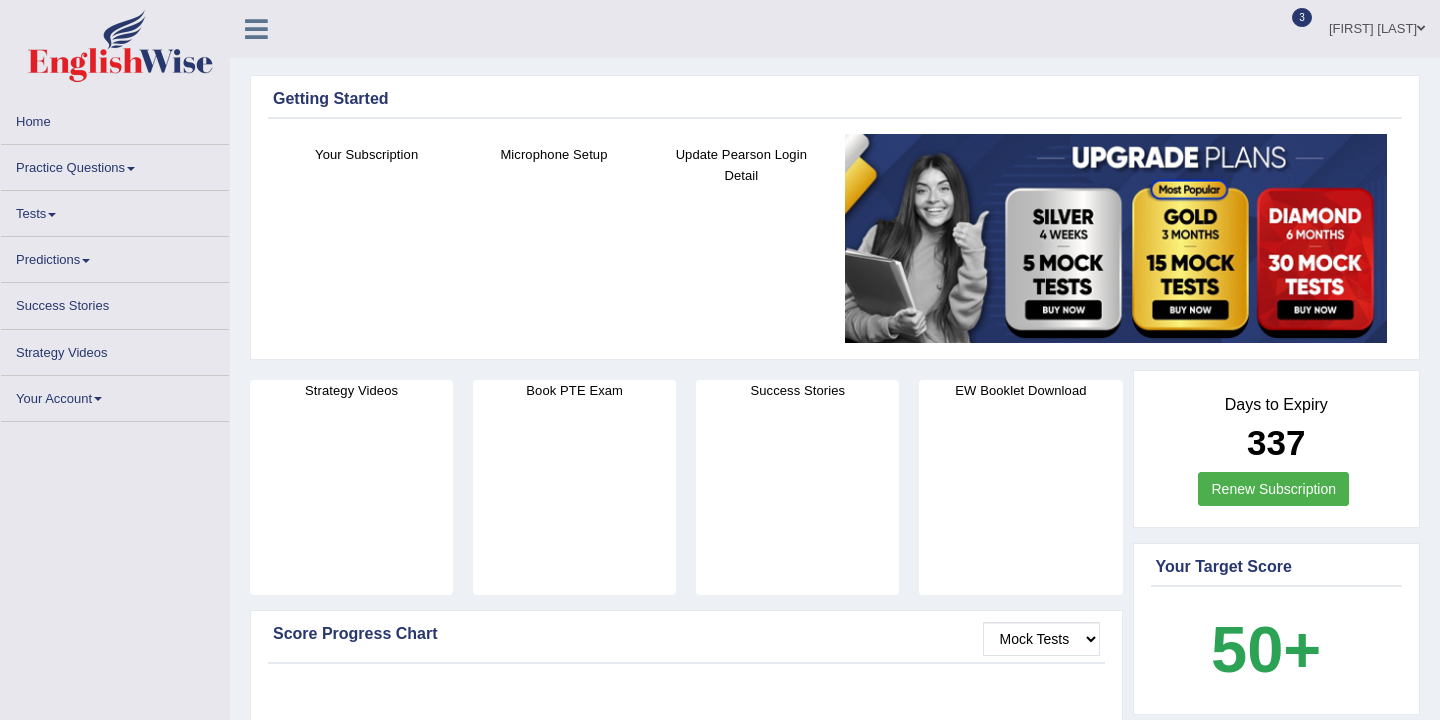 scroll, scrollTop: 0, scrollLeft: 0, axis: both 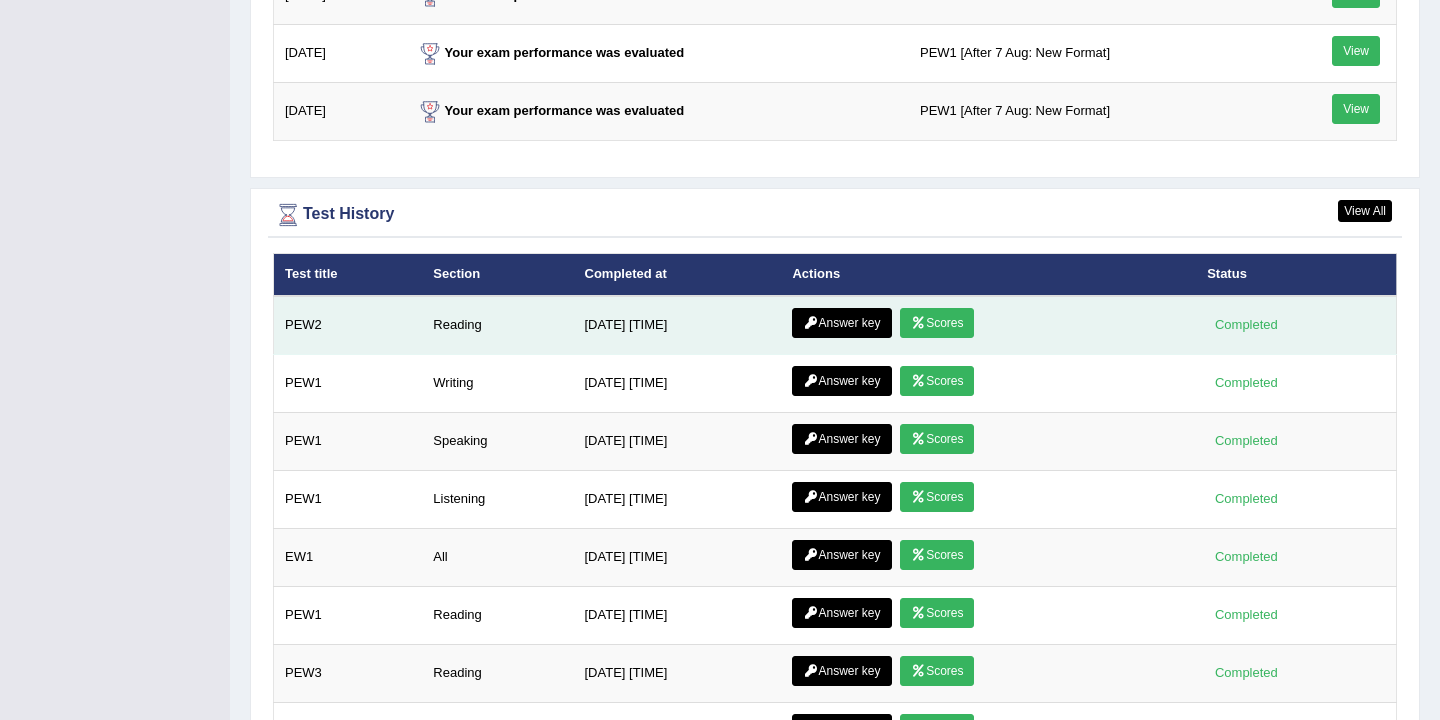 click on "Scores" at bounding box center (937, 323) 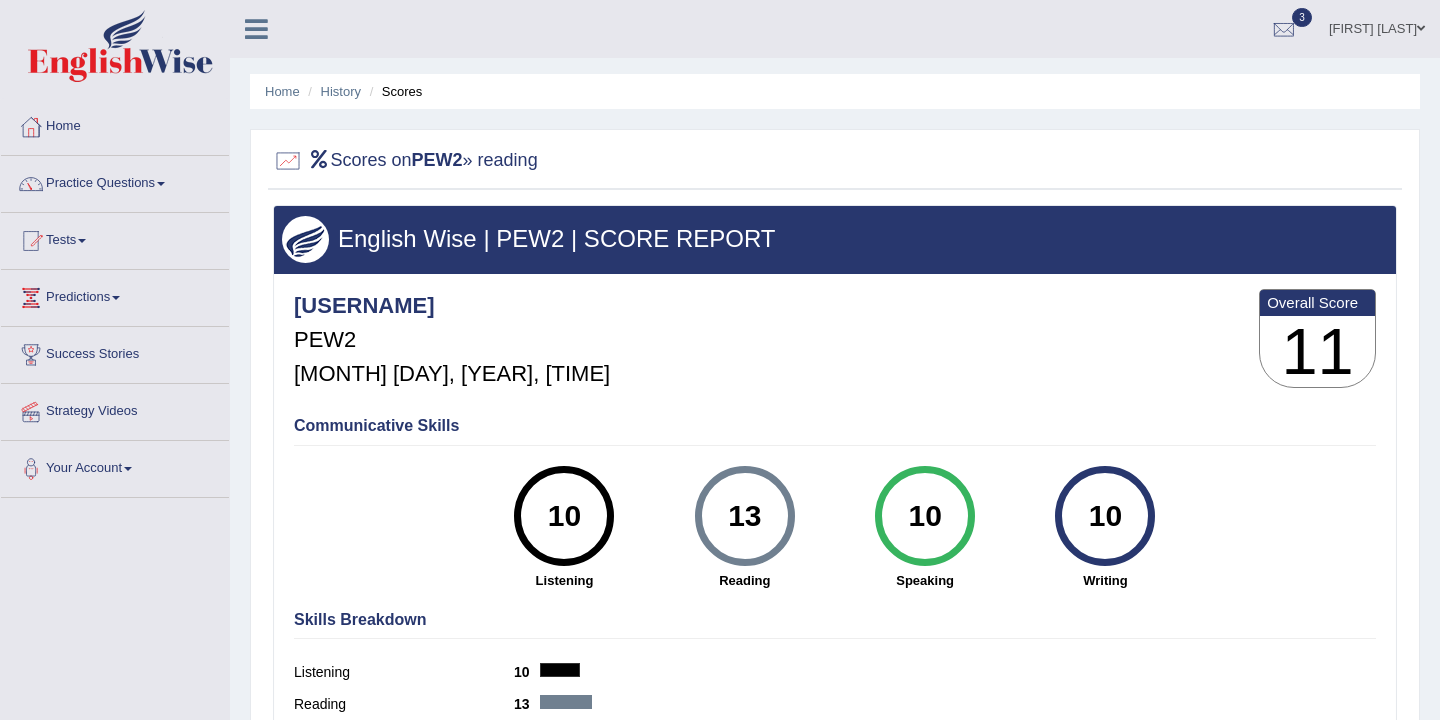 scroll, scrollTop: 0, scrollLeft: 0, axis: both 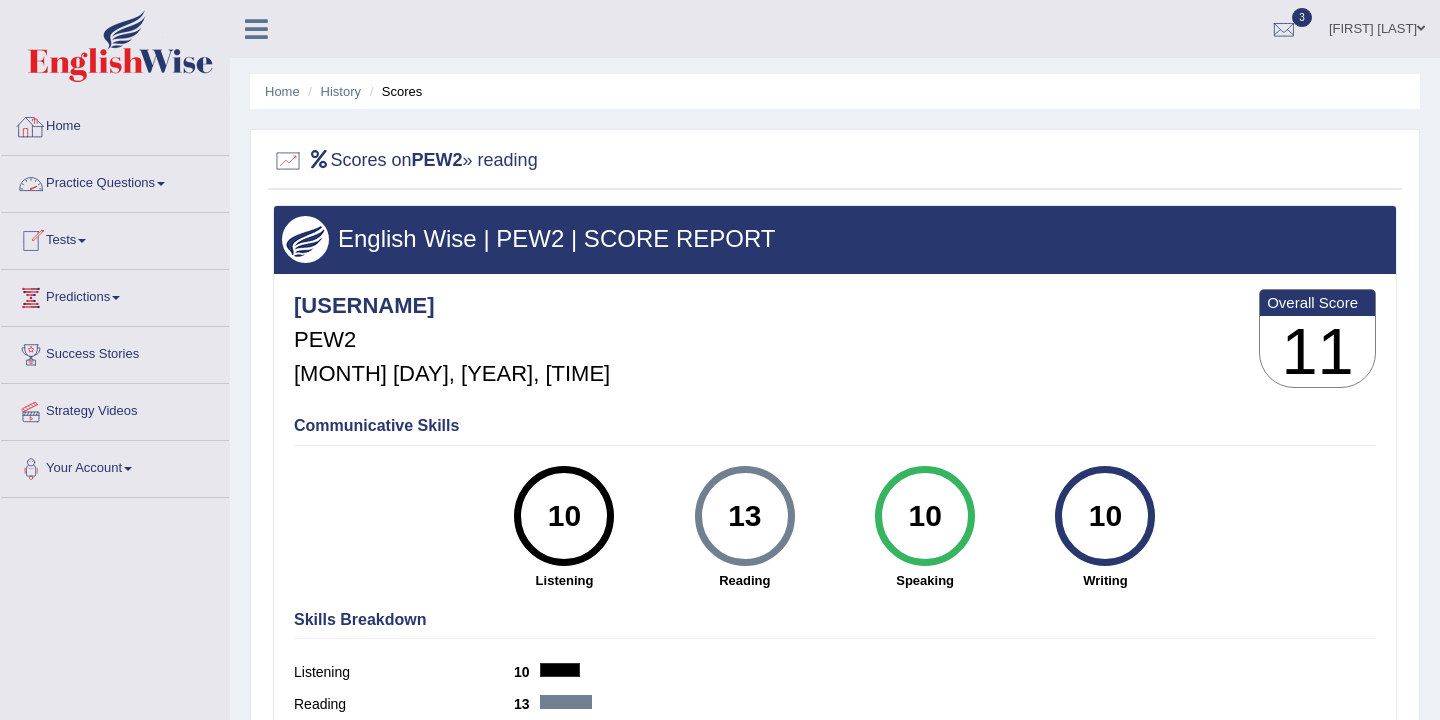 click on "Home" at bounding box center (115, 124) 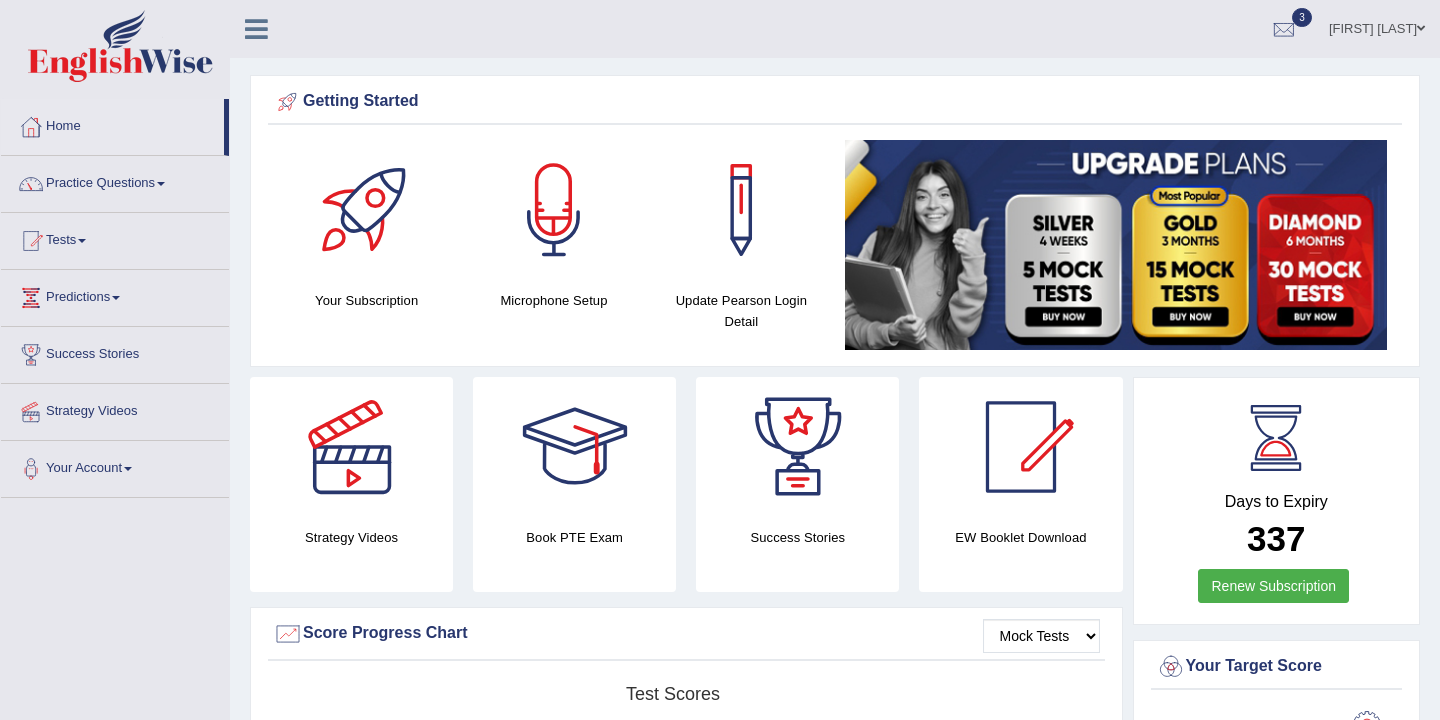 scroll, scrollTop: 662, scrollLeft: 0, axis: vertical 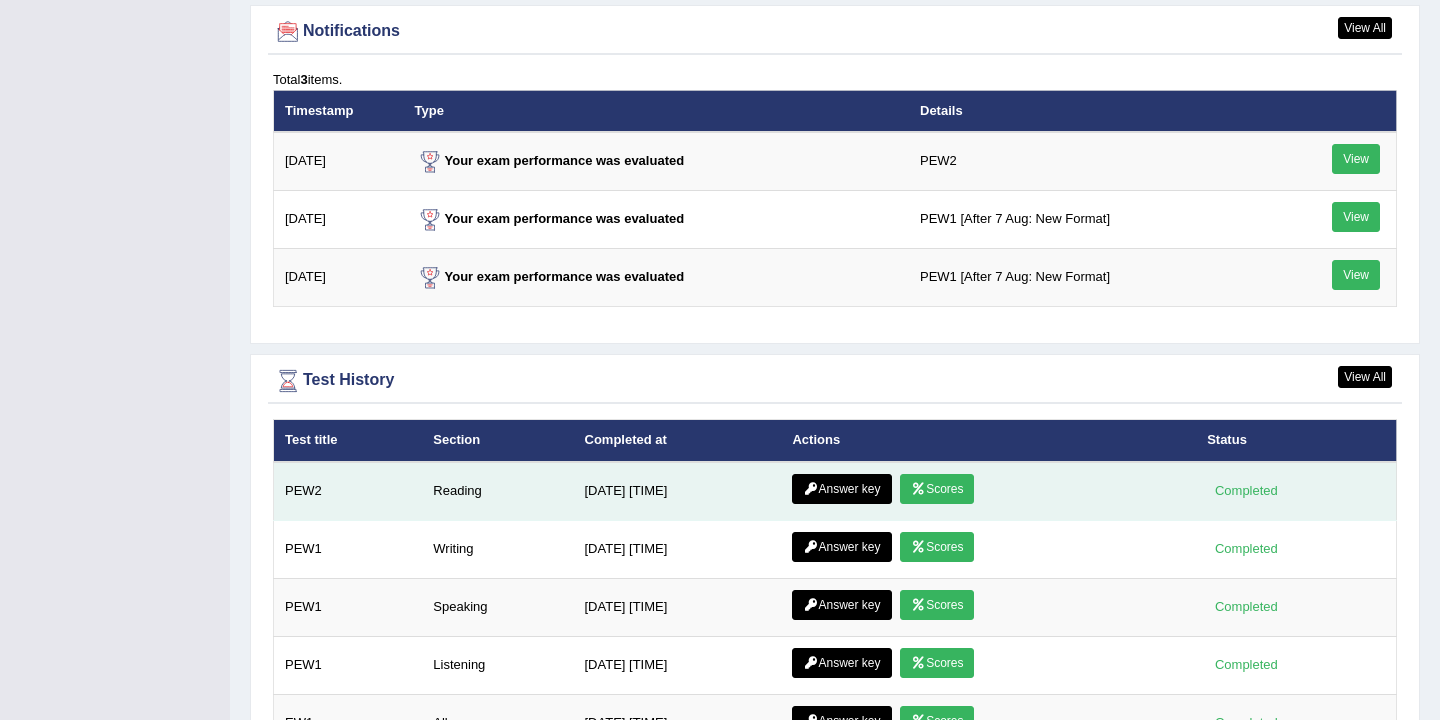 click on "Answer key" at bounding box center [841, 489] 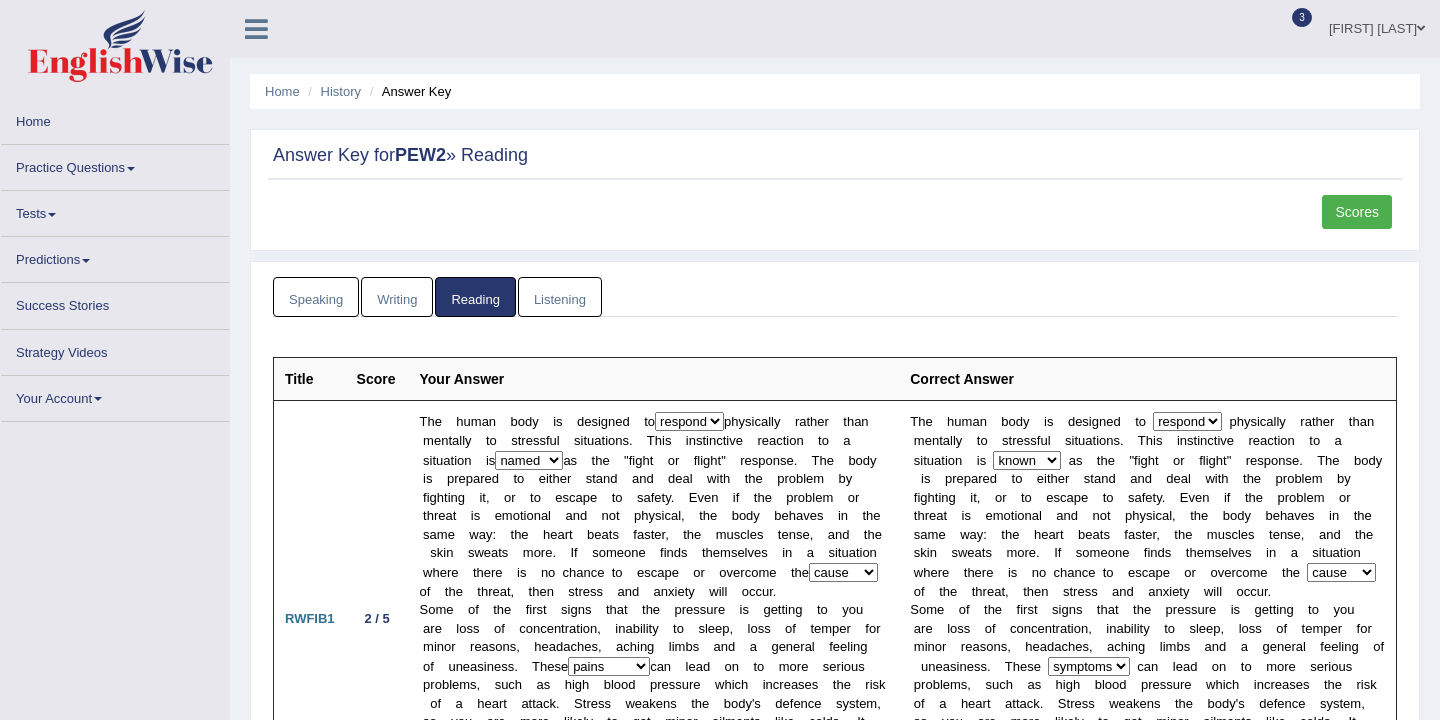 scroll, scrollTop: 0, scrollLeft: 0, axis: both 